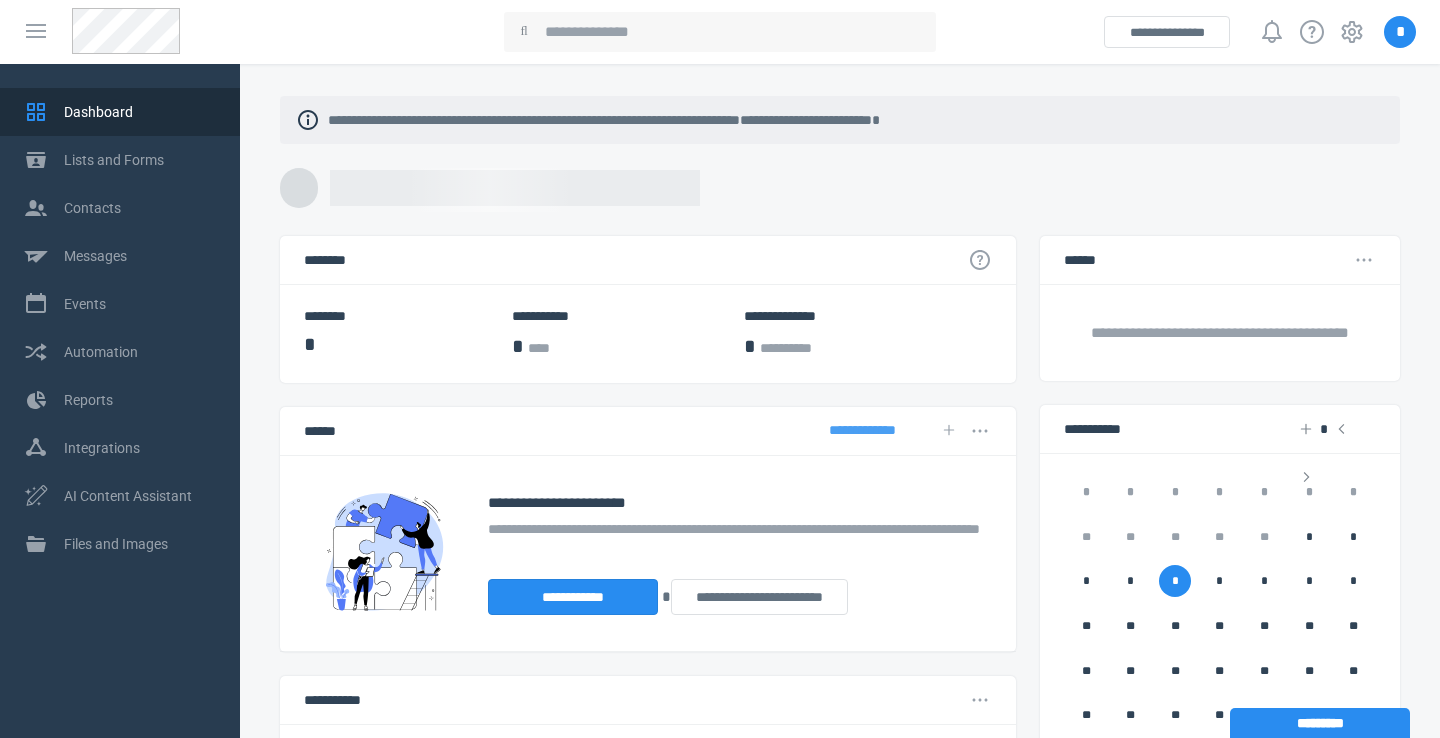 scroll, scrollTop: 0, scrollLeft: 0, axis: both 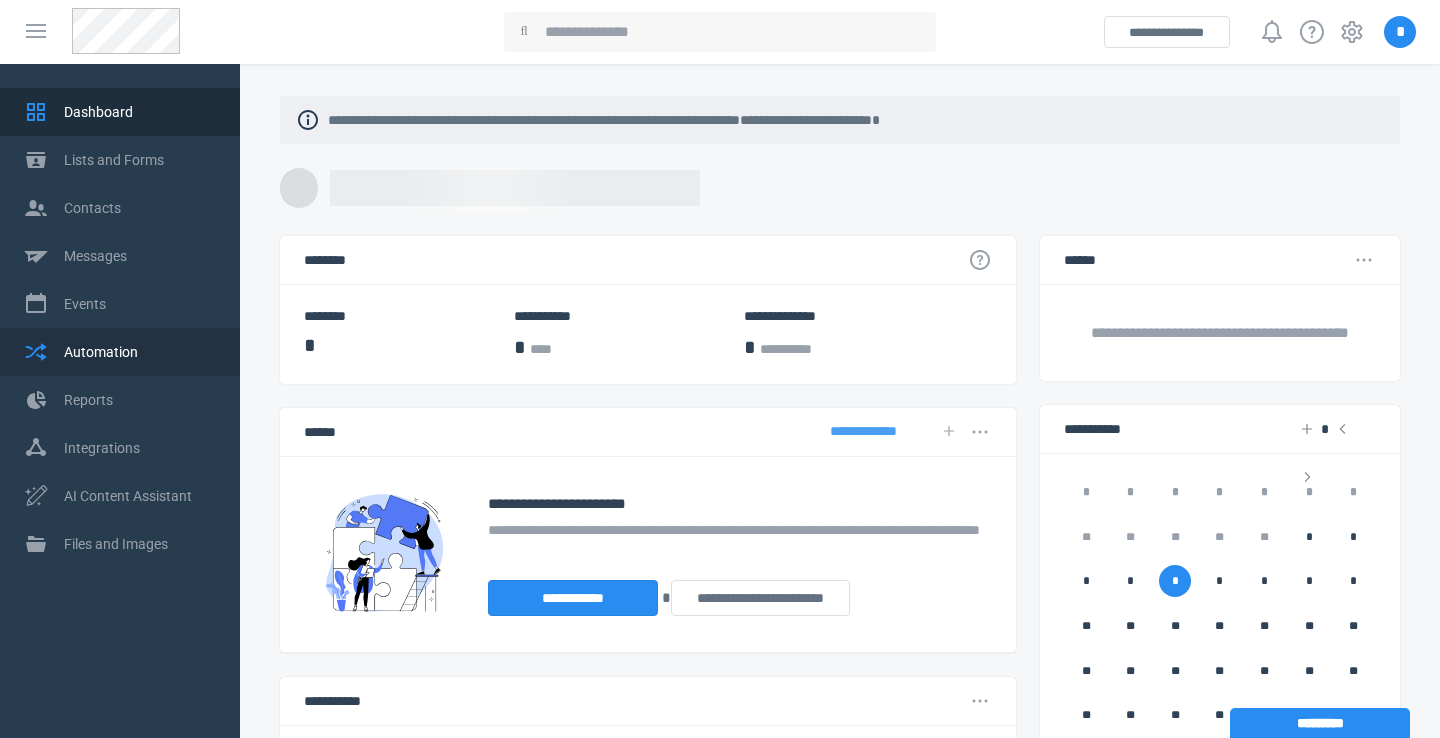 click on "Automation" at bounding box center (101, 352) 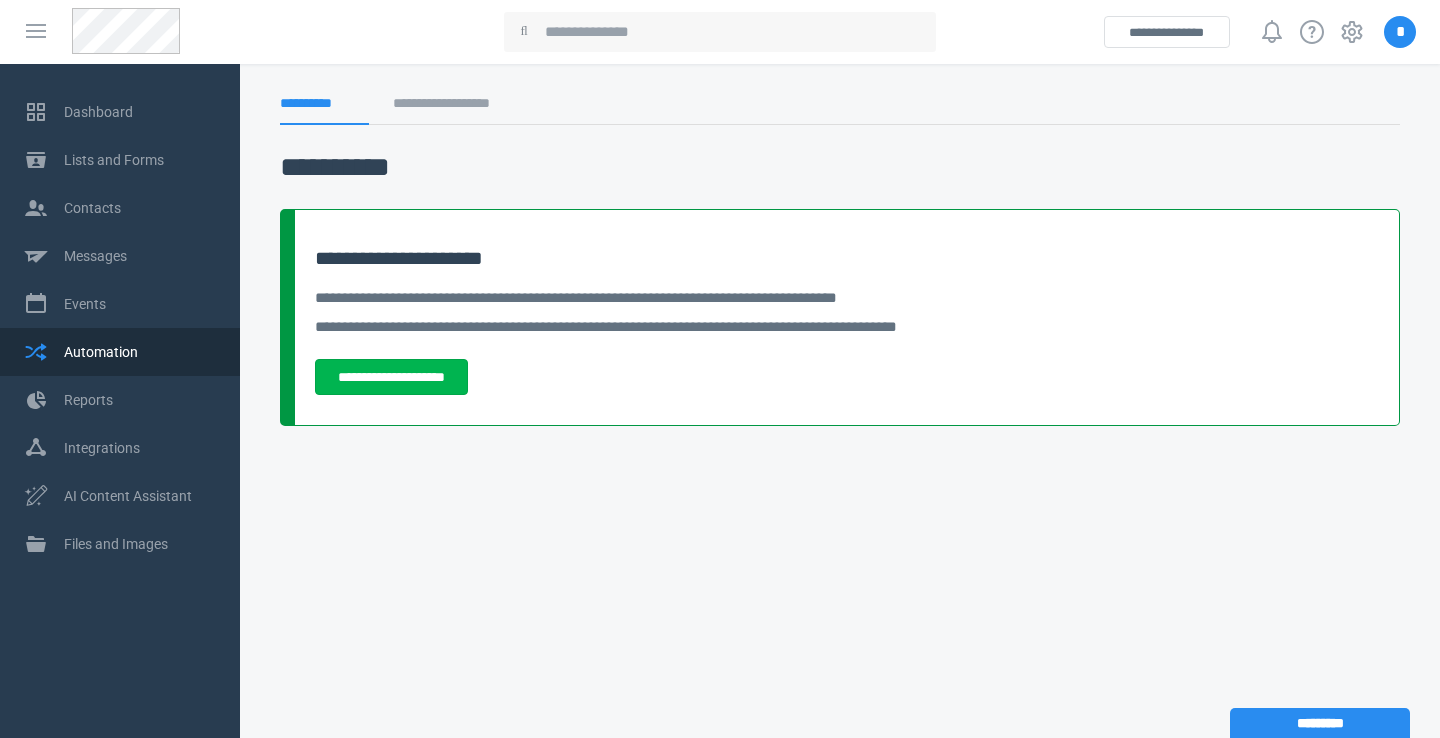 scroll, scrollTop: 0, scrollLeft: 0, axis: both 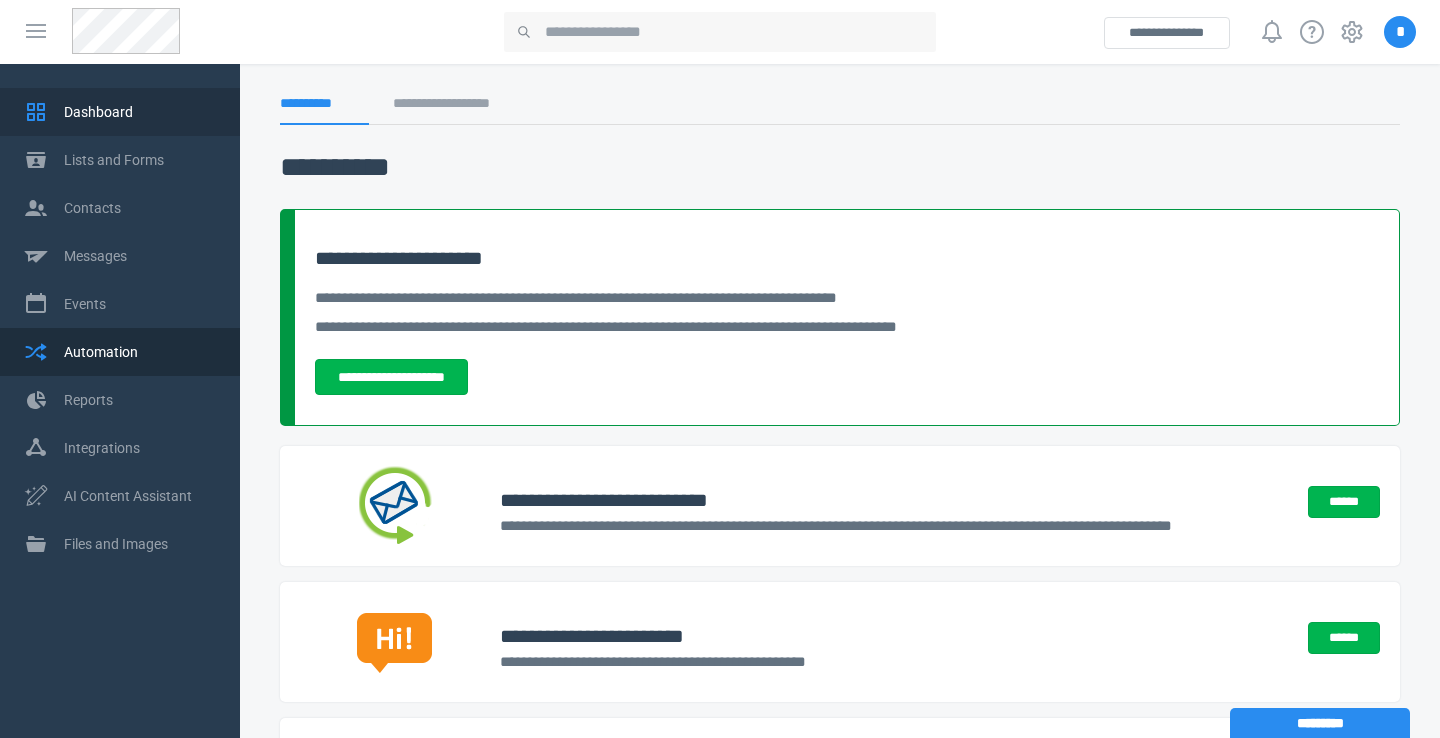 click on "Dashboard" at bounding box center [120, 112] 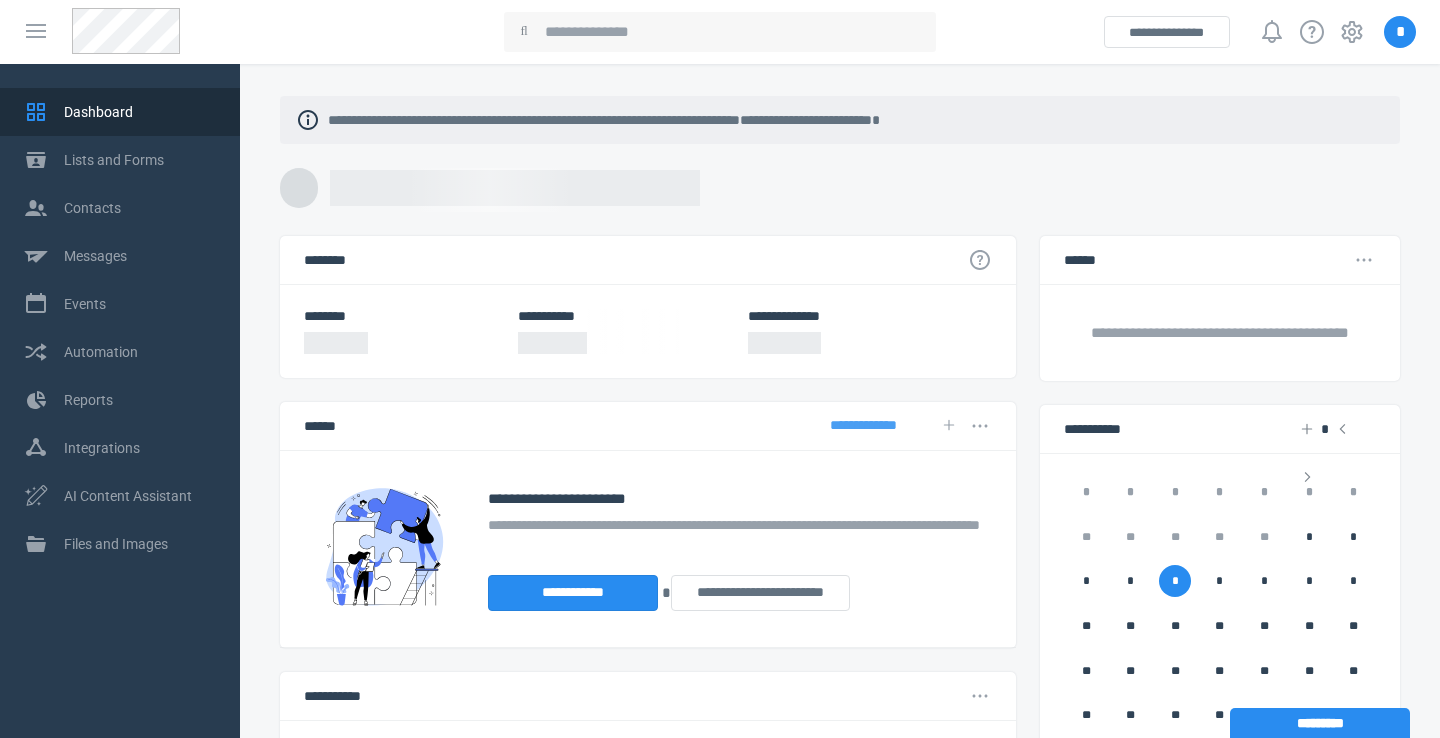 scroll, scrollTop: 0, scrollLeft: 0, axis: both 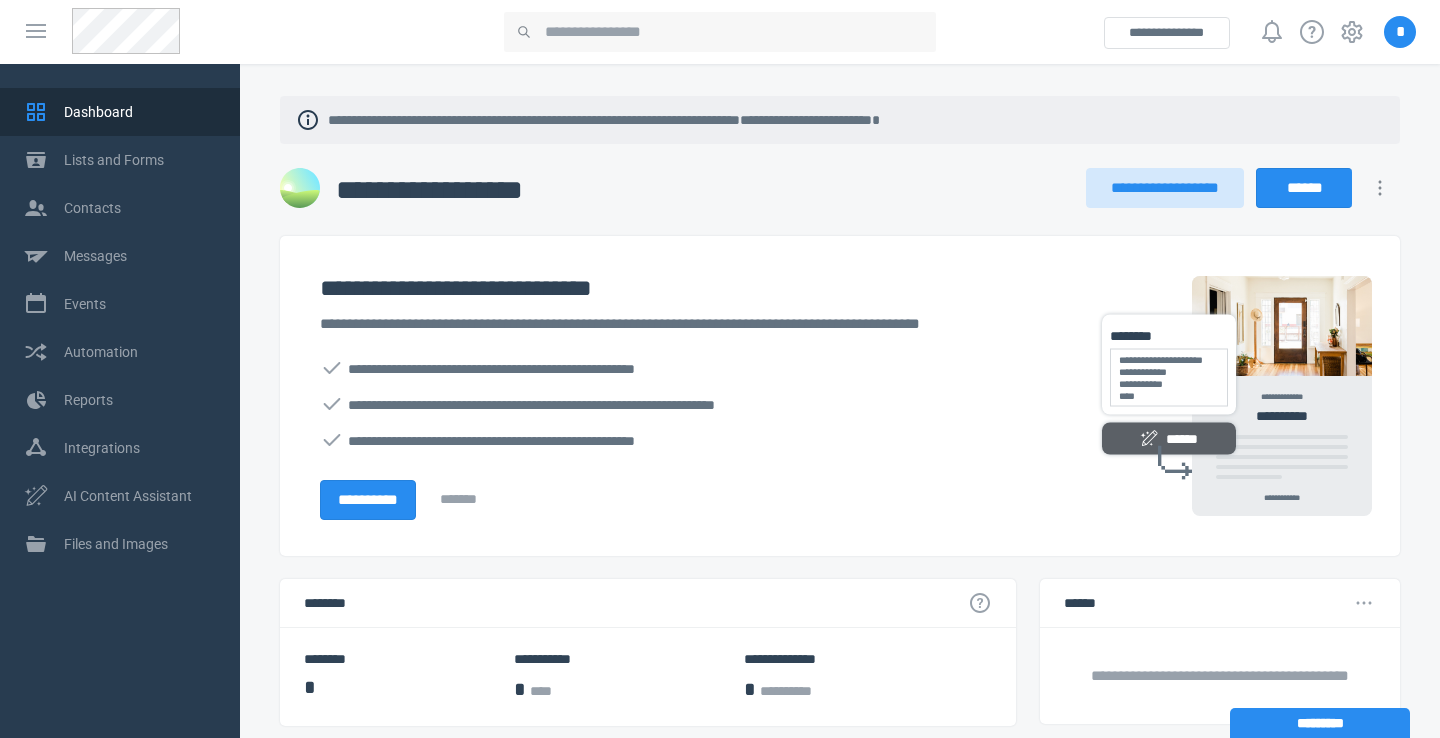 click on "********" at bounding box center [648, 603] 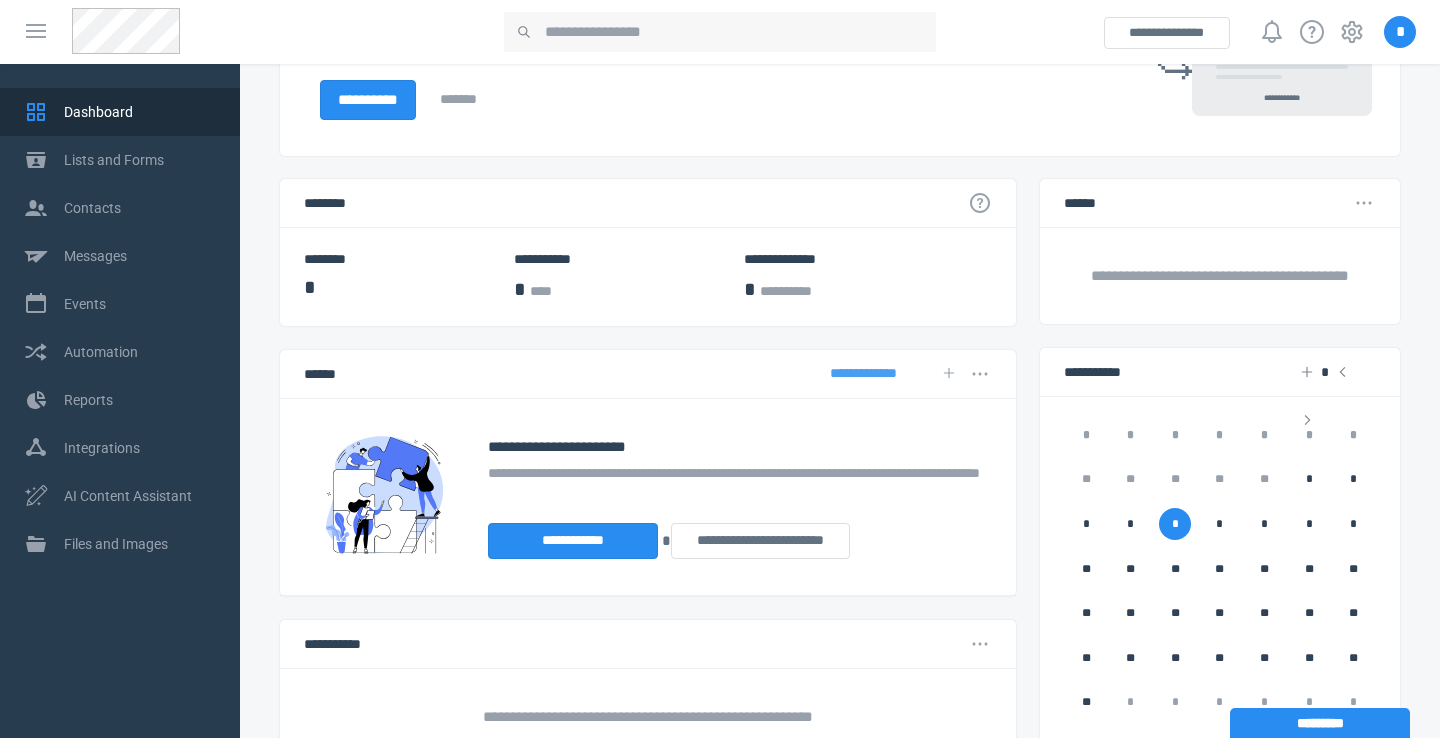 scroll, scrollTop: 430, scrollLeft: 0, axis: vertical 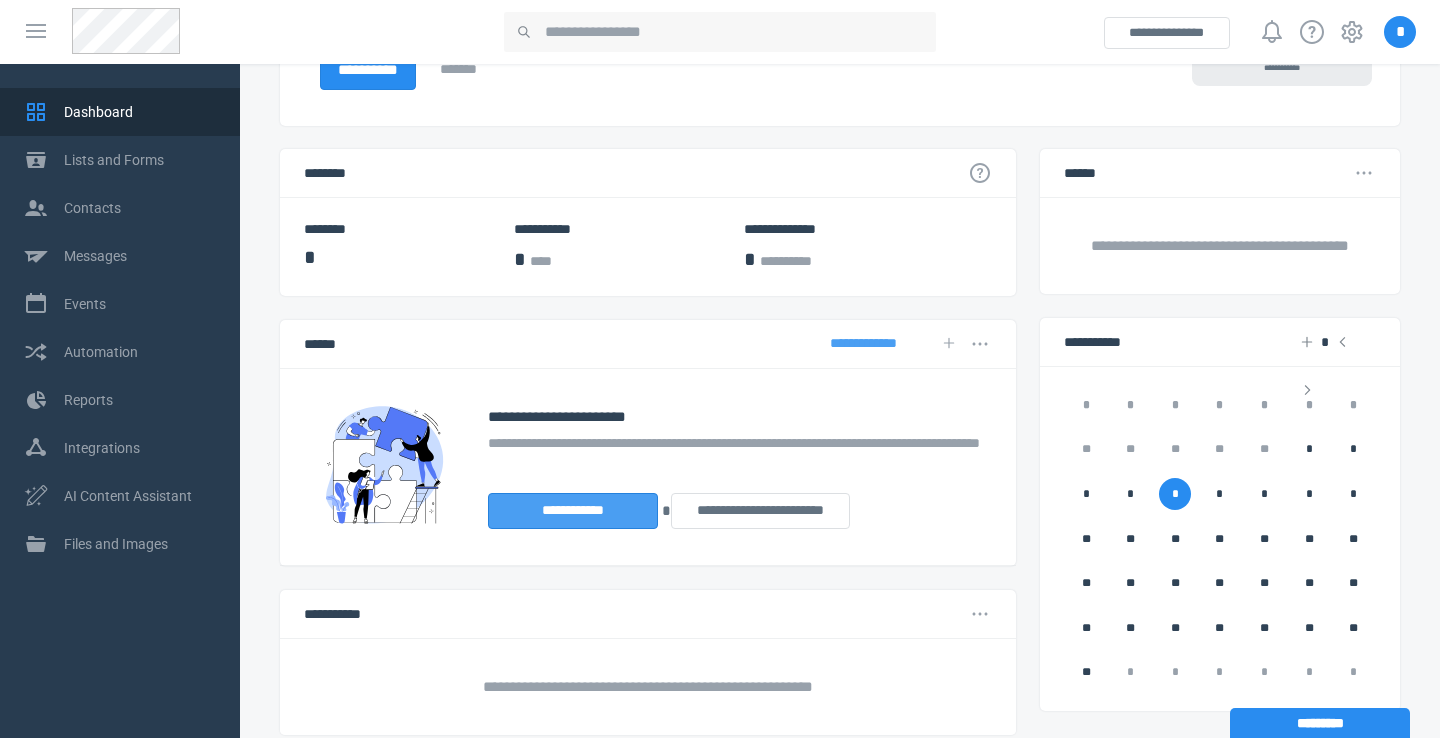 click on "**********" at bounding box center [573, 511] 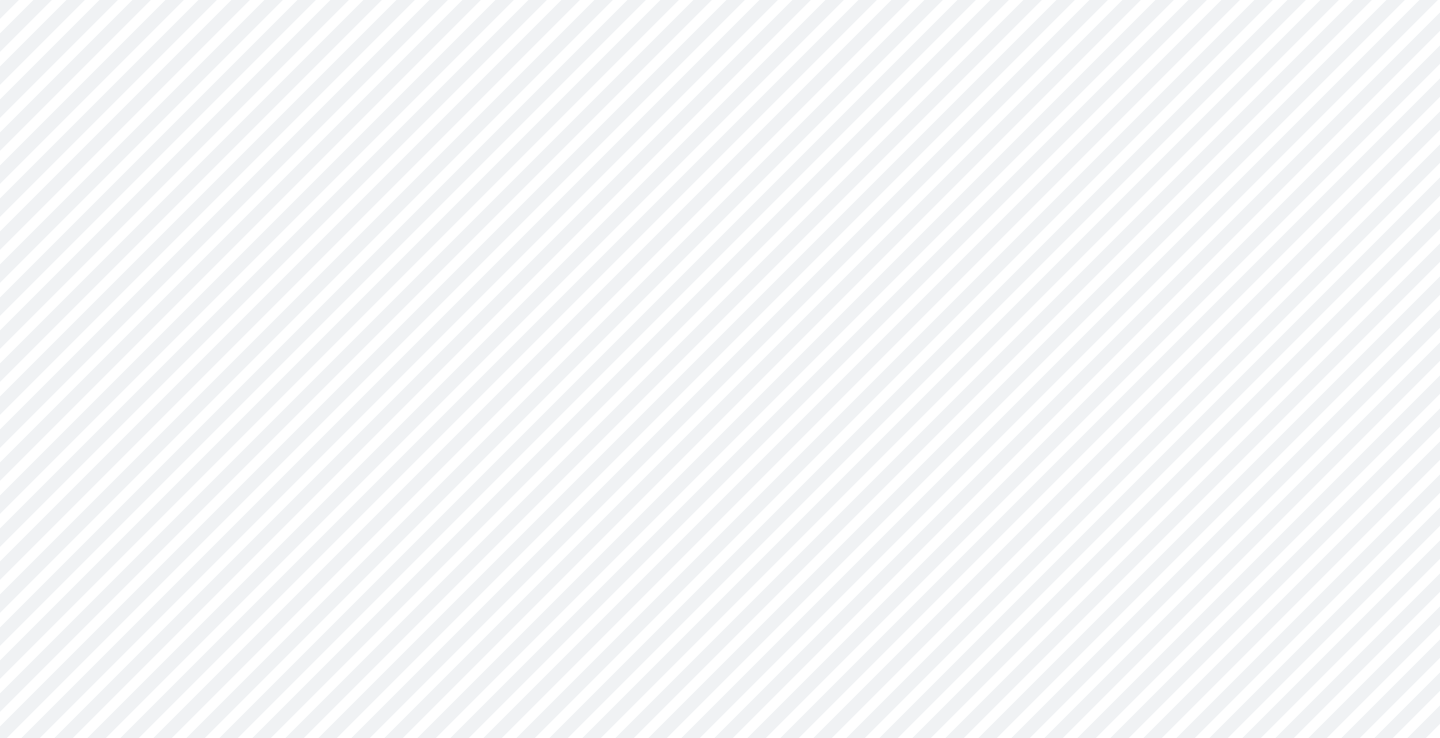 scroll, scrollTop: 0, scrollLeft: 0, axis: both 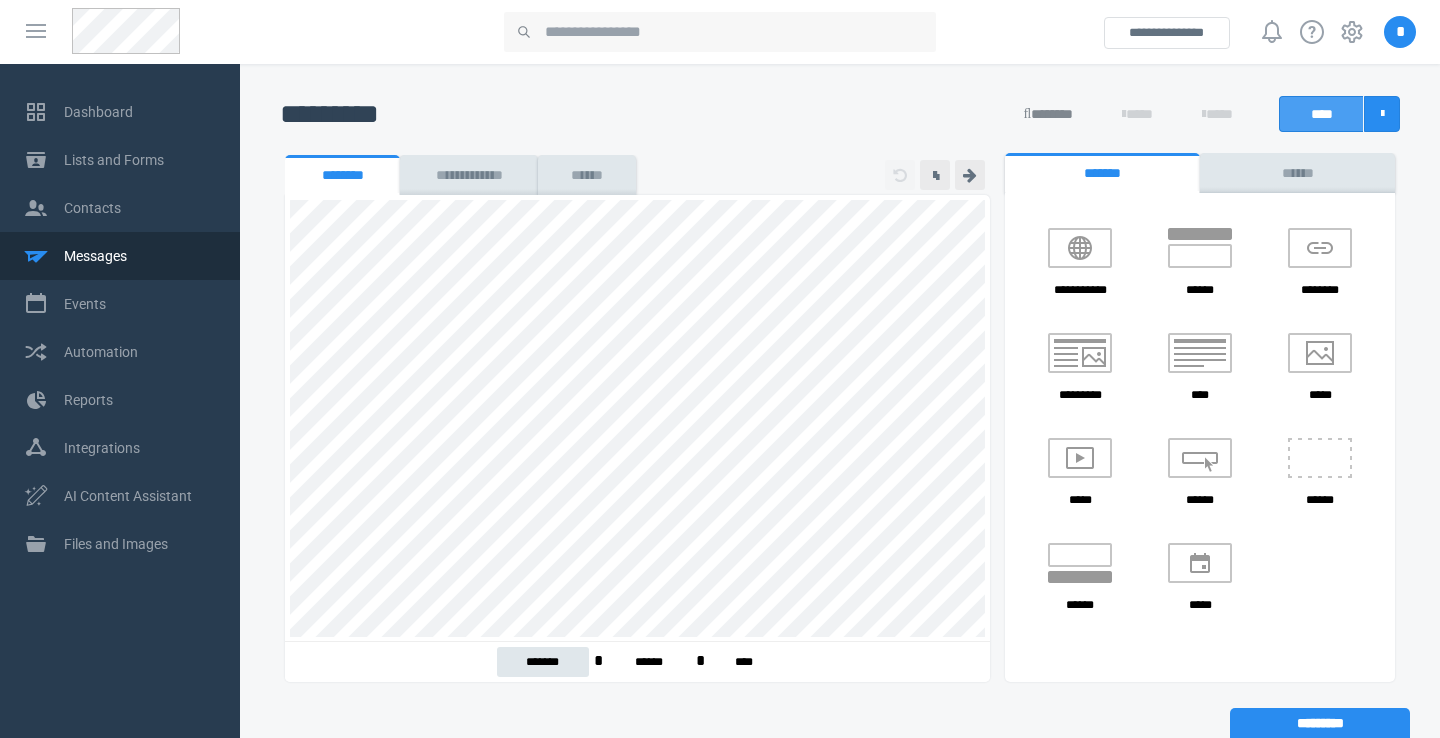 click on "****" at bounding box center [1321, 114] 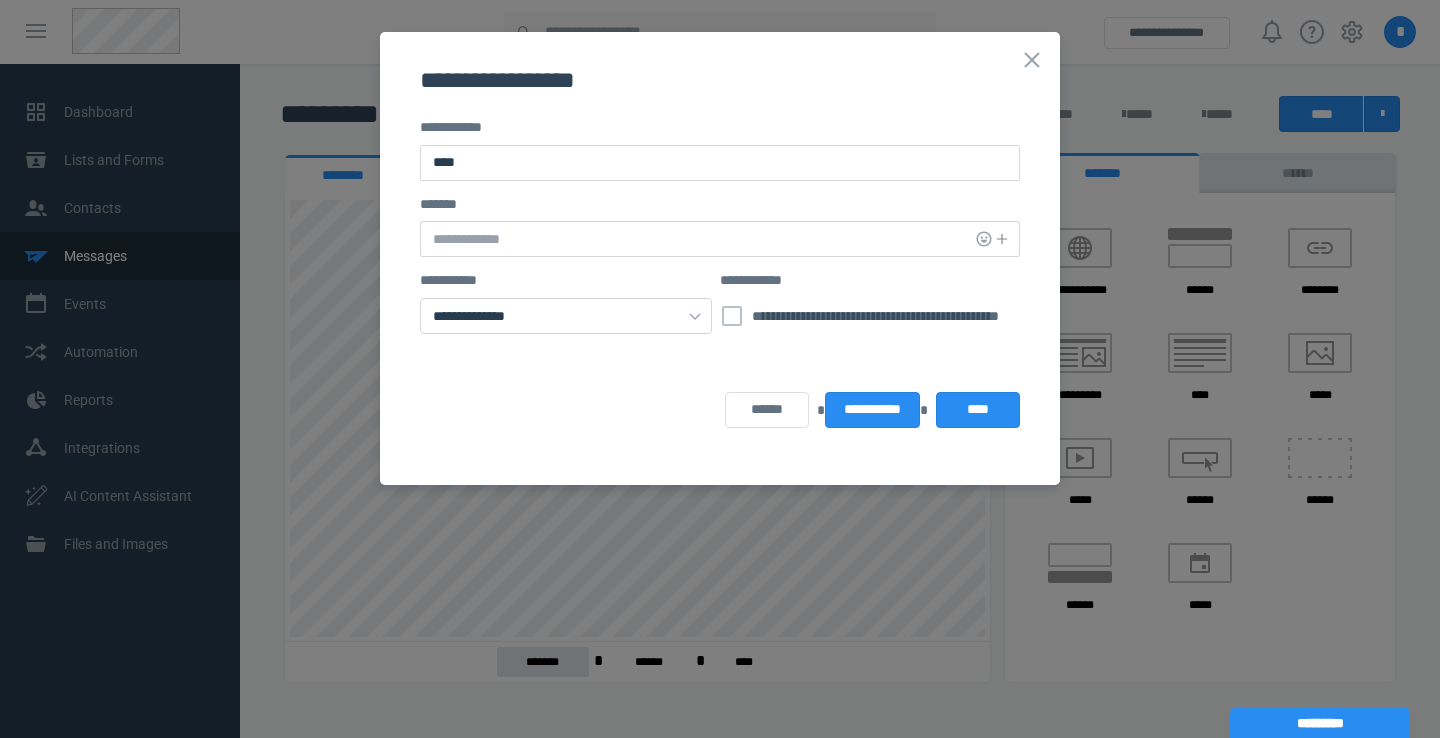 type on "****" 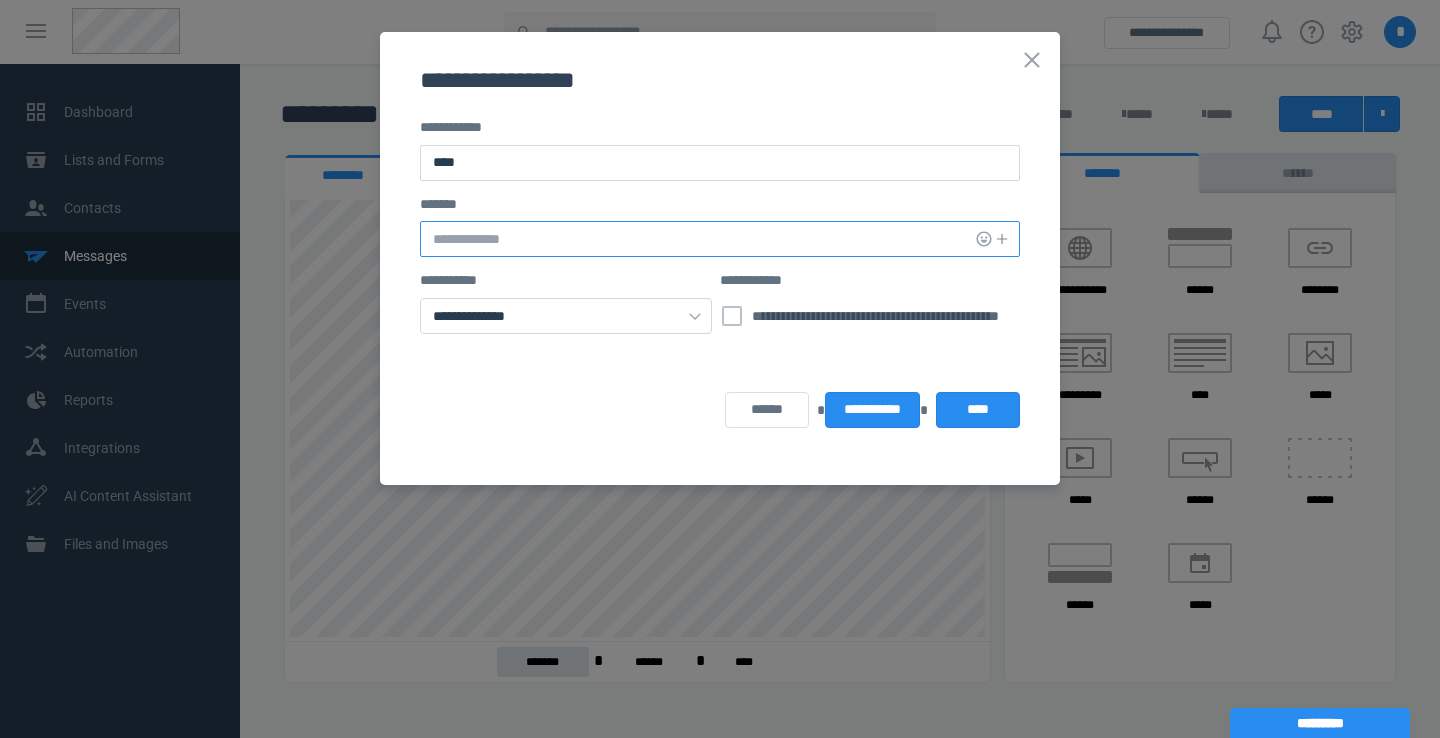 click at bounding box center [720, 239] 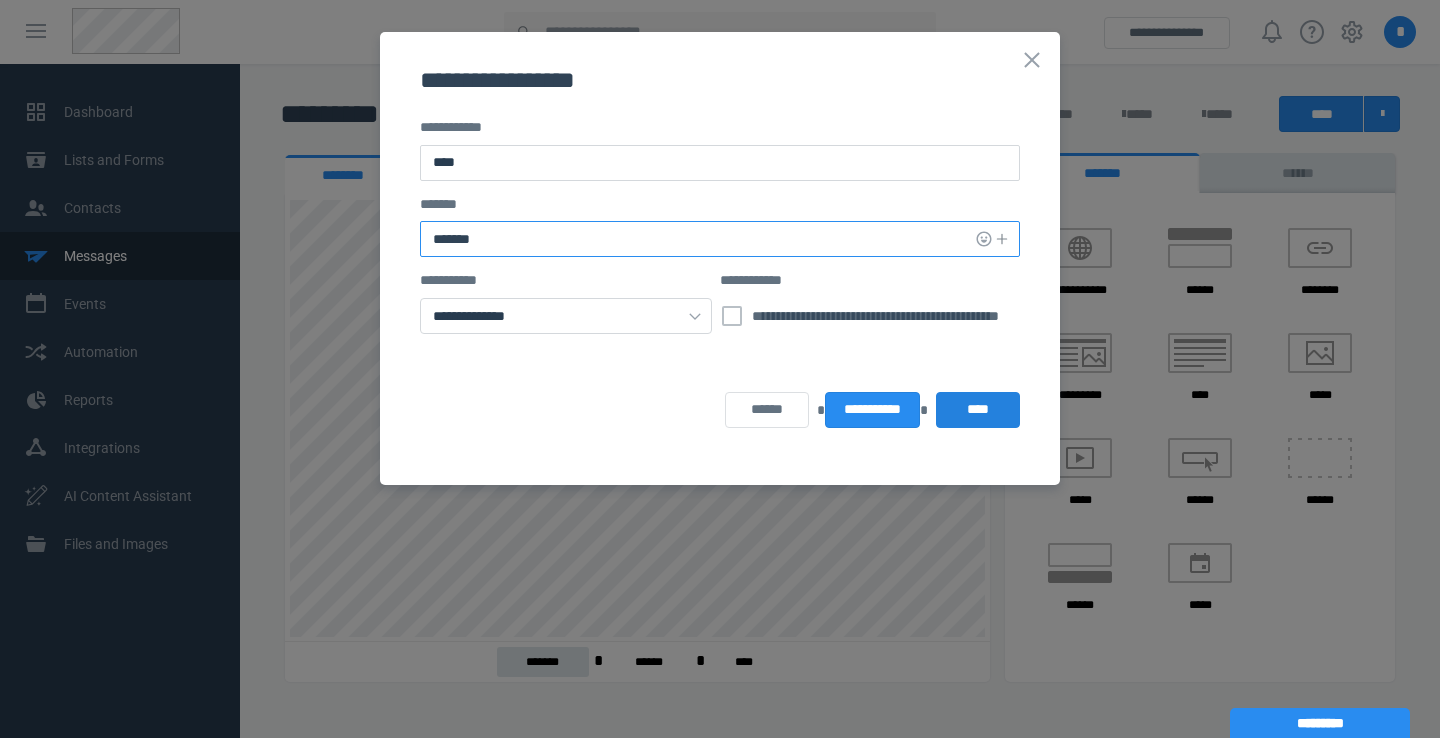 type on "*******" 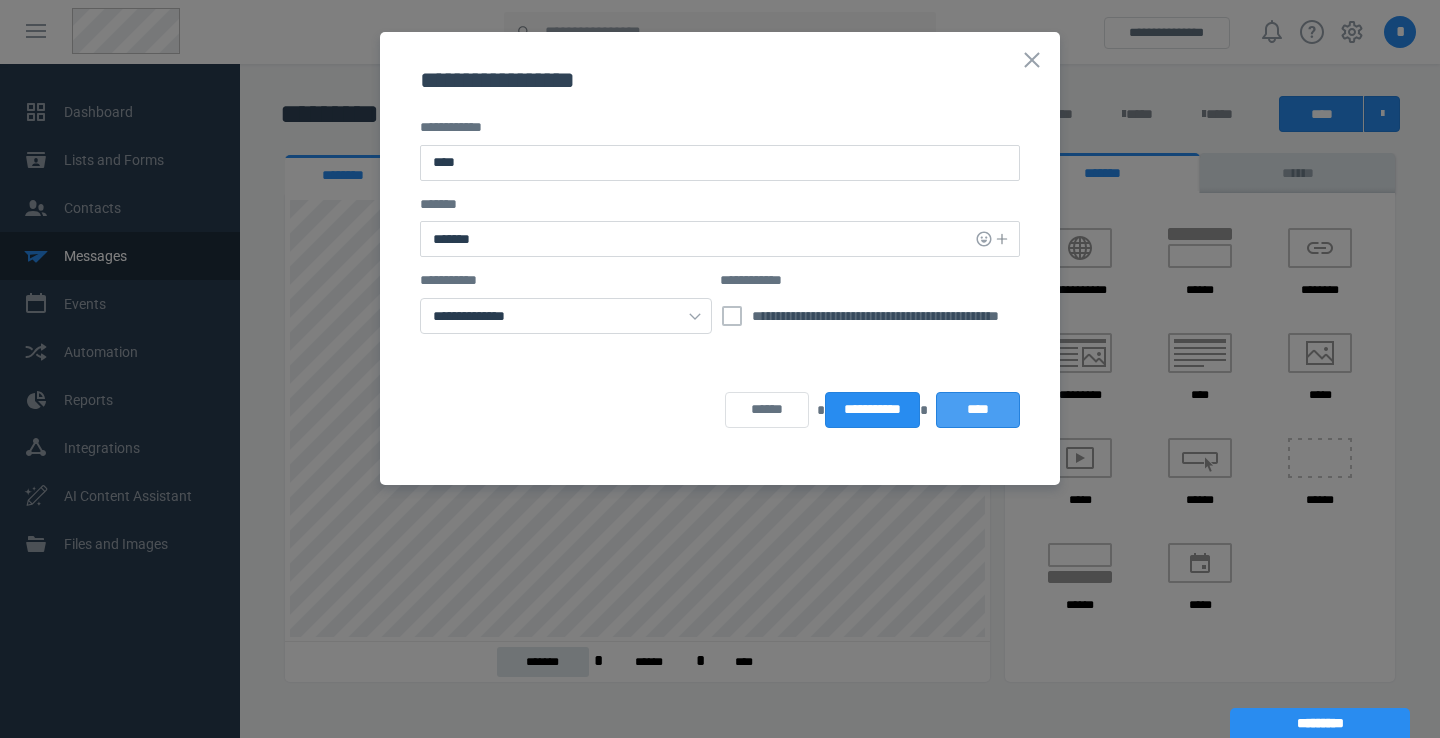 click on "****" at bounding box center [978, 410] 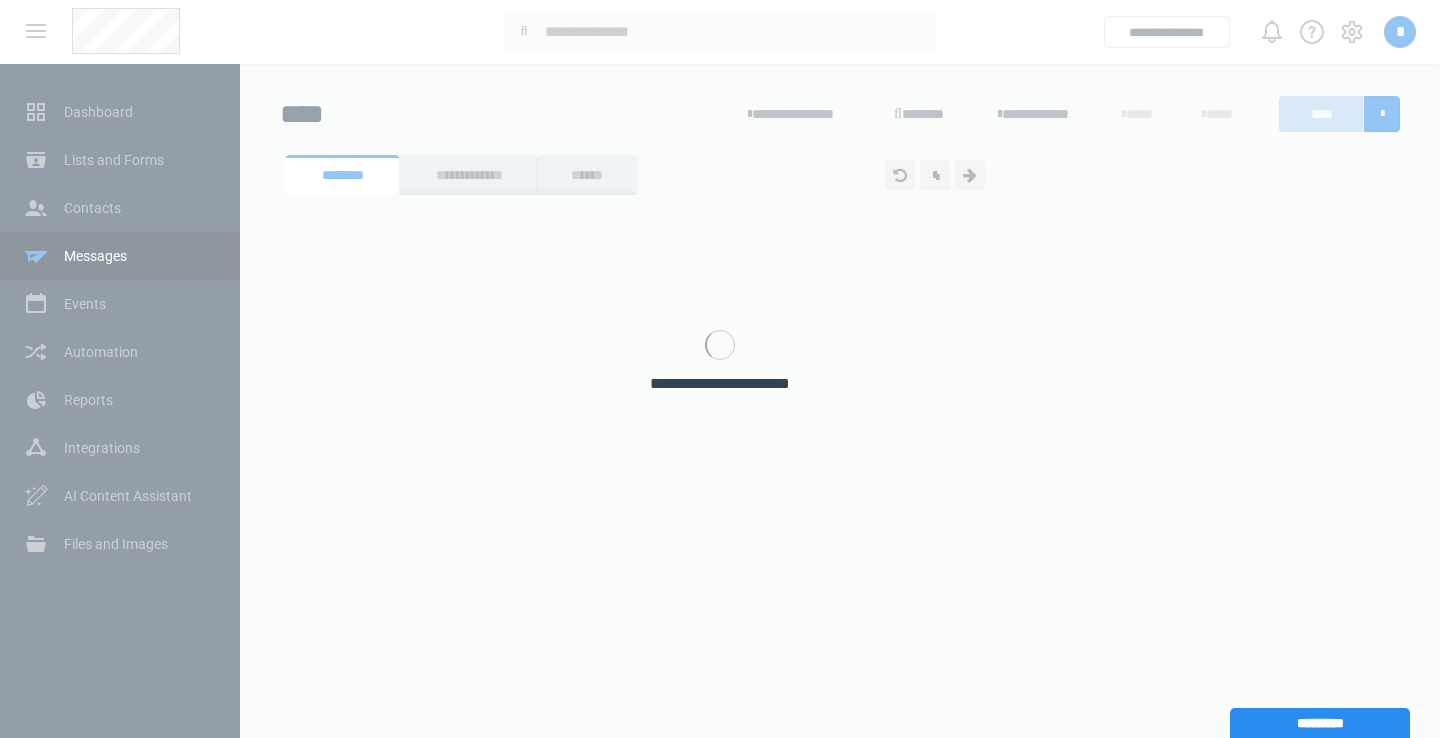 scroll, scrollTop: 0, scrollLeft: 0, axis: both 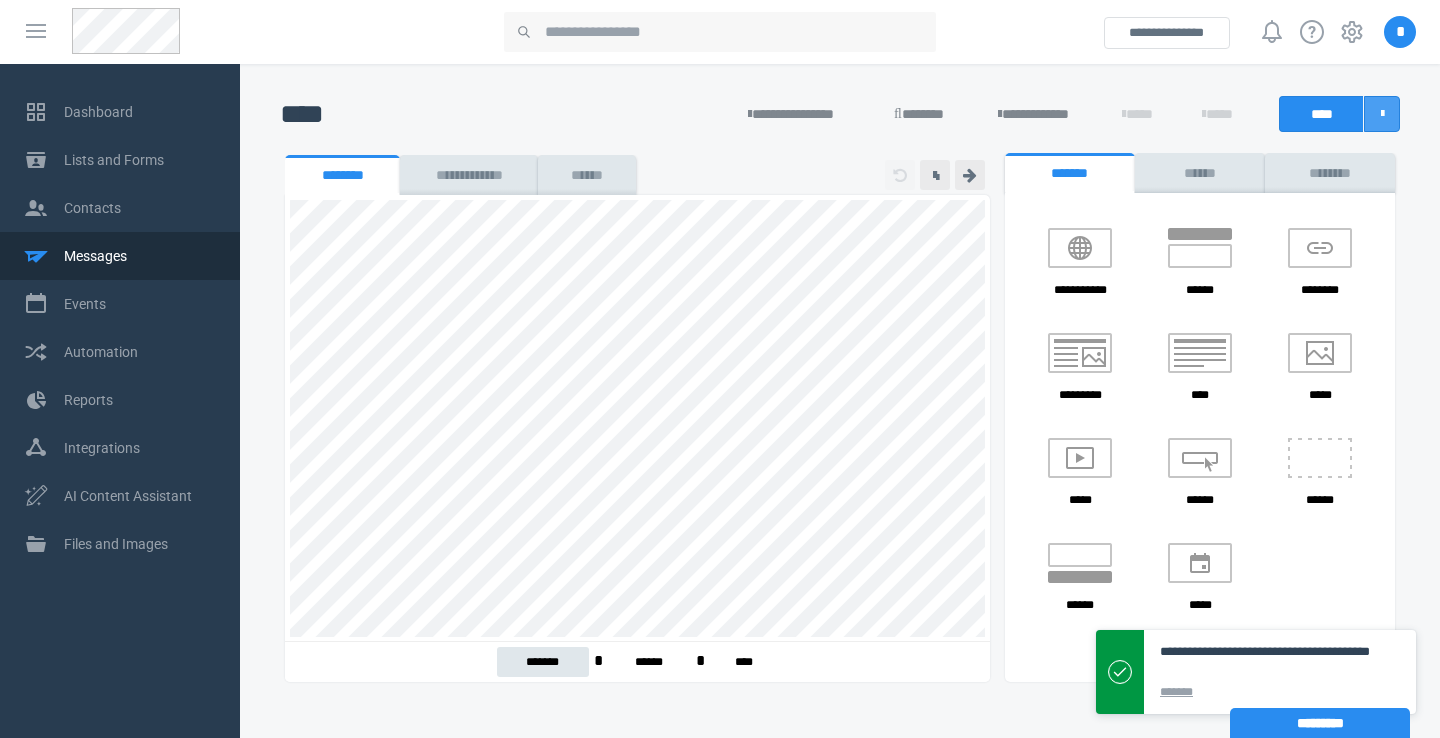 click at bounding box center (1382, 114) 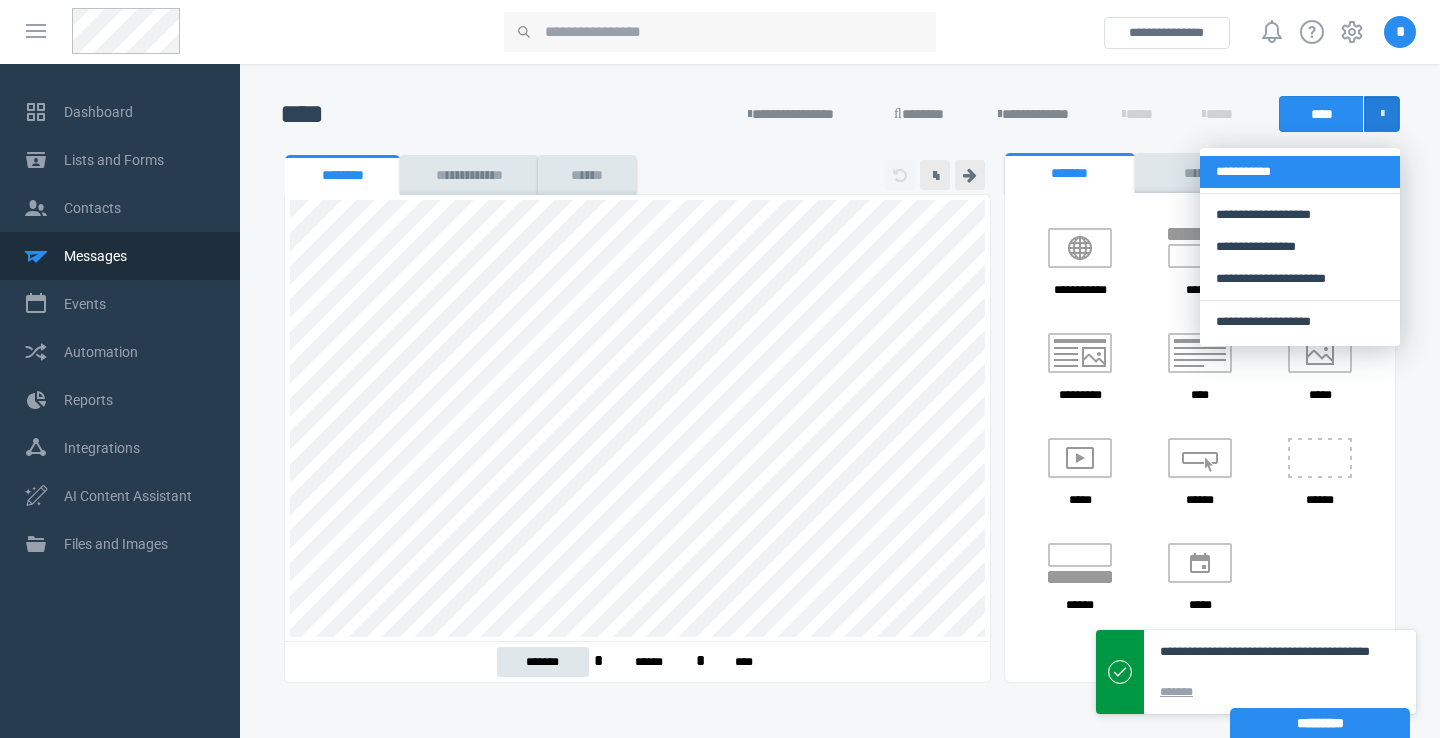 click on "**********" at bounding box center (1300, 172) 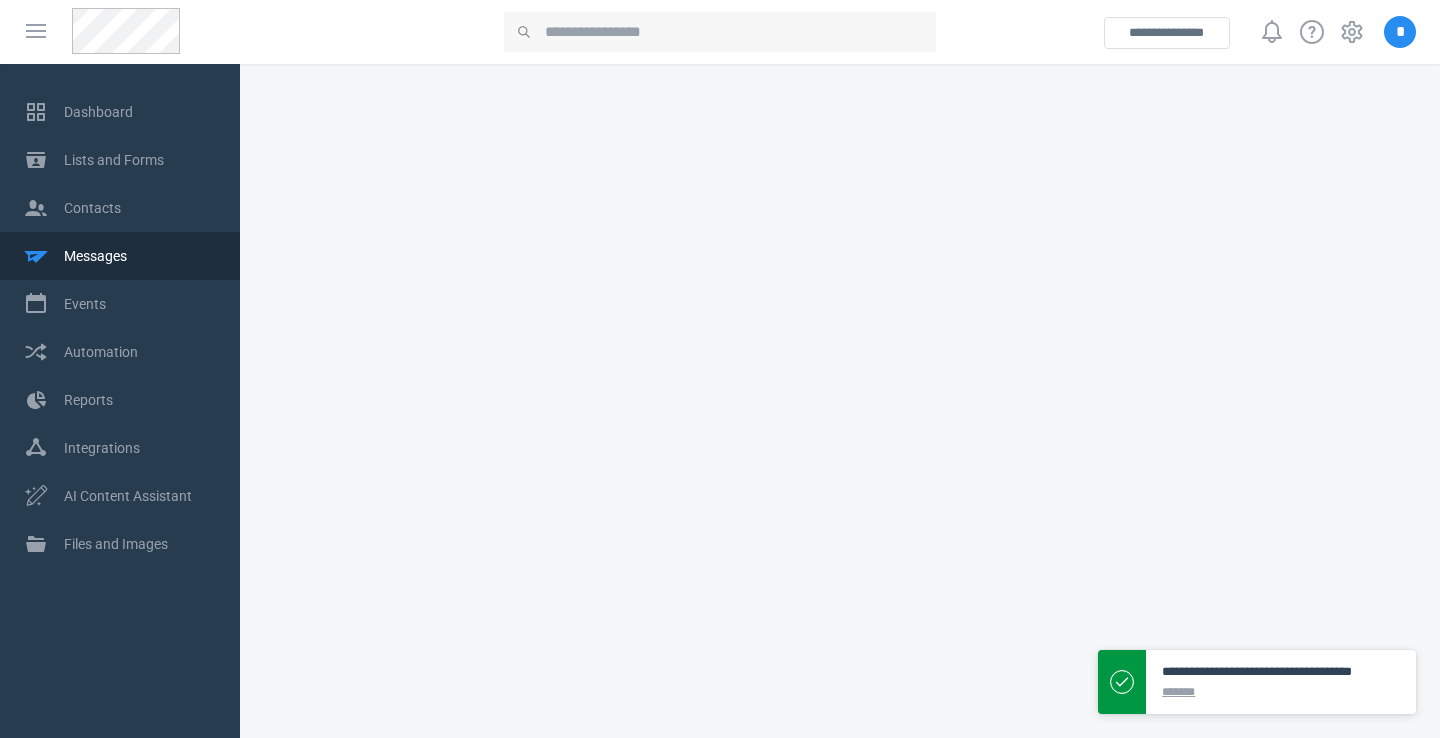 scroll, scrollTop: 0, scrollLeft: 0, axis: both 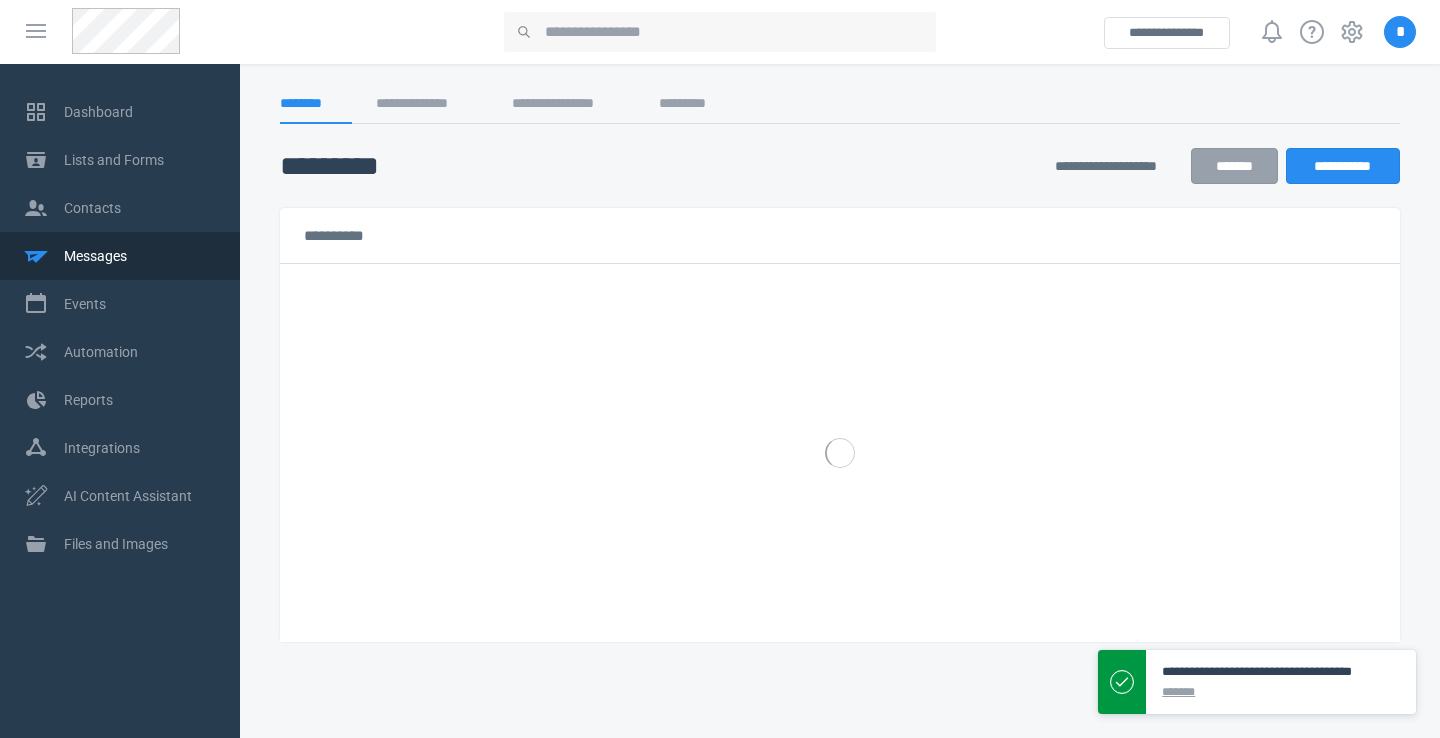 select on "*****" 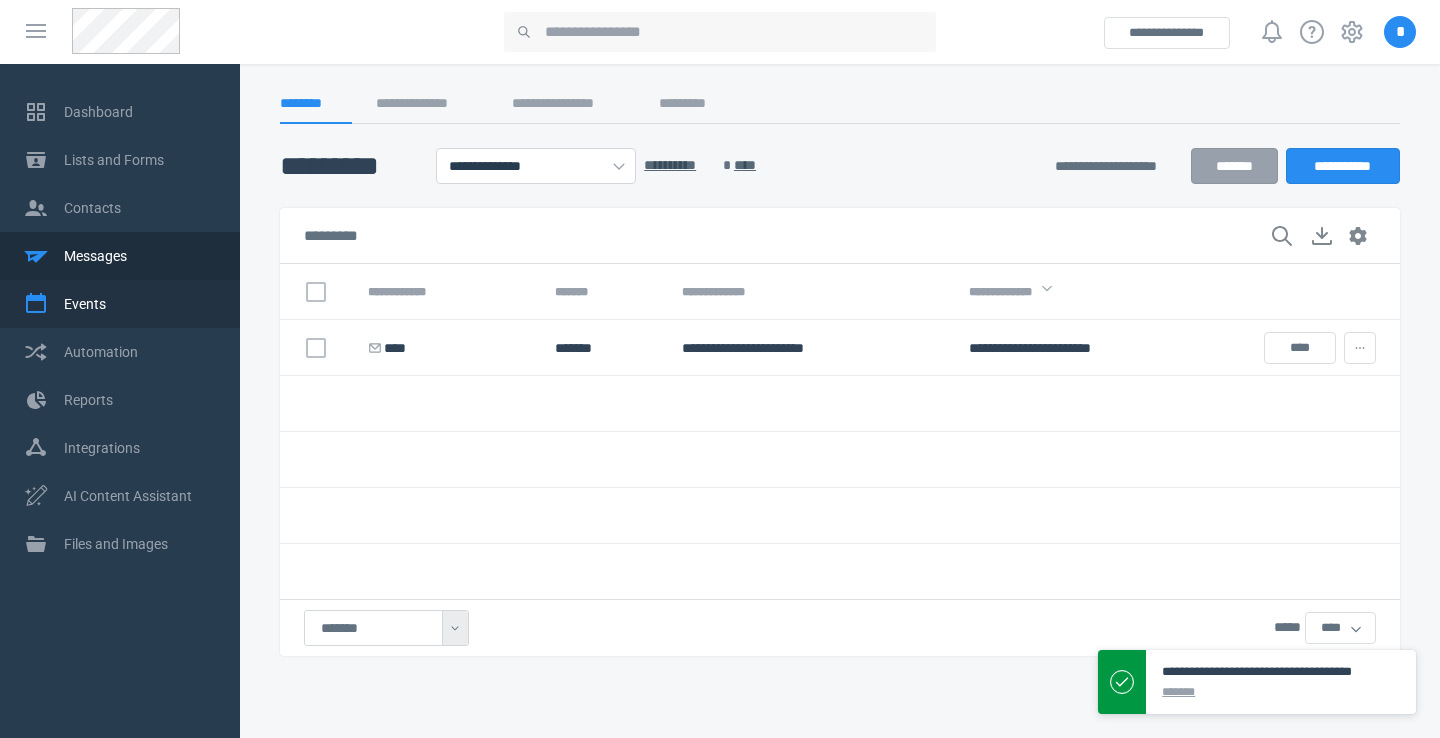 click on "Events" at bounding box center [140, 304] 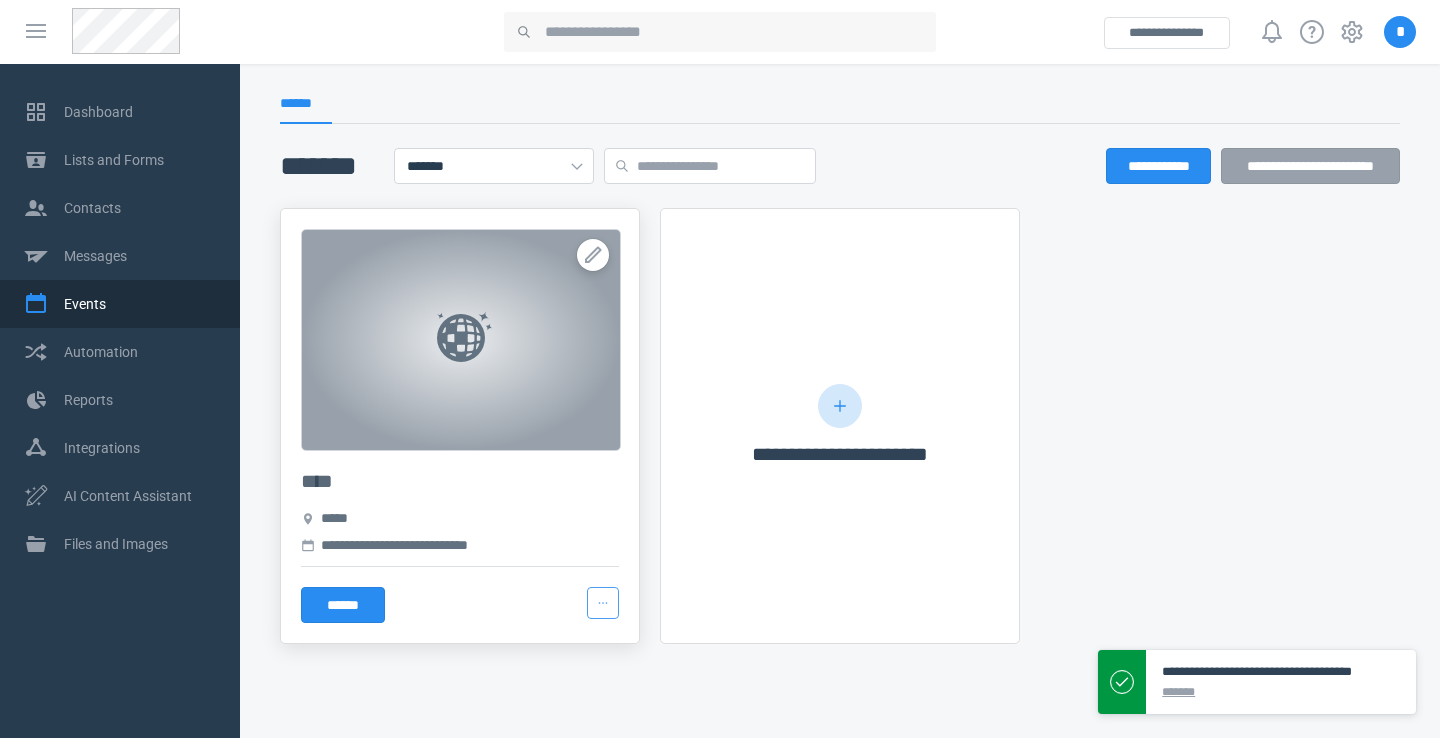 click 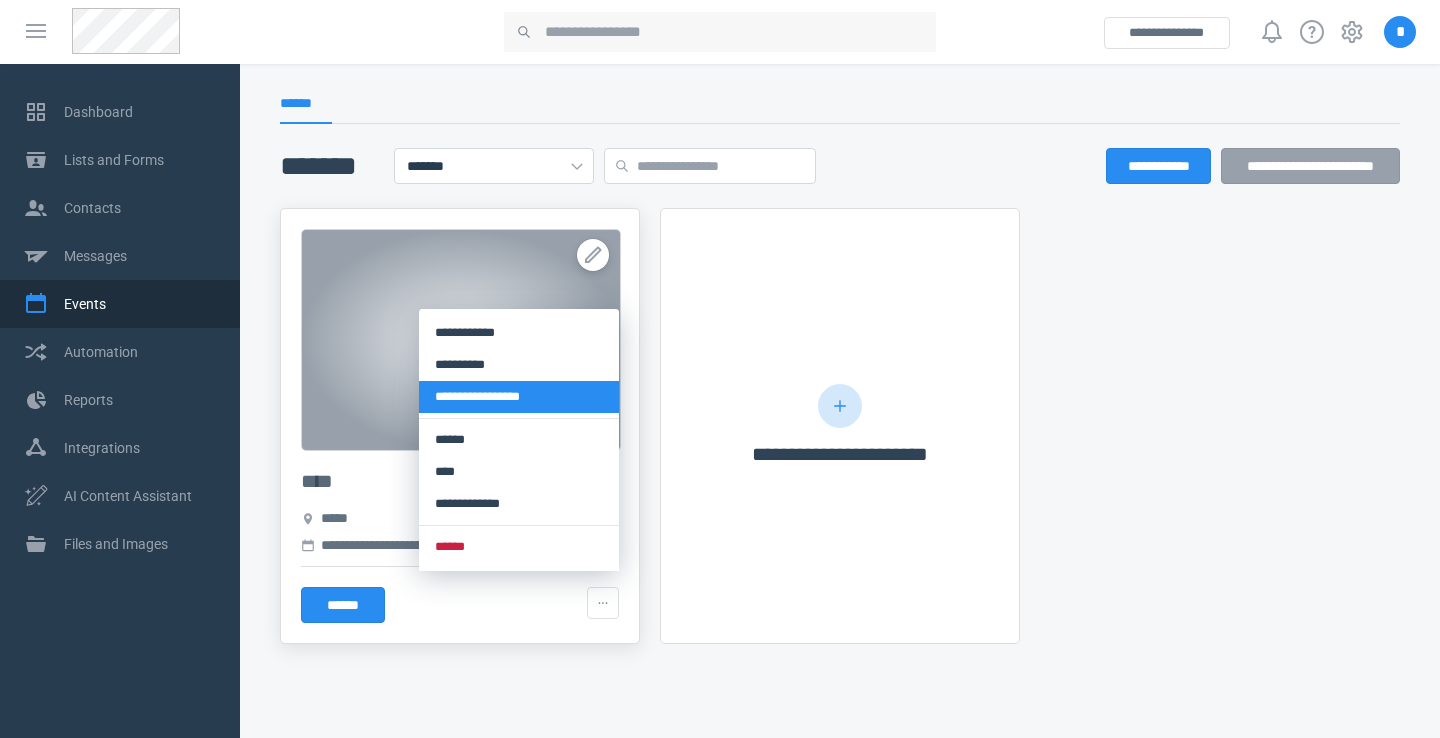 click on "**********" at bounding box center [519, 397] 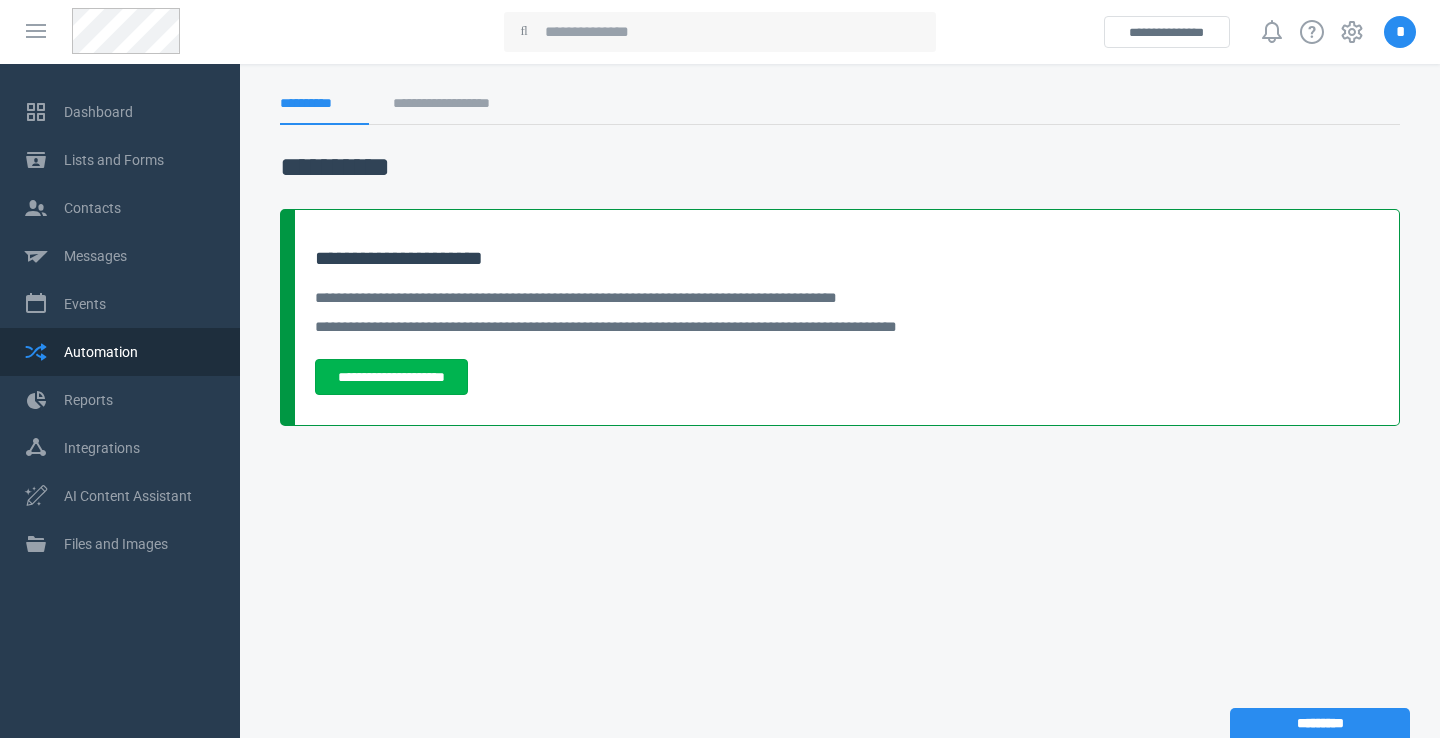 scroll, scrollTop: 0, scrollLeft: 0, axis: both 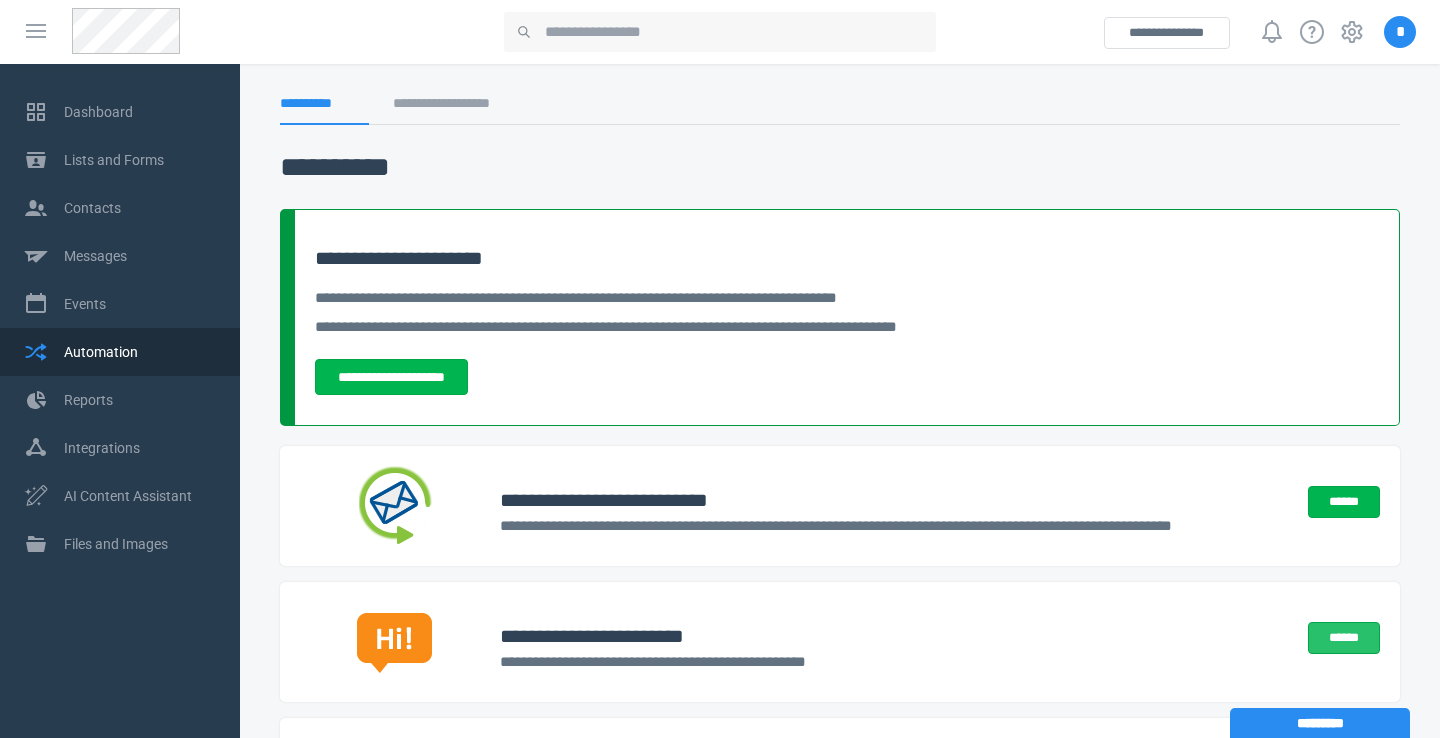 click on "******" at bounding box center [1344, 638] 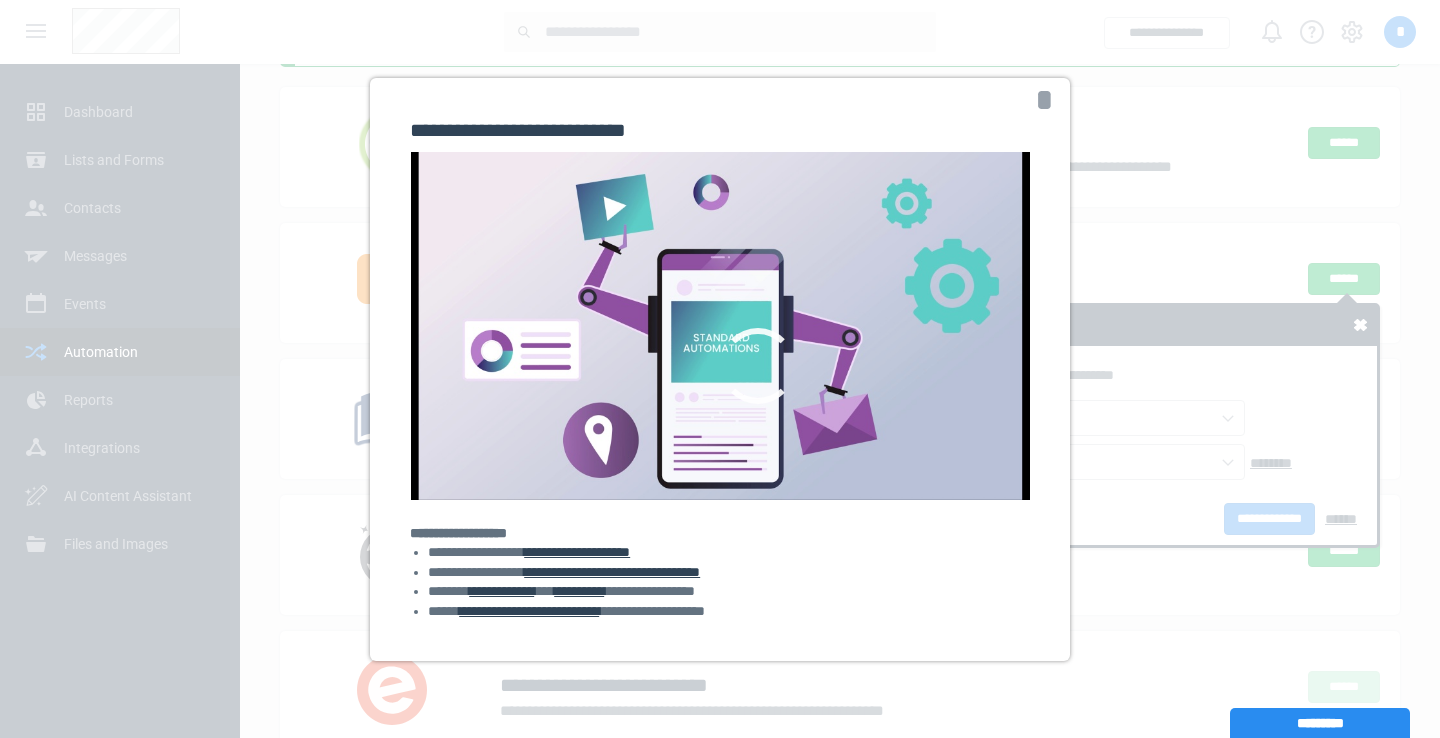 scroll, scrollTop: 360, scrollLeft: 0, axis: vertical 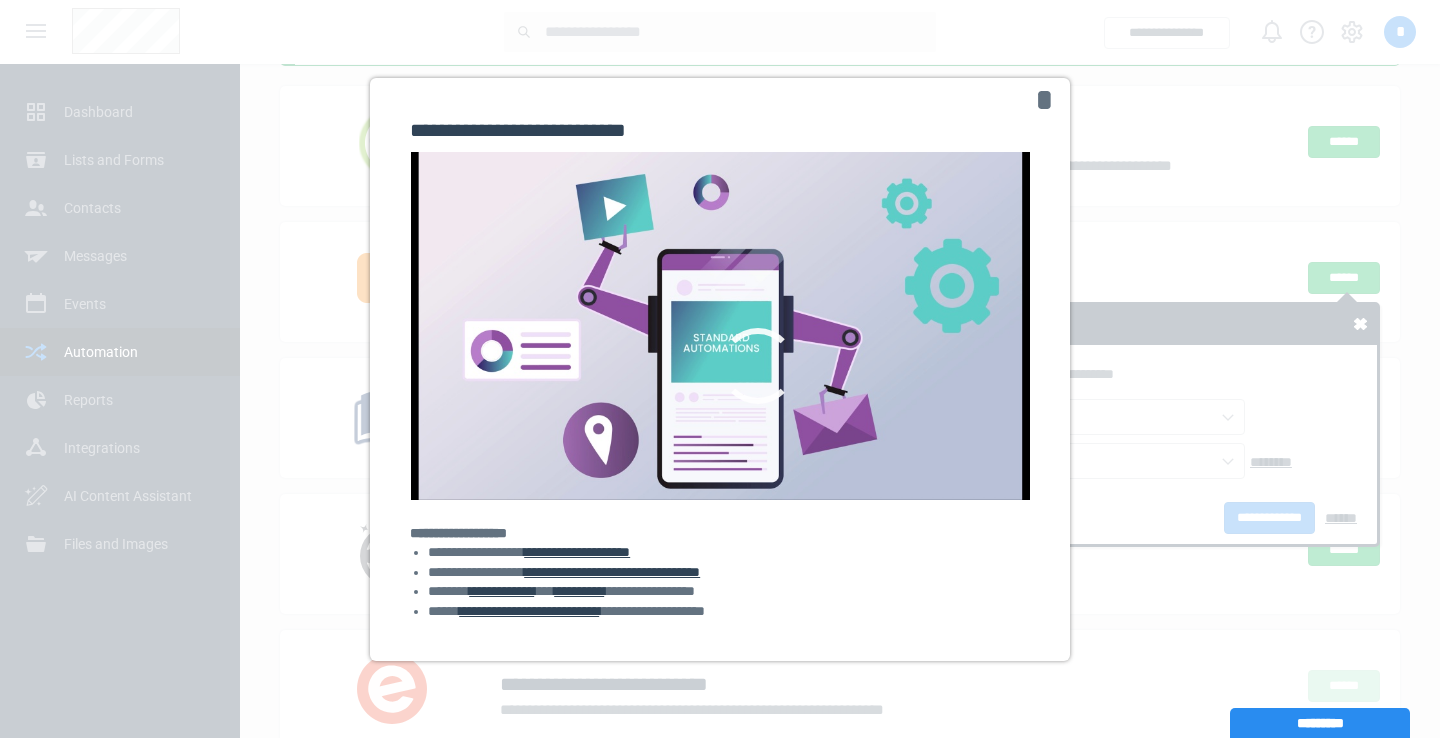 click on "*" at bounding box center (1044, 100) 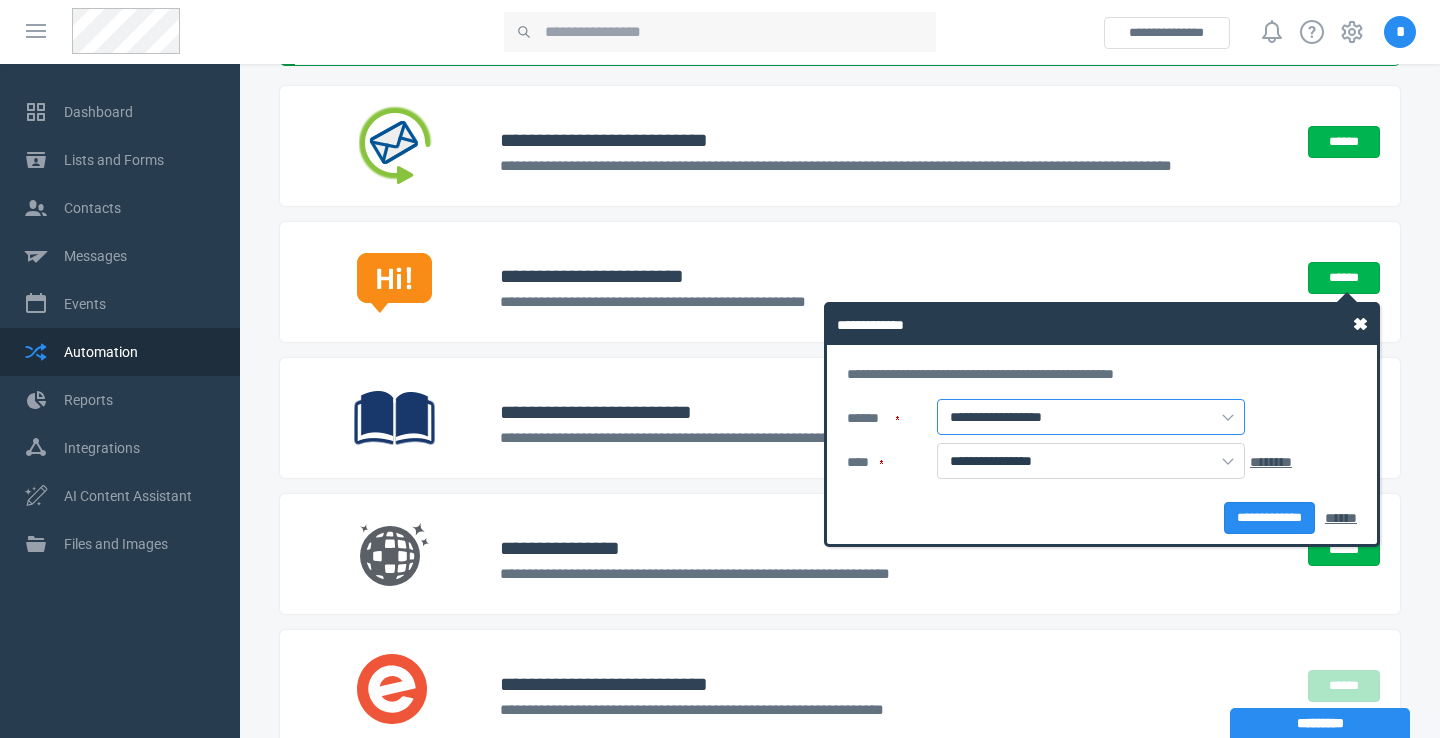 click on "**********" at bounding box center [1091, 417] 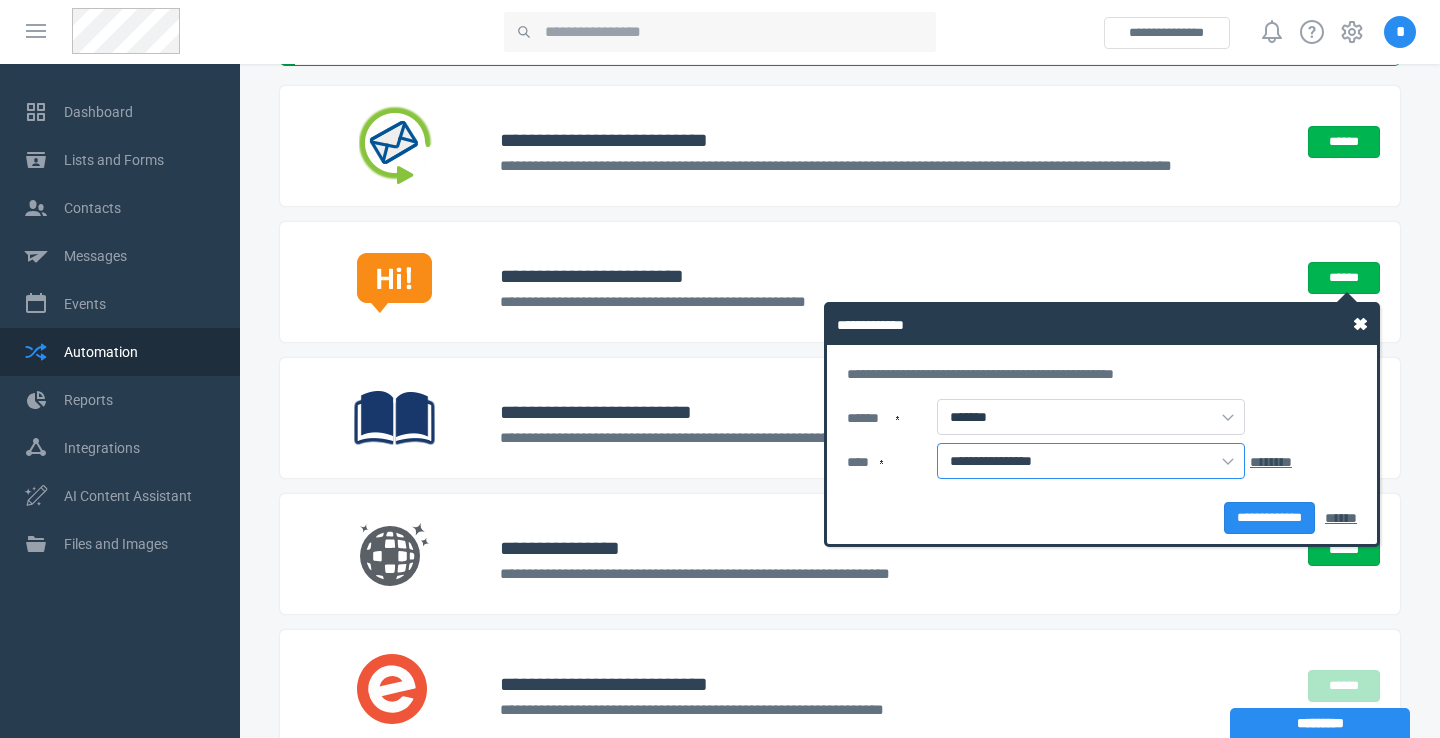 click on "**********" at bounding box center [1091, 461] 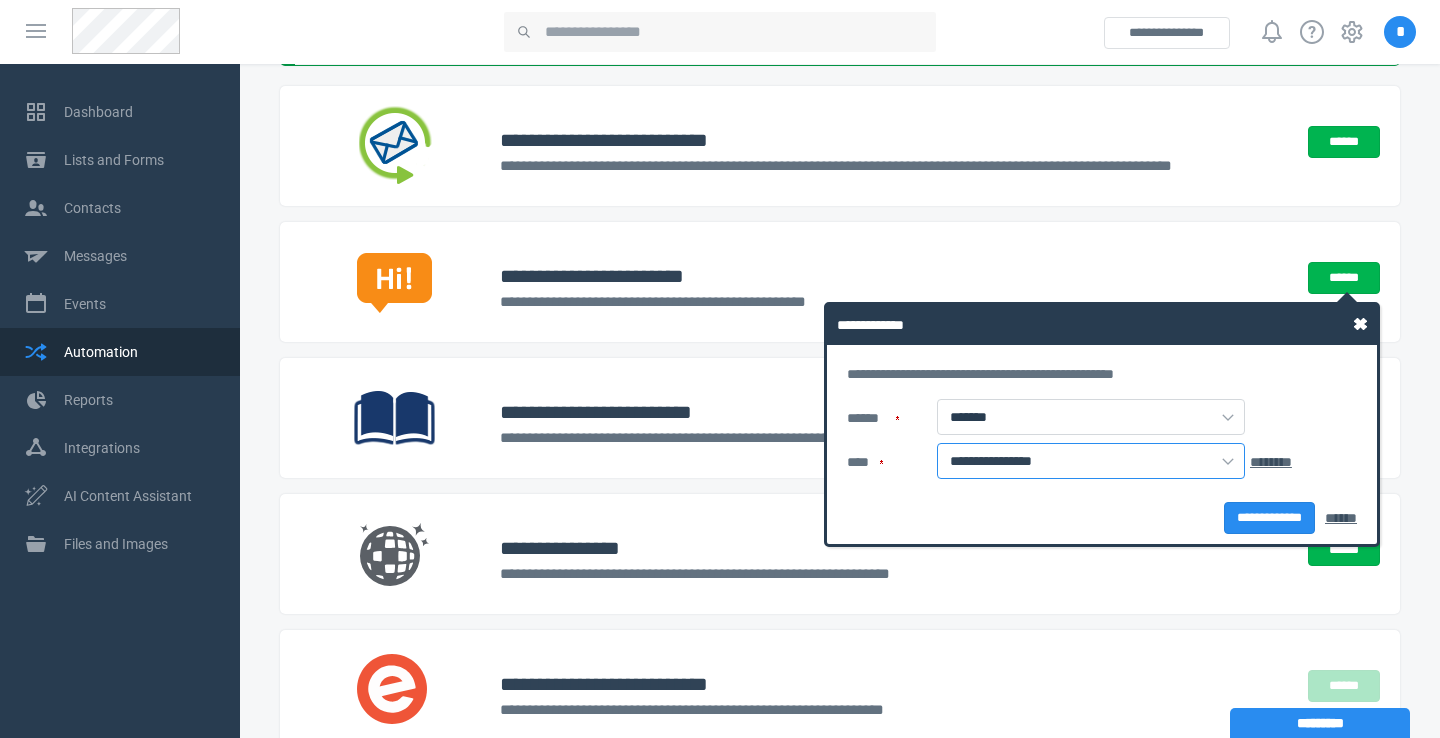 select on "****" 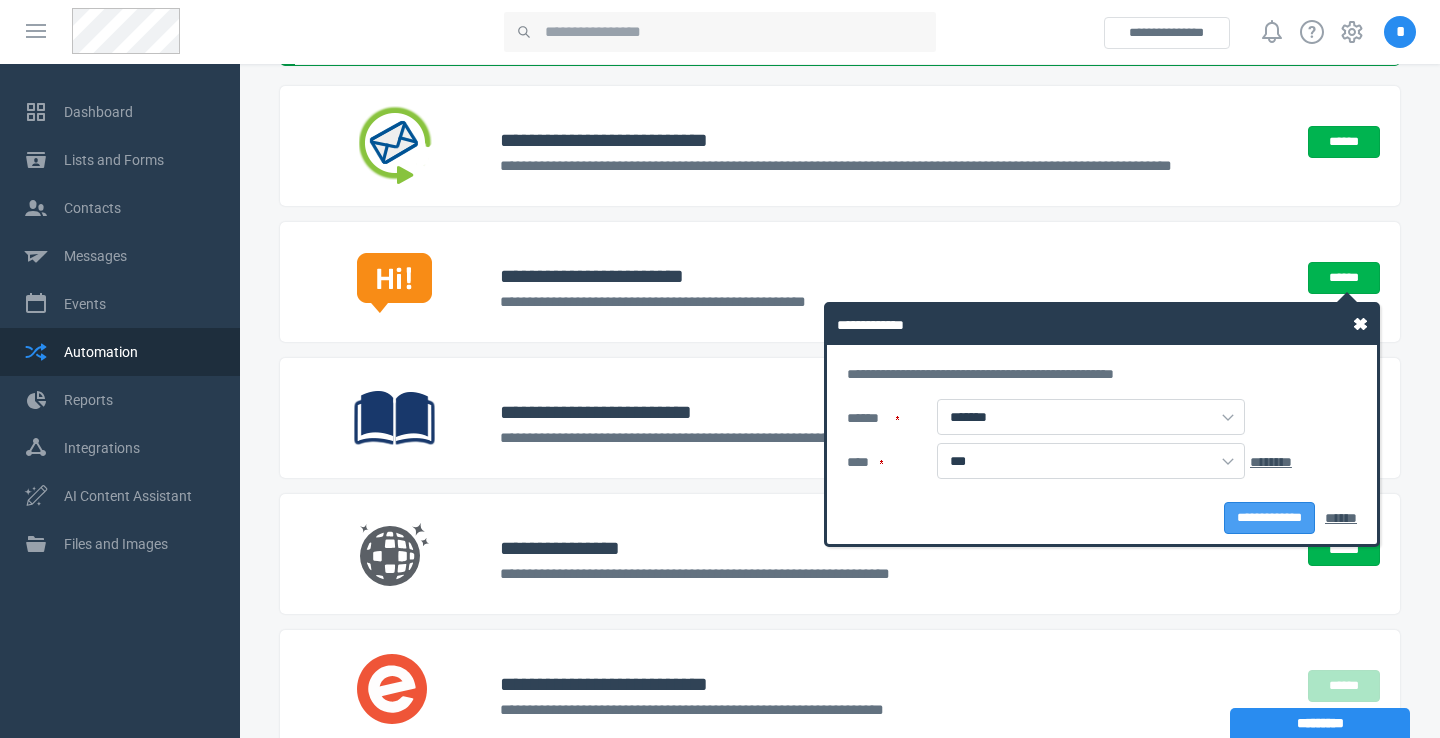 click on "**********" at bounding box center [1269, 518] 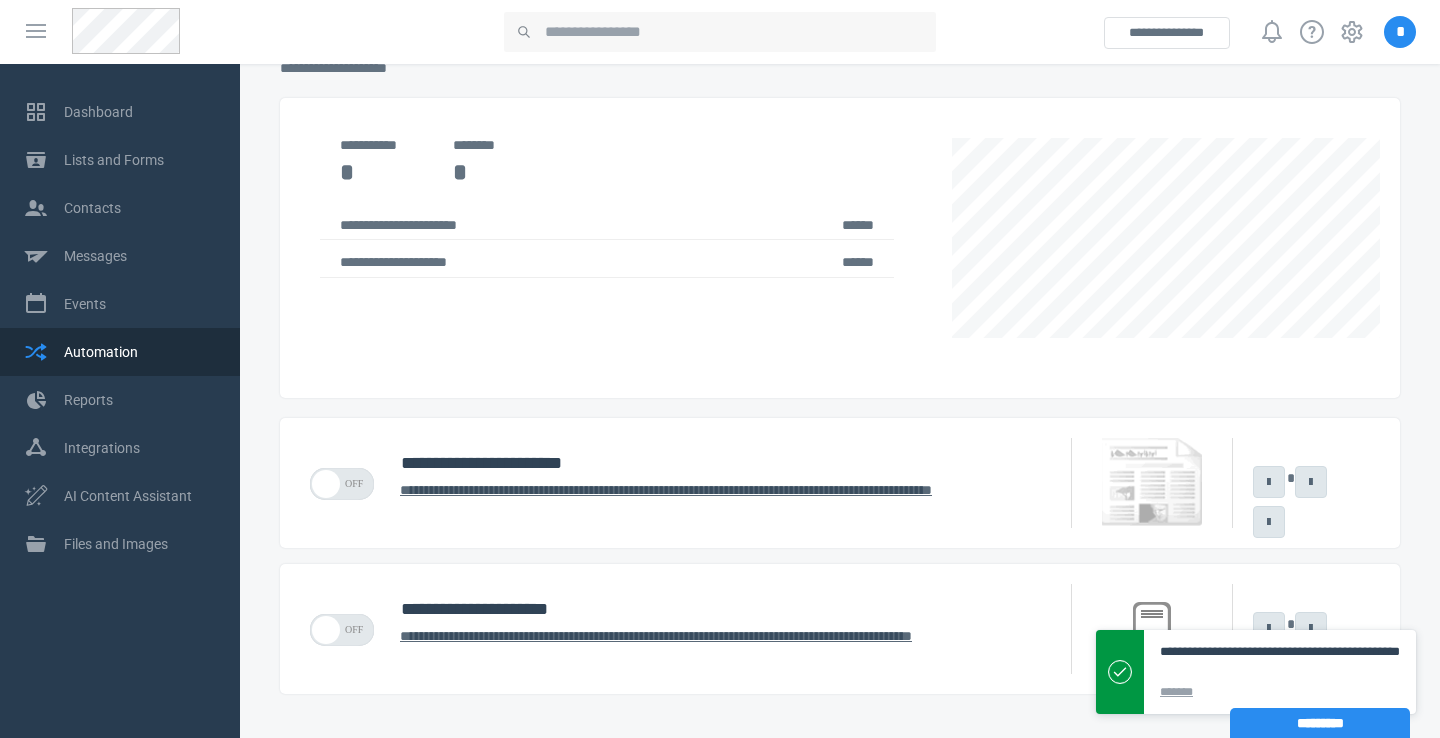 scroll, scrollTop: 420, scrollLeft: 0, axis: vertical 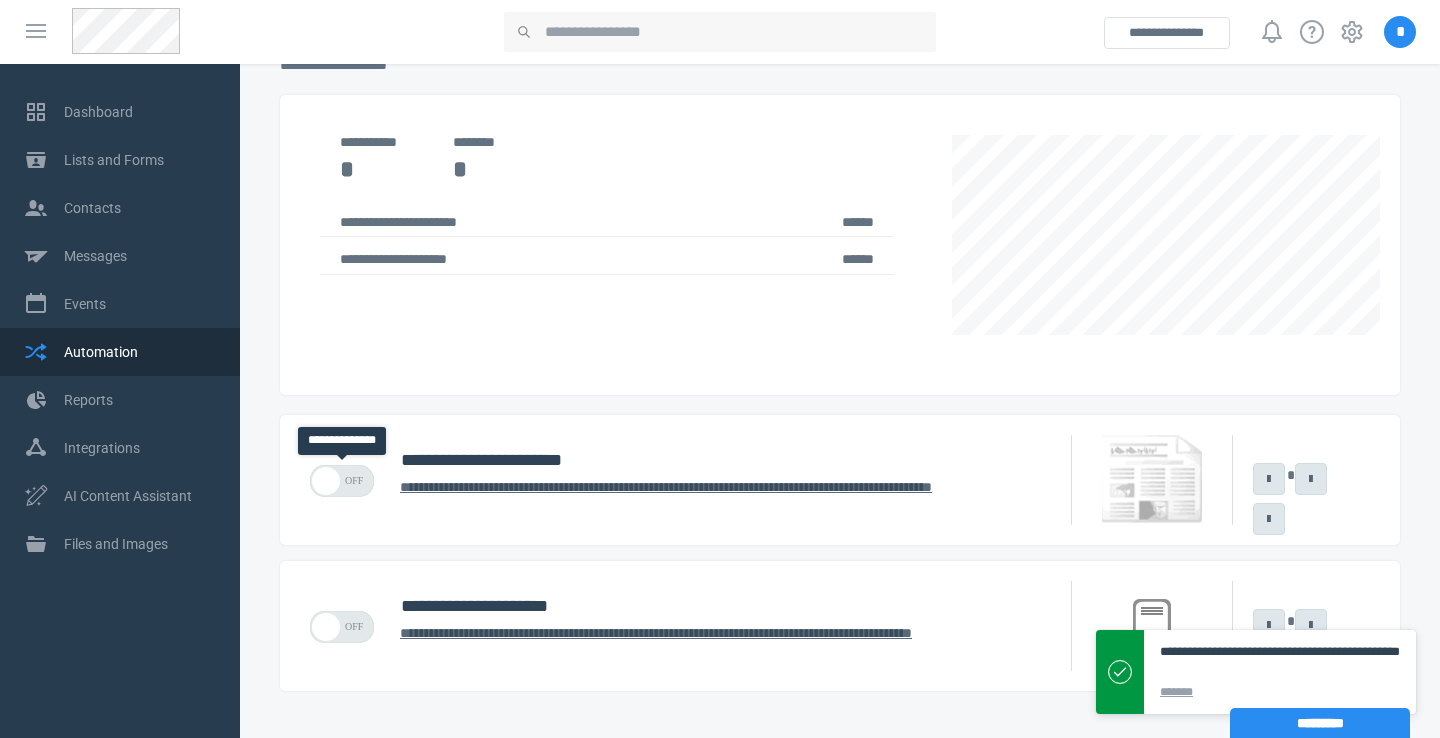click at bounding box center [342, 481] 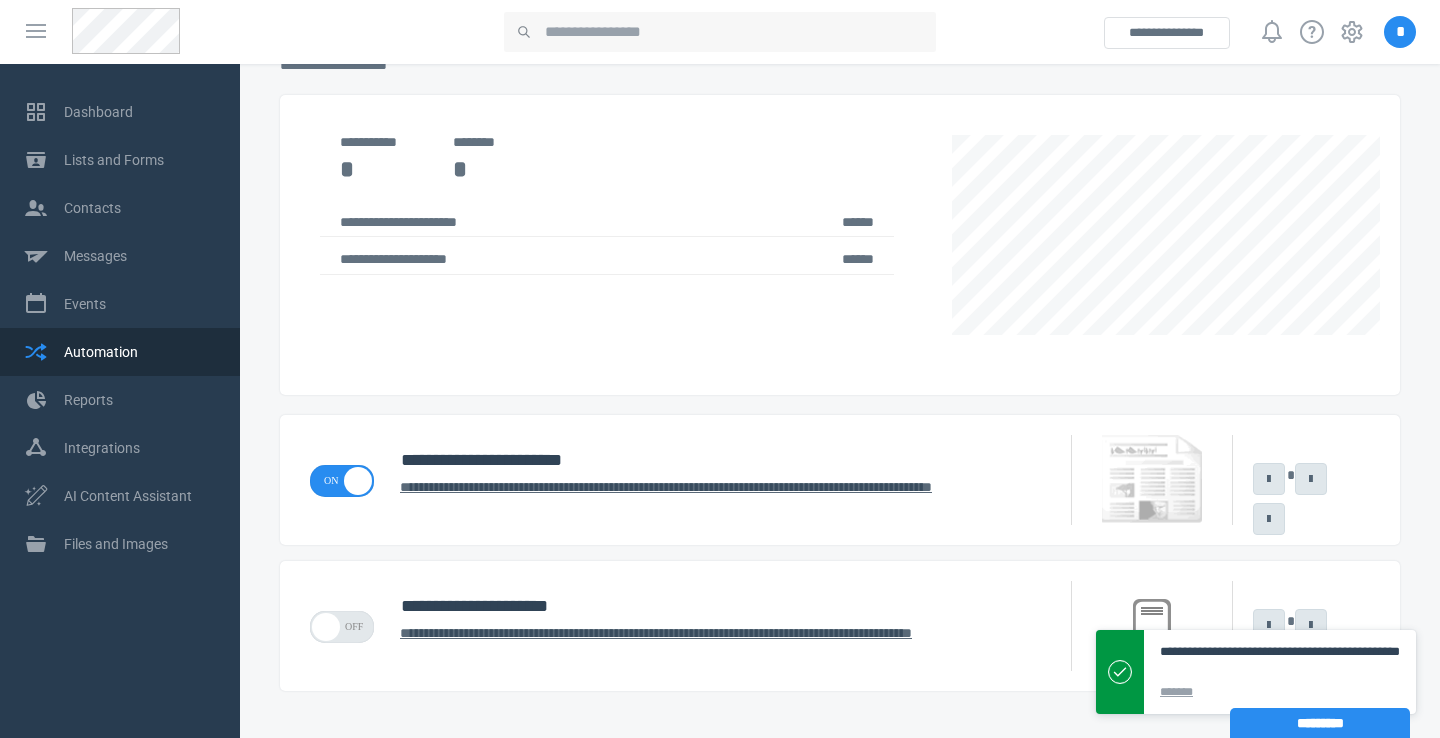 click on "**********" at bounding box center [840, 358] 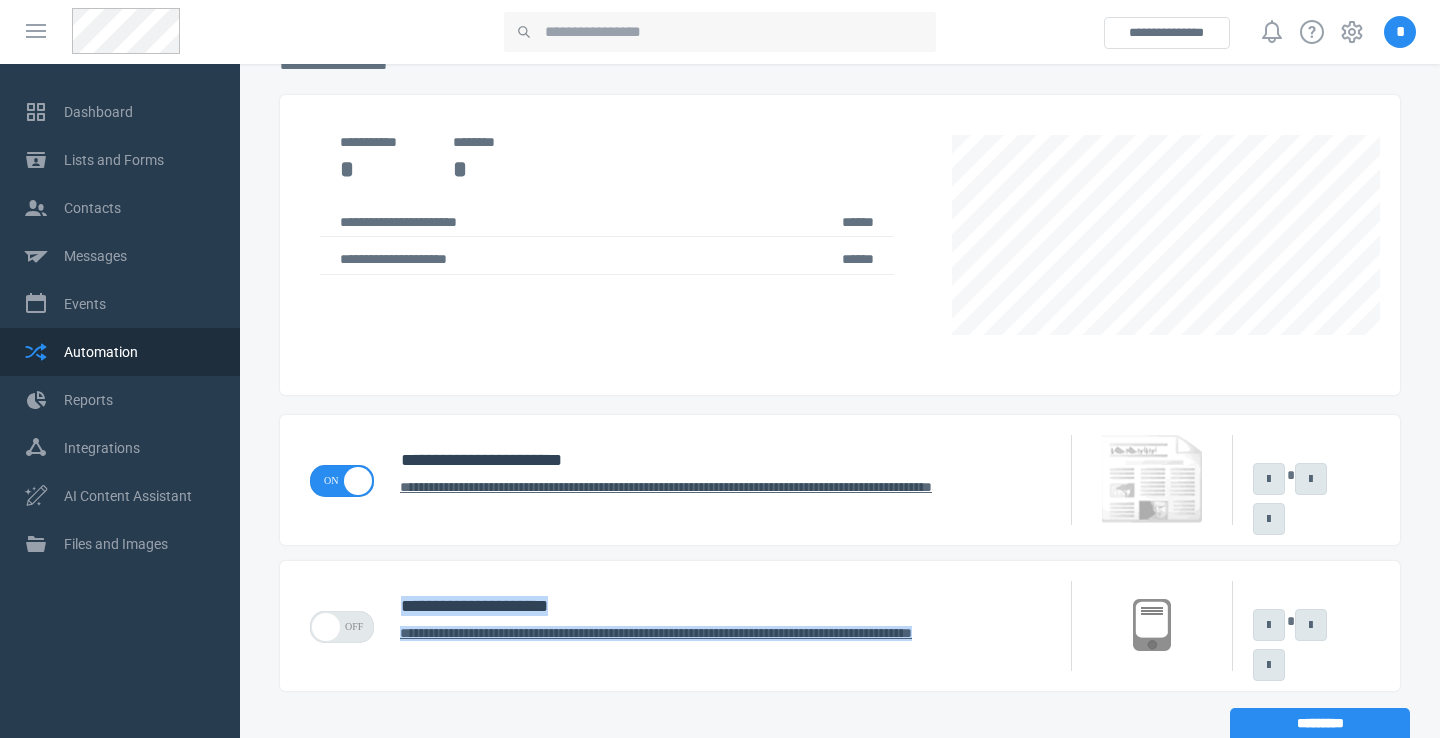 drag, startPoint x: 975, startPoint y: 547, endPoint x: 973, endPoint y: 787, distance: 240.00833 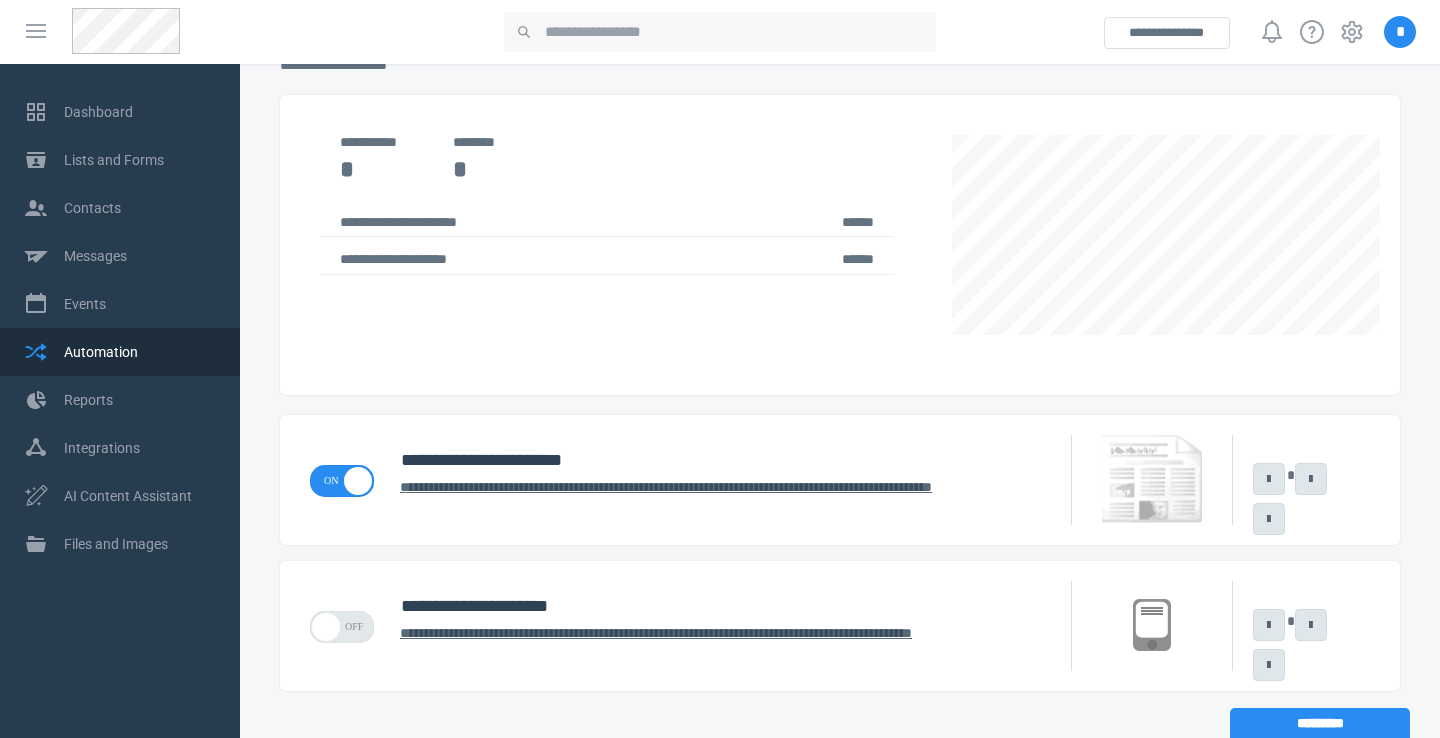 click at bounding box center (1166, 255) 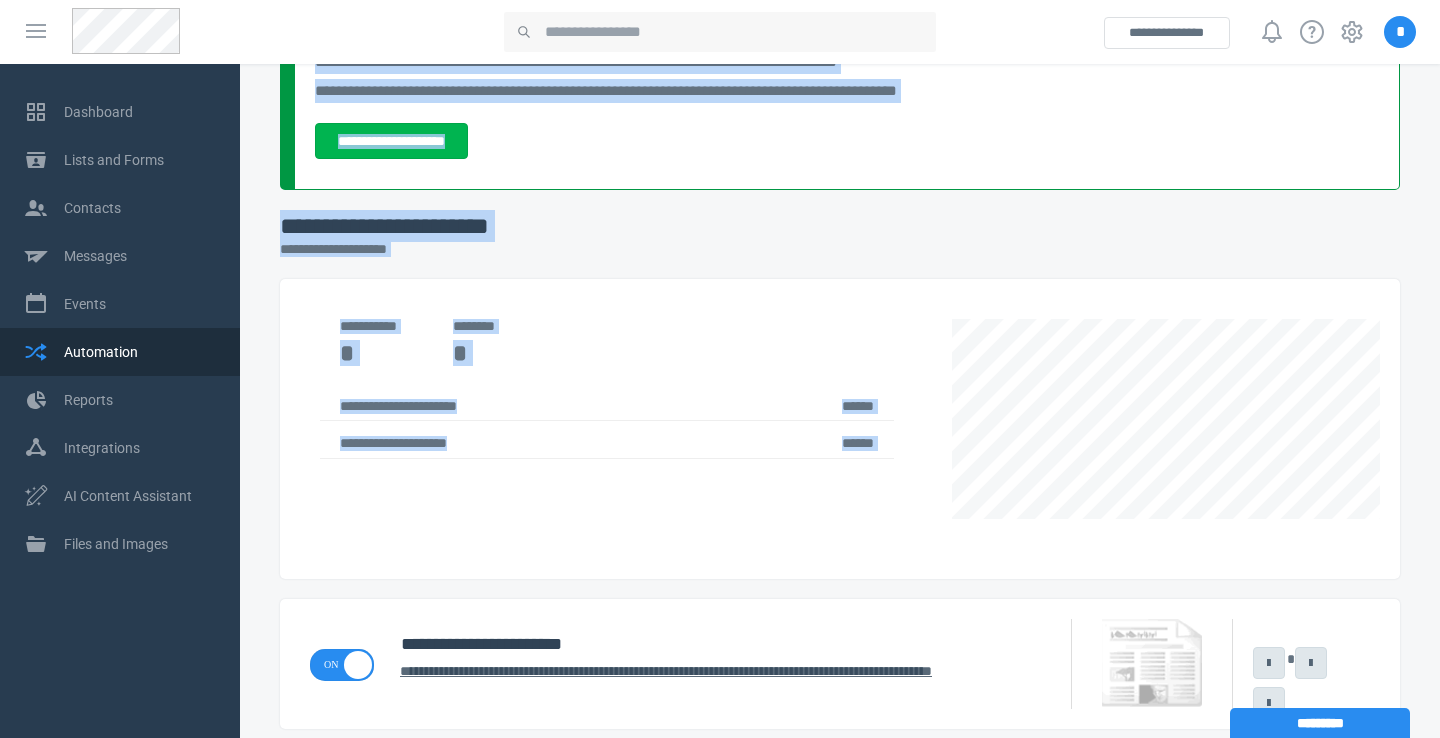 scroll, scrollTop: 0, scrollLeft: 0, axis: both 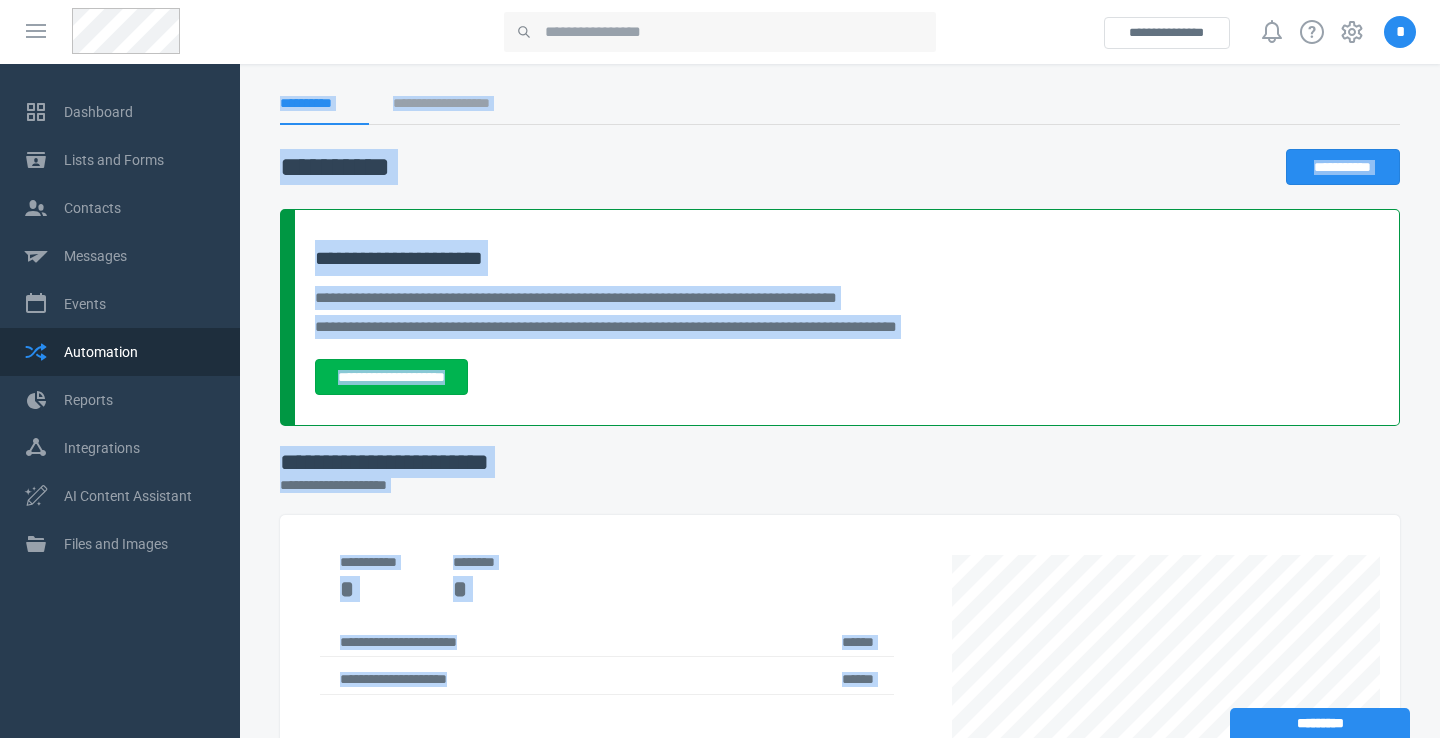 drag, startPoint x: 1017, startPoint y: 366, endPoint x: 1026, endPoint y: -31, distance: 397.102 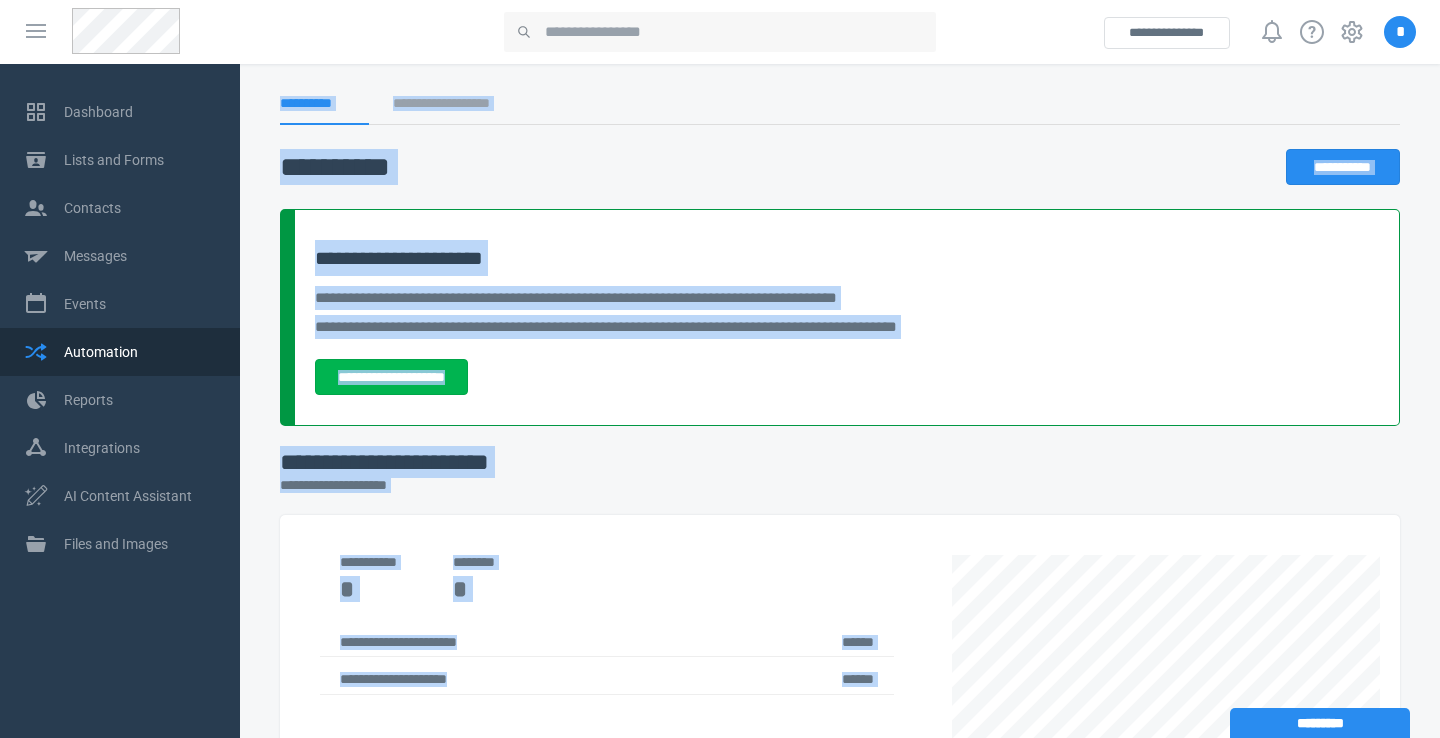 click on "**********" at bounding box center (840, 167) 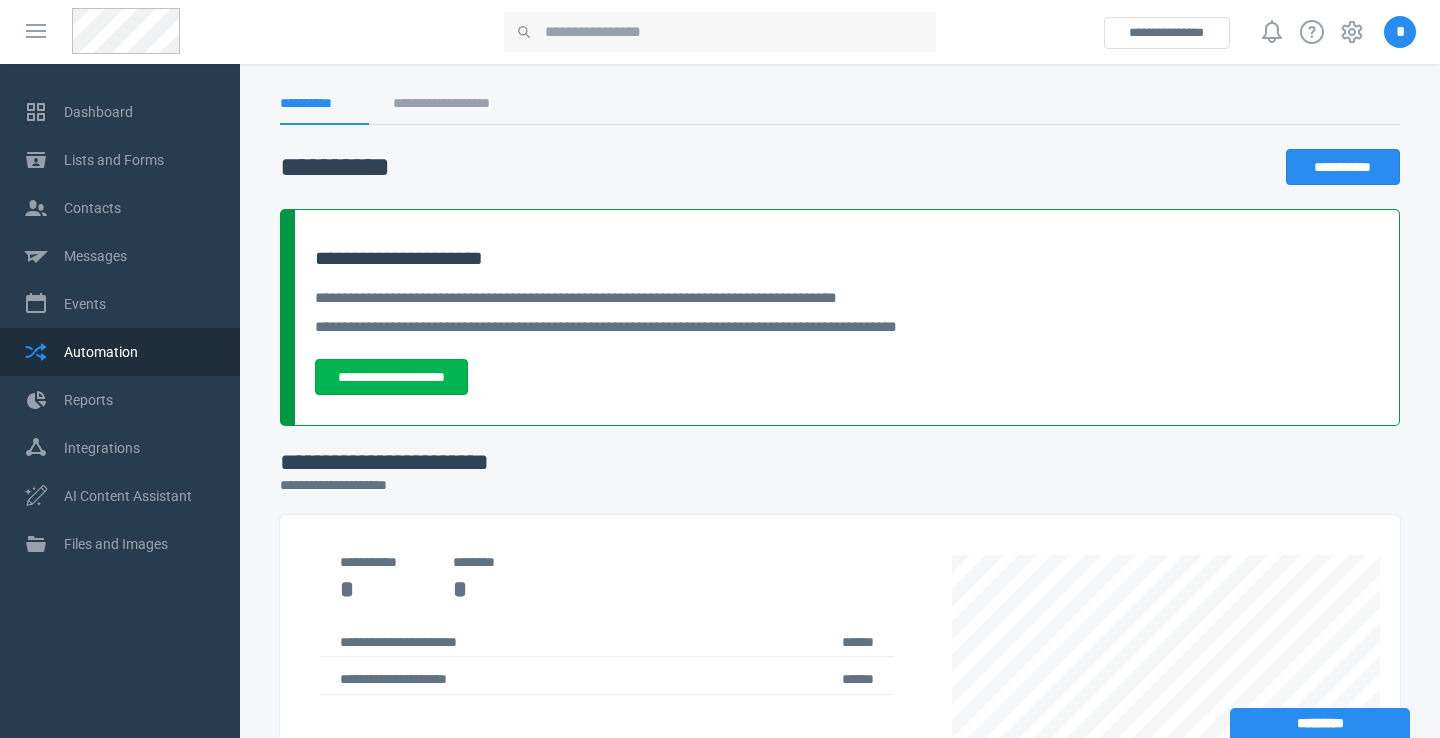 click on "**********" at bounding box center (840, 462) 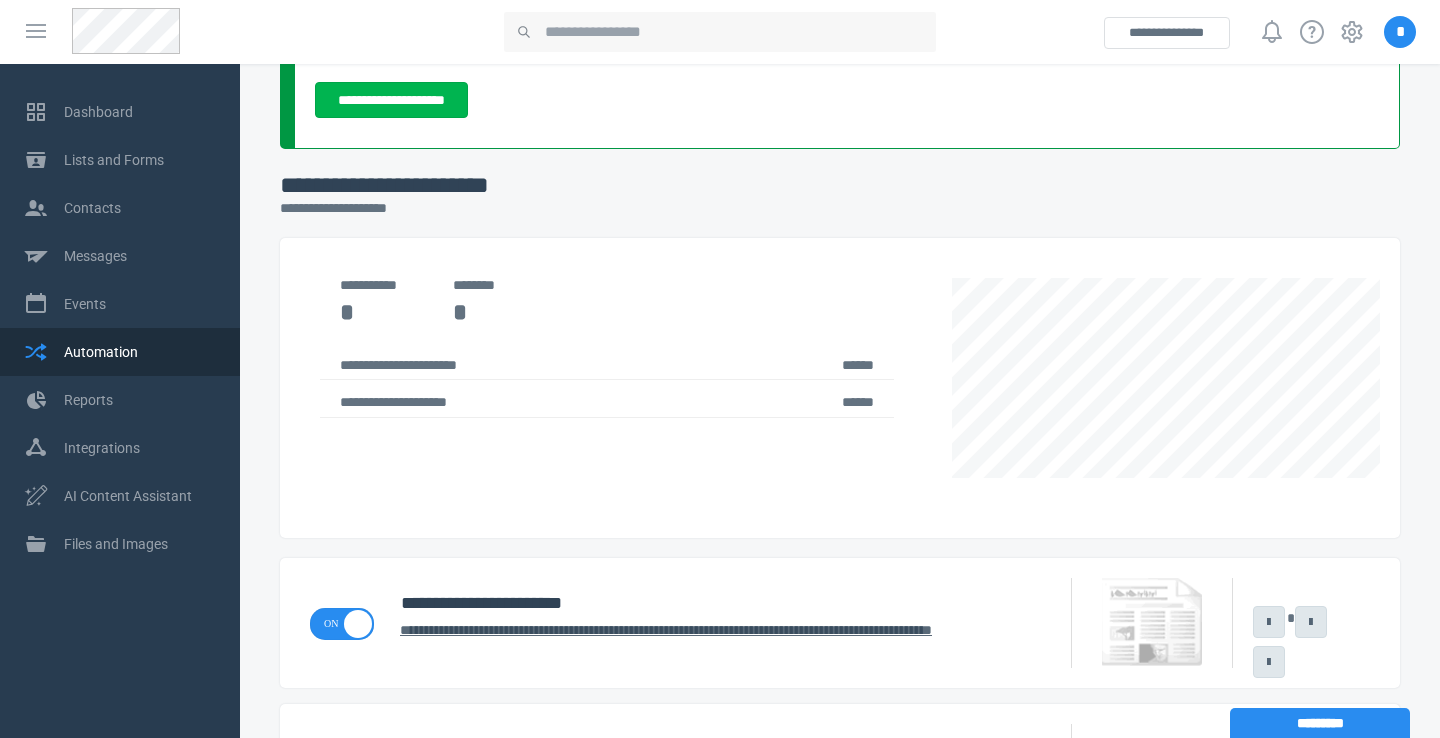 scroll, scrollTop: 280, scrollLeft: 0, axis: vertical 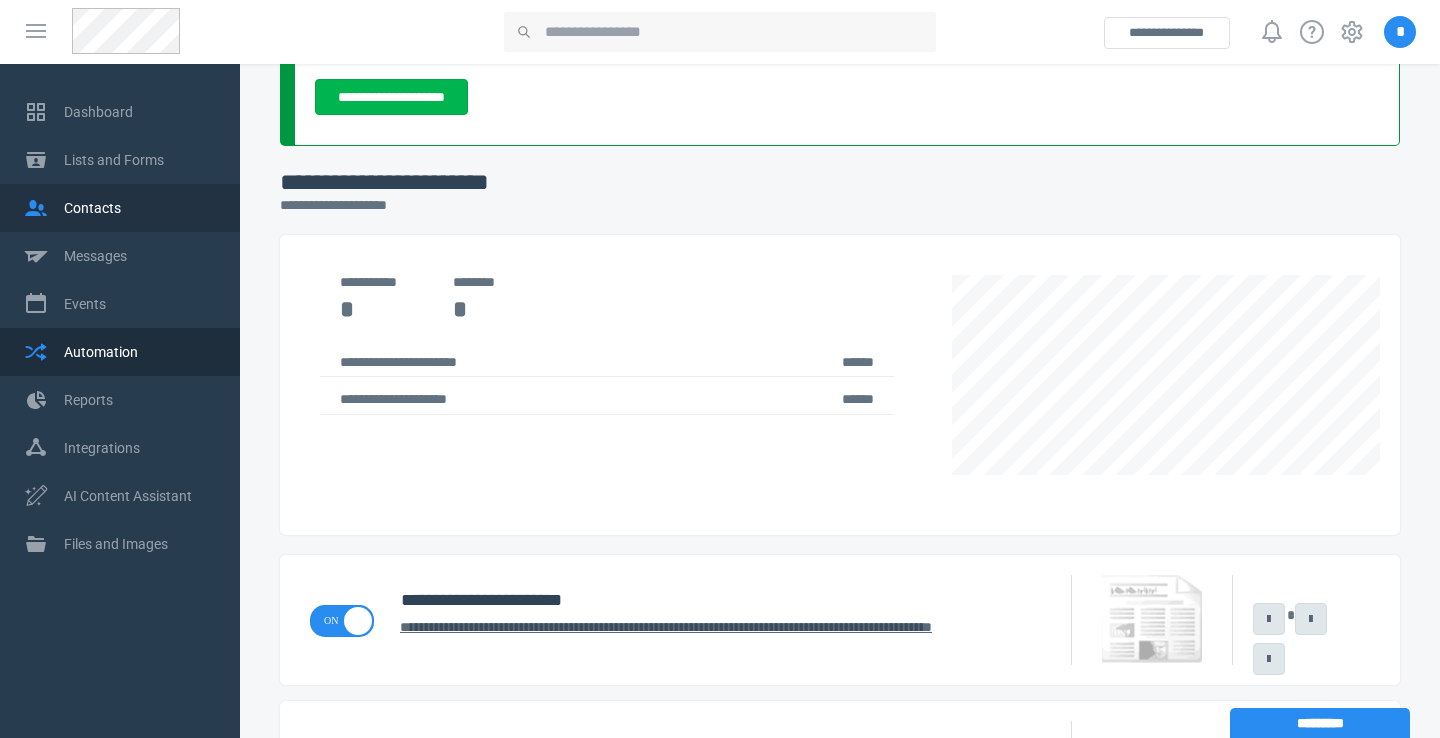 click on "Contacts" at bounding box center [120, 208] 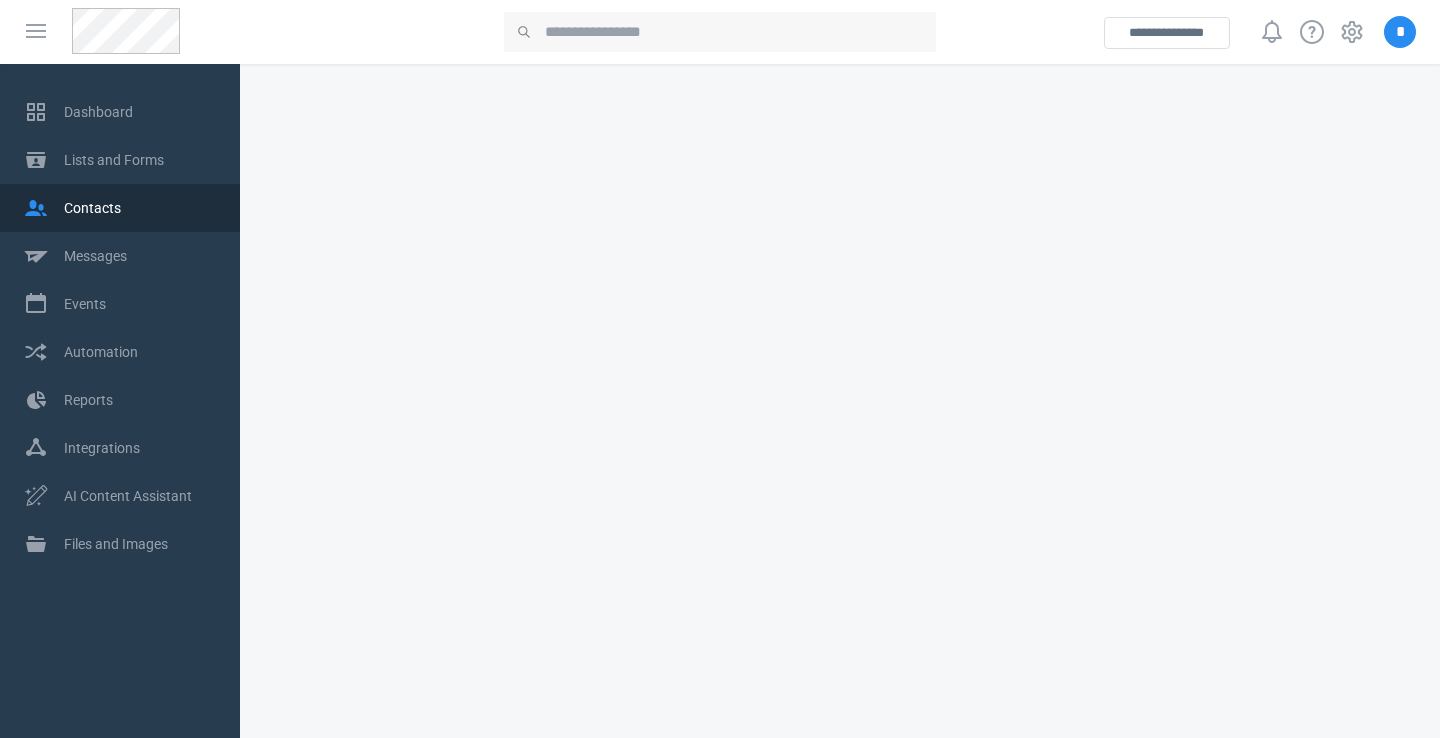 scroll, scrollTop: 0, scrollLeft: 0, axis: both 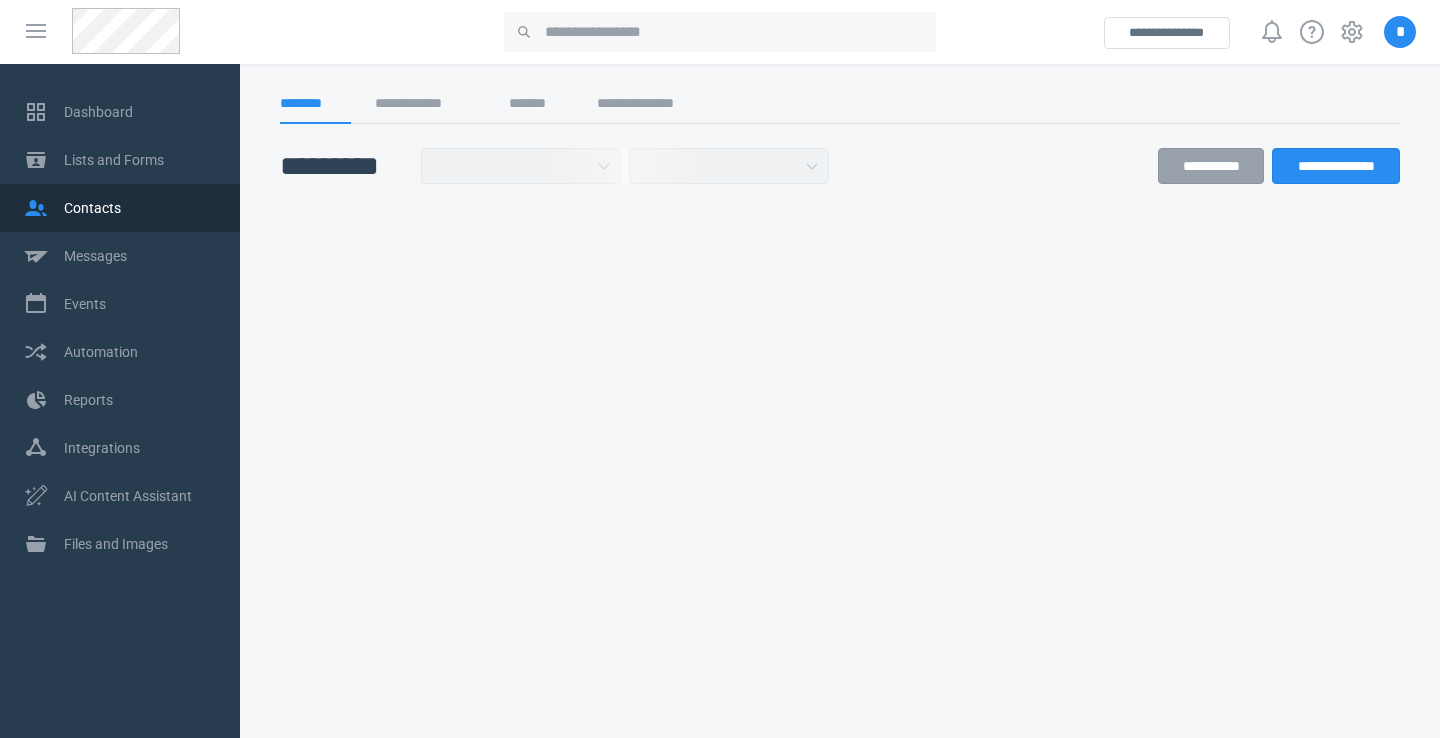select on "*****" 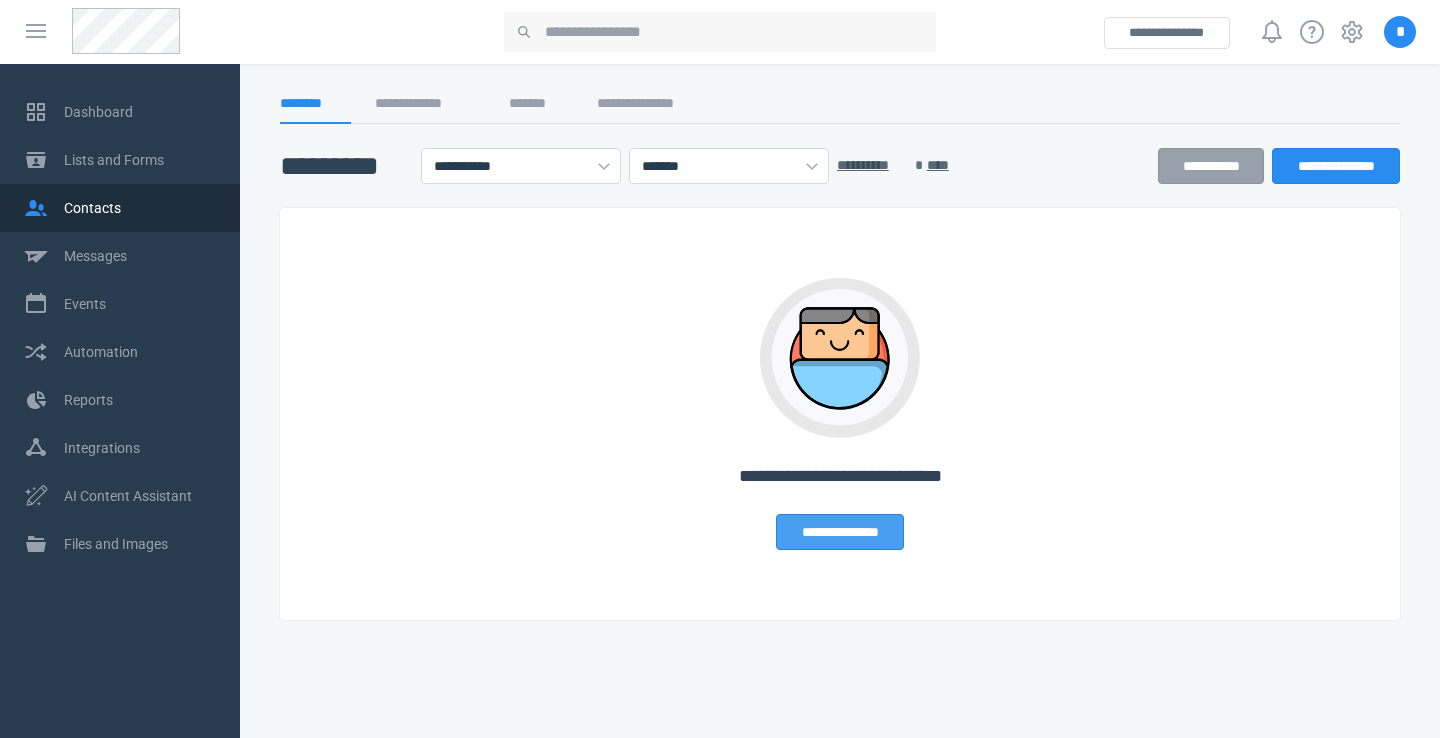 click on "**********" at bounding box center (840, 532) 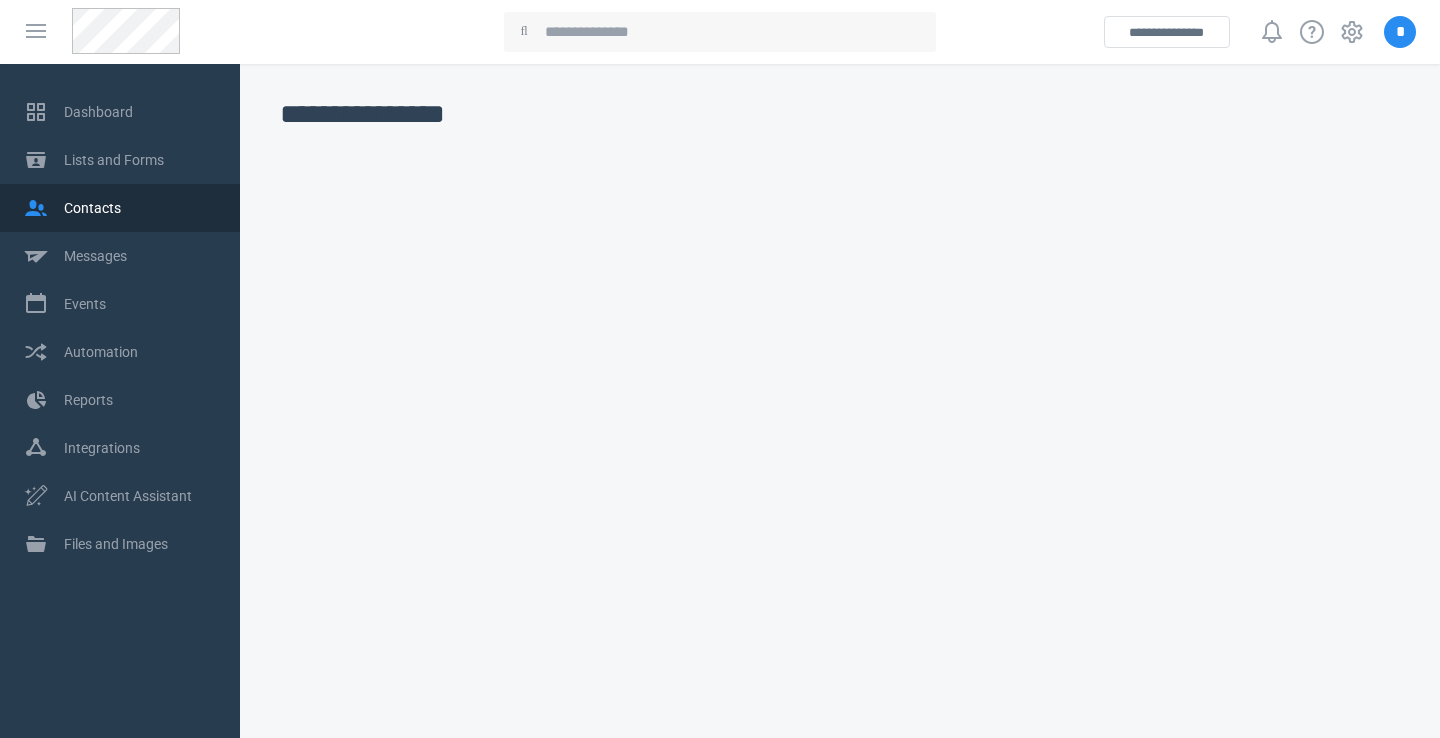 scroll, scrollTop: 0, scrollLeft: 0, axis: both 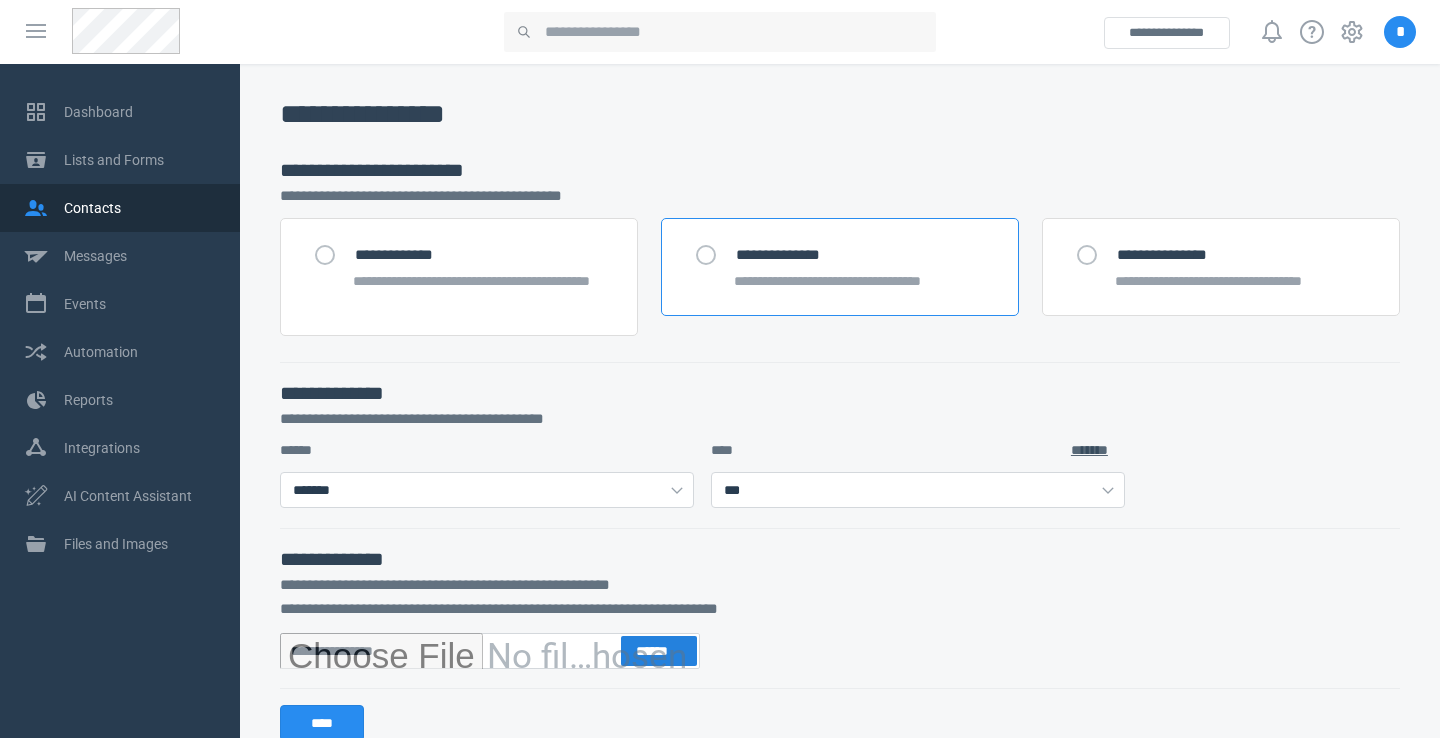 click on "**********" at bounding box center (860, 281) 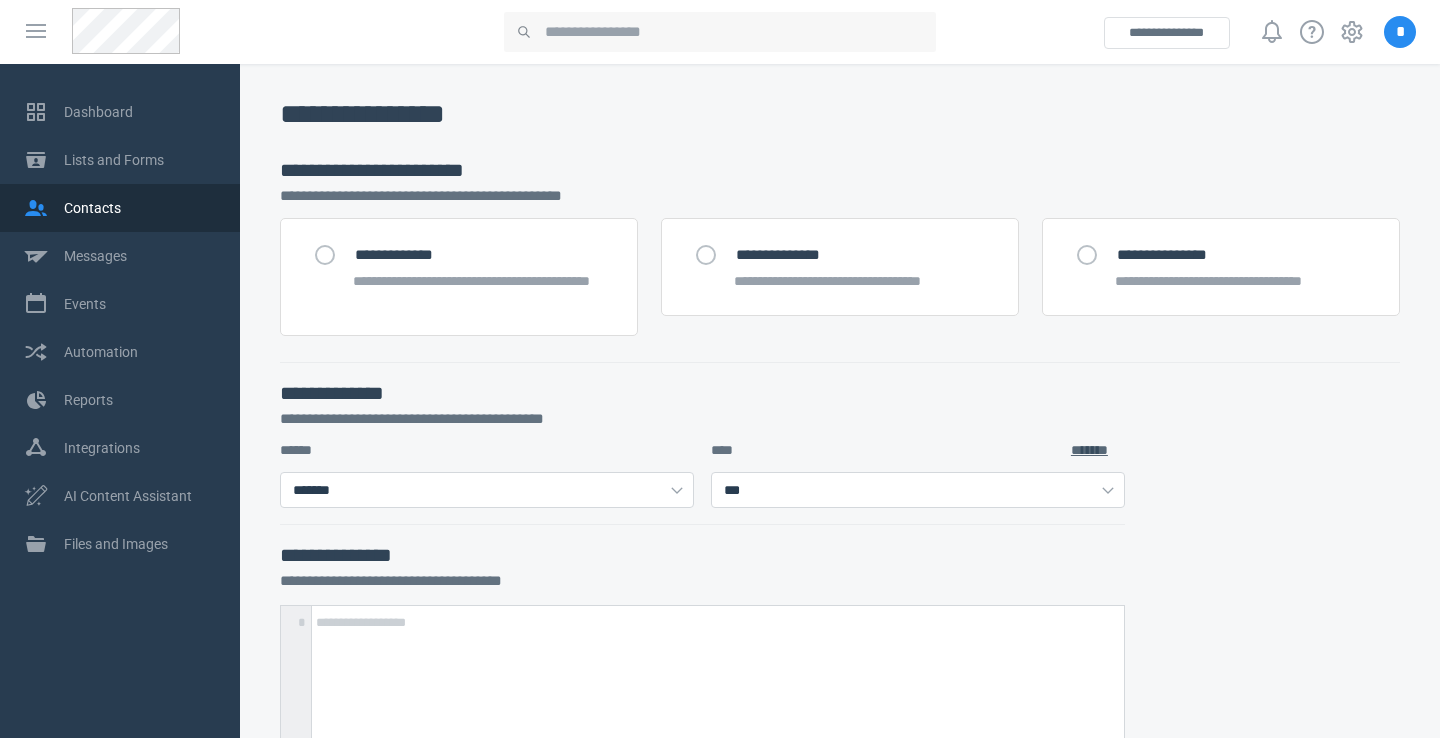 click on "**********" at bounding box center [702, 555] 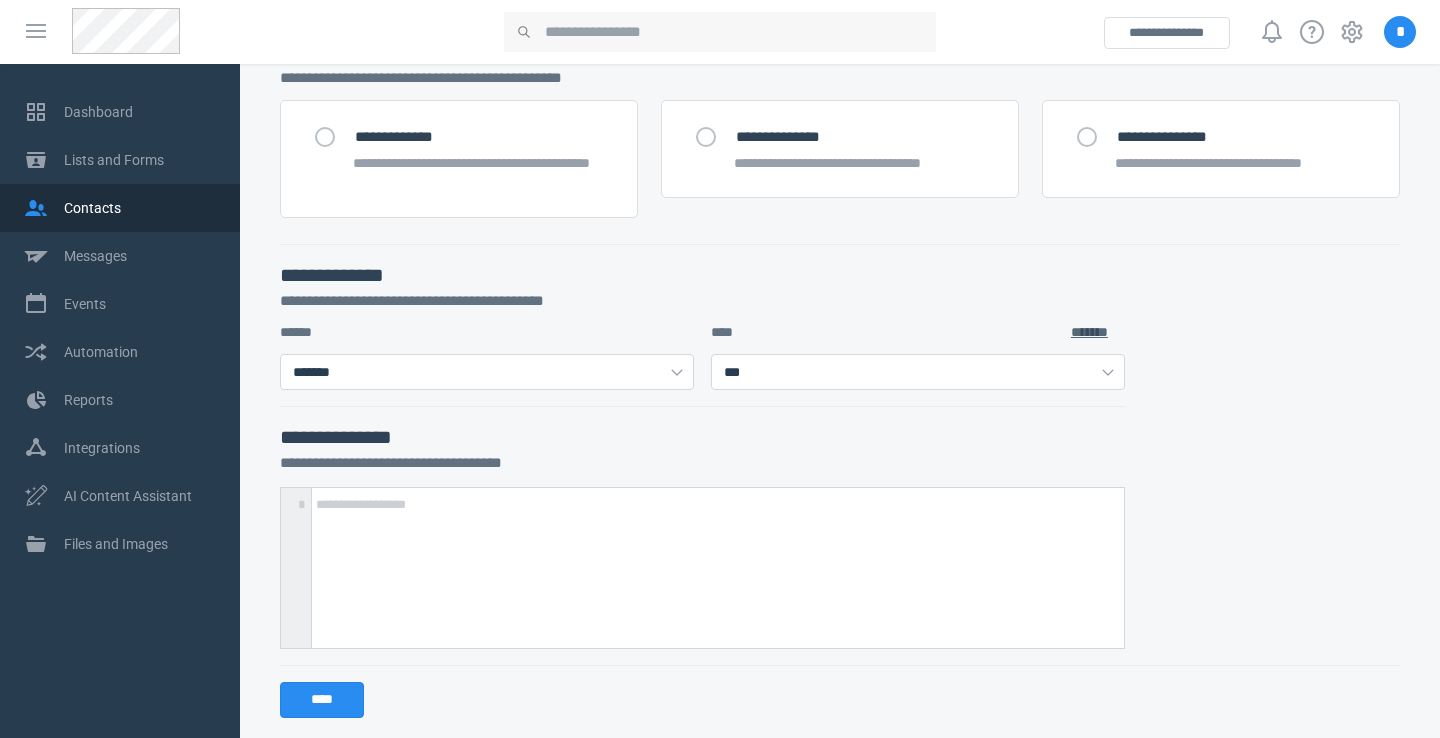 scroll, scrollTop: 129, scrollLeft: 0, axis: vertical 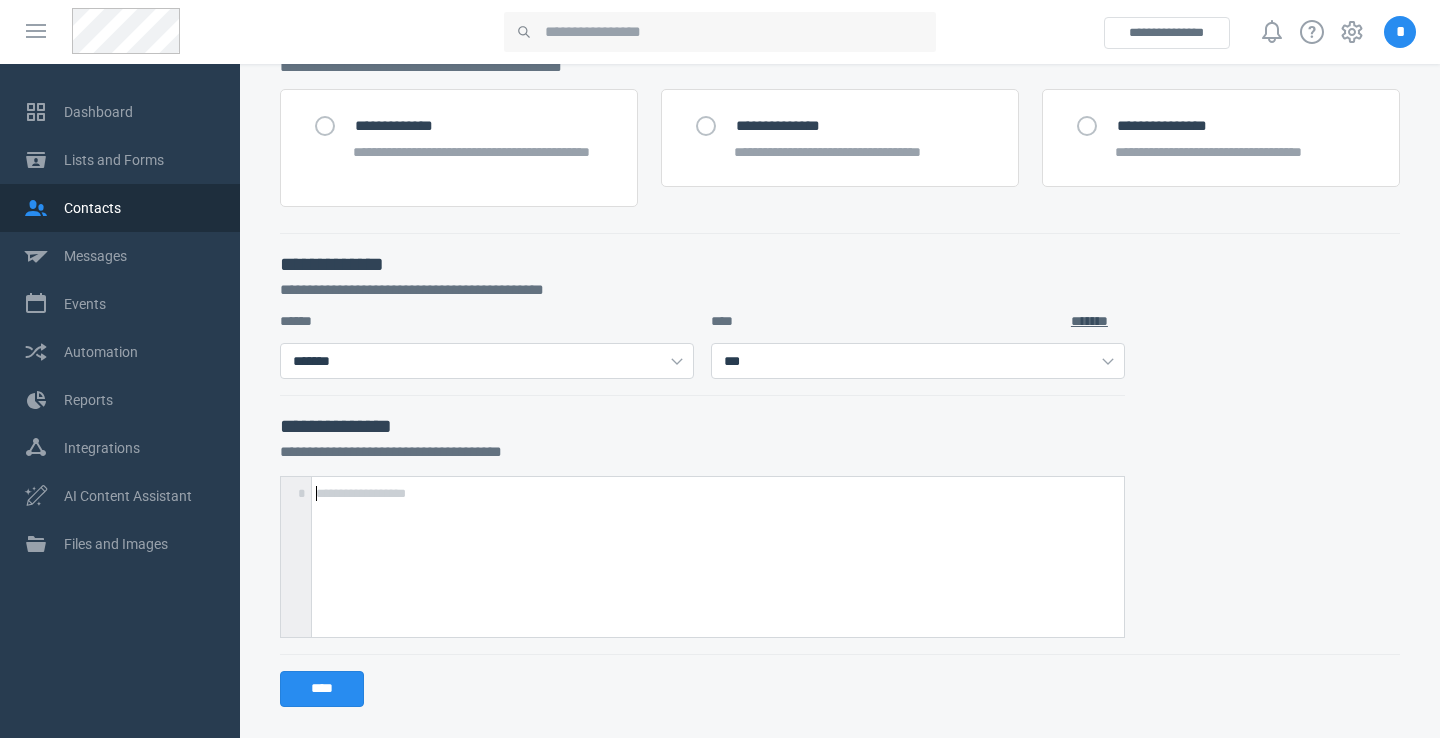 click on "**********" at bounding box center [727, 582] 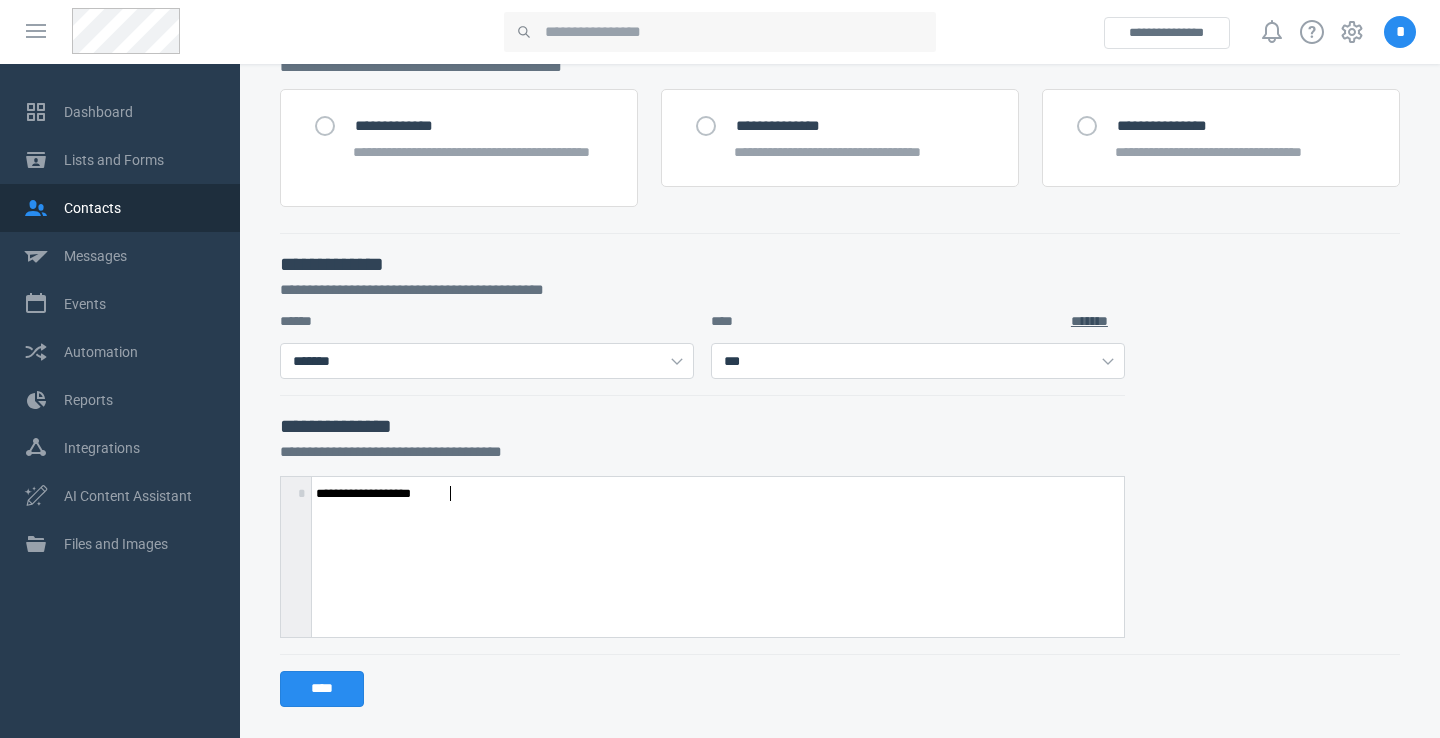scroll, scrollTop: 7, scrollLeft: 159, axis: both 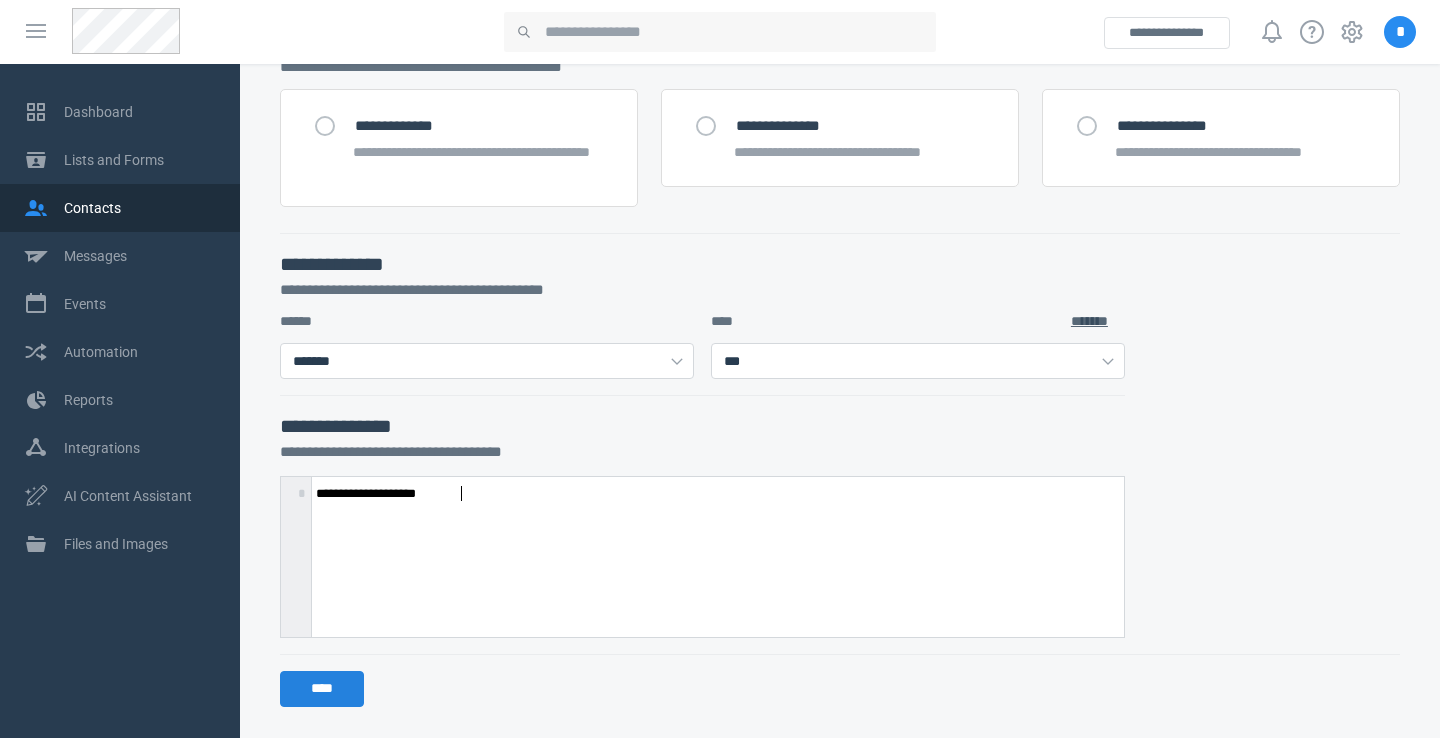 type on "**********" 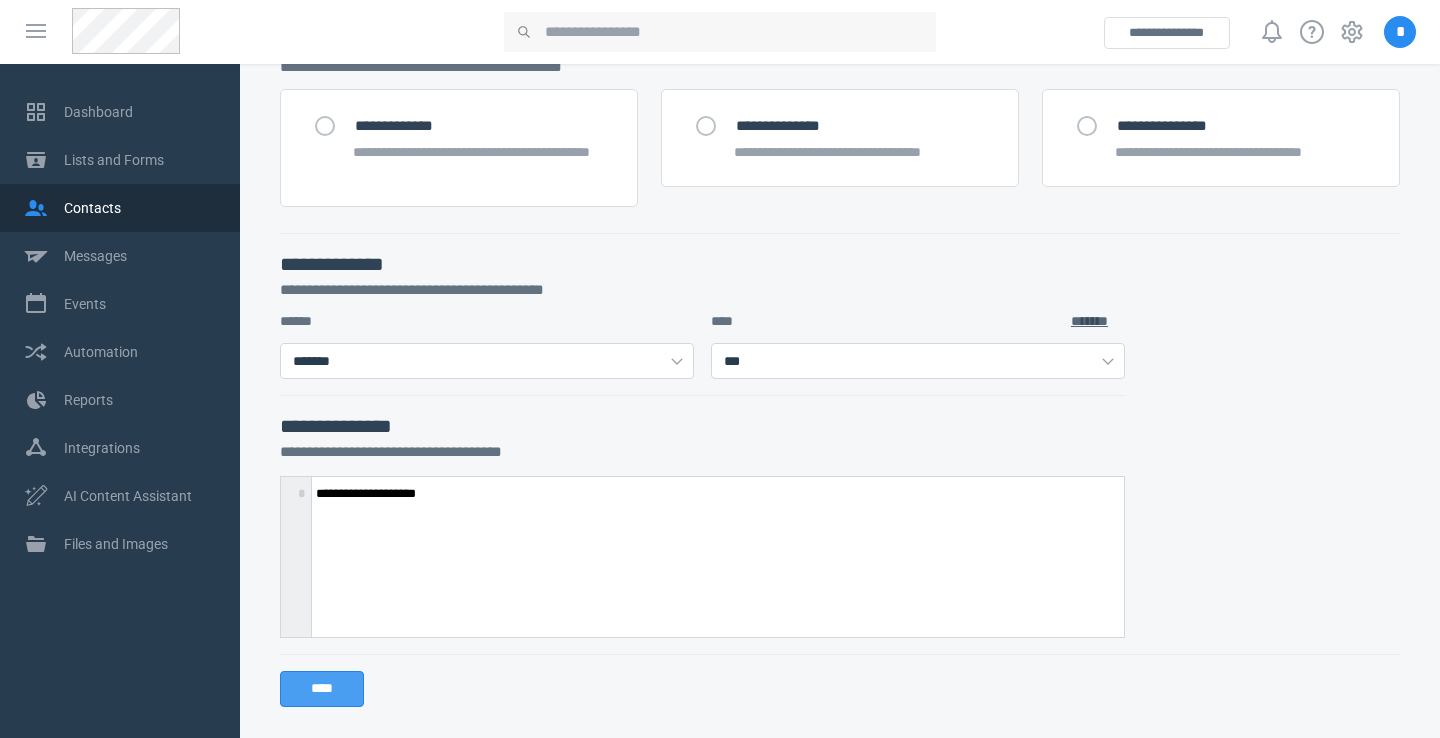 click on "****" at bounding box center (322, 689) 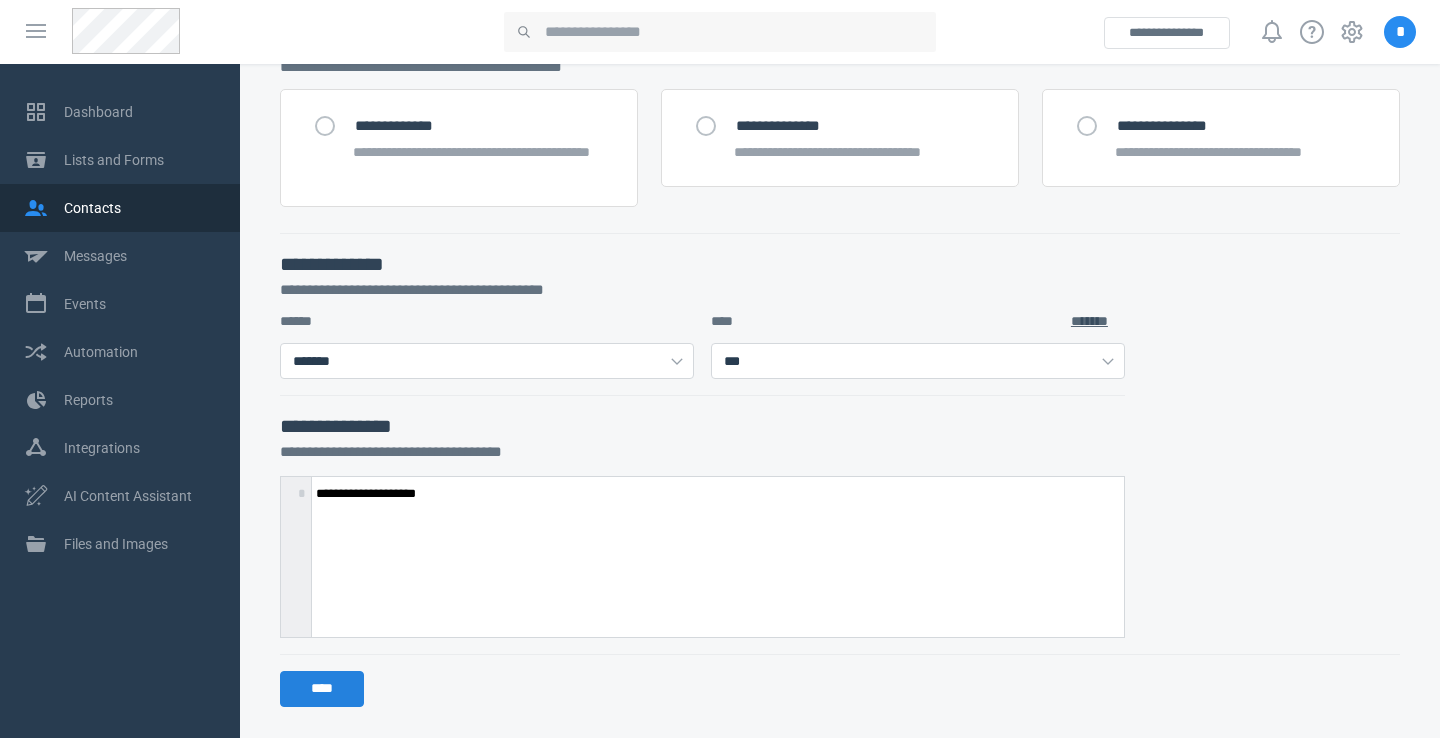 scroll, scrollTop: 0, scrollLeft: 0, axis: both 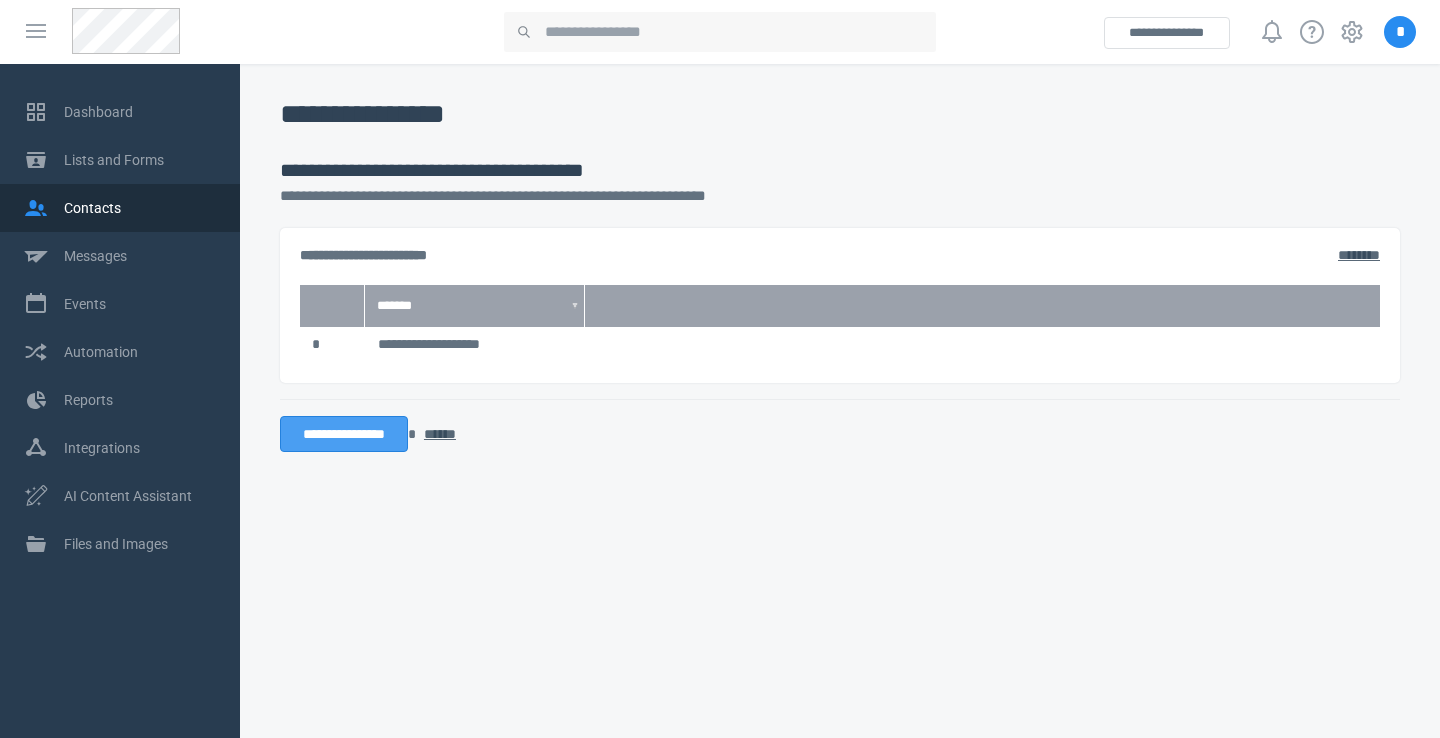 click on "**********" at bounding box center (344, 434) 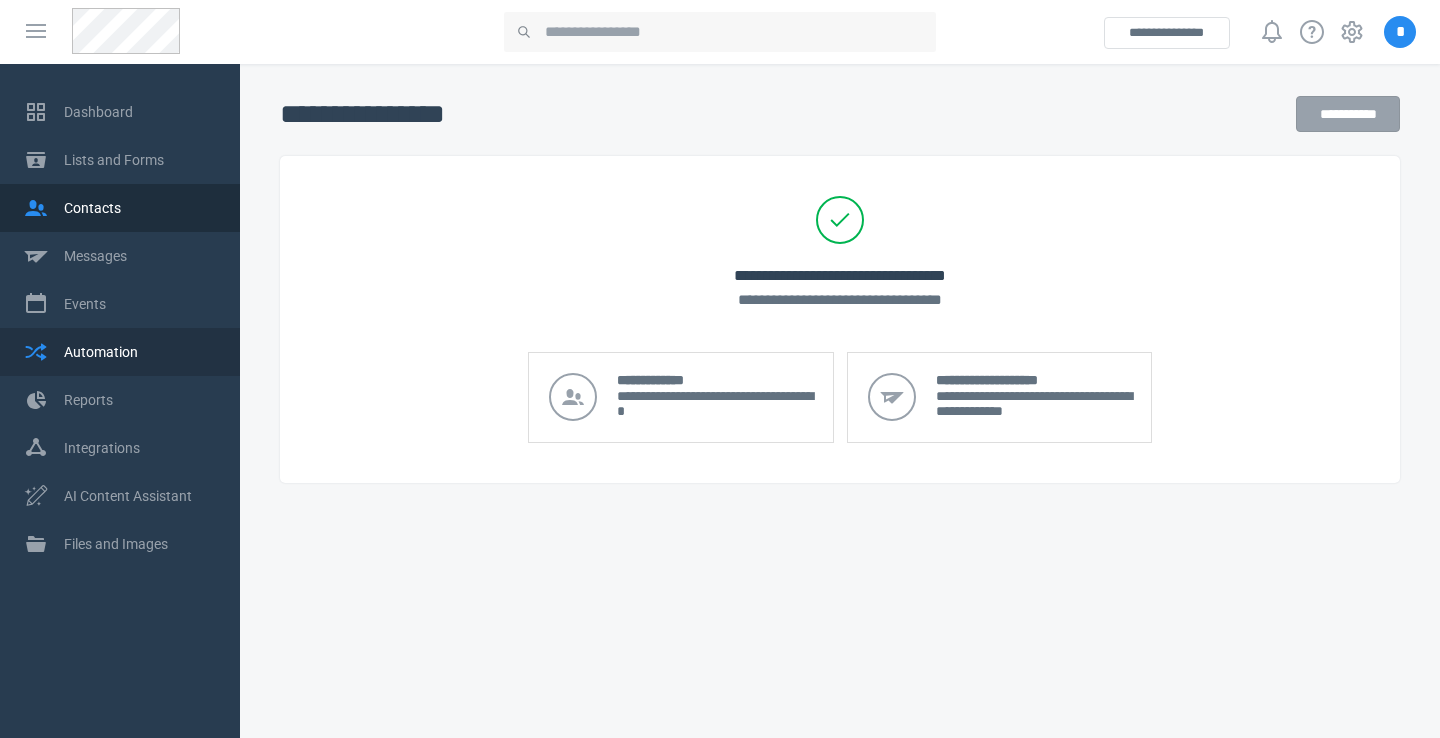 click on "Automation" at bounding box center [120, 352] 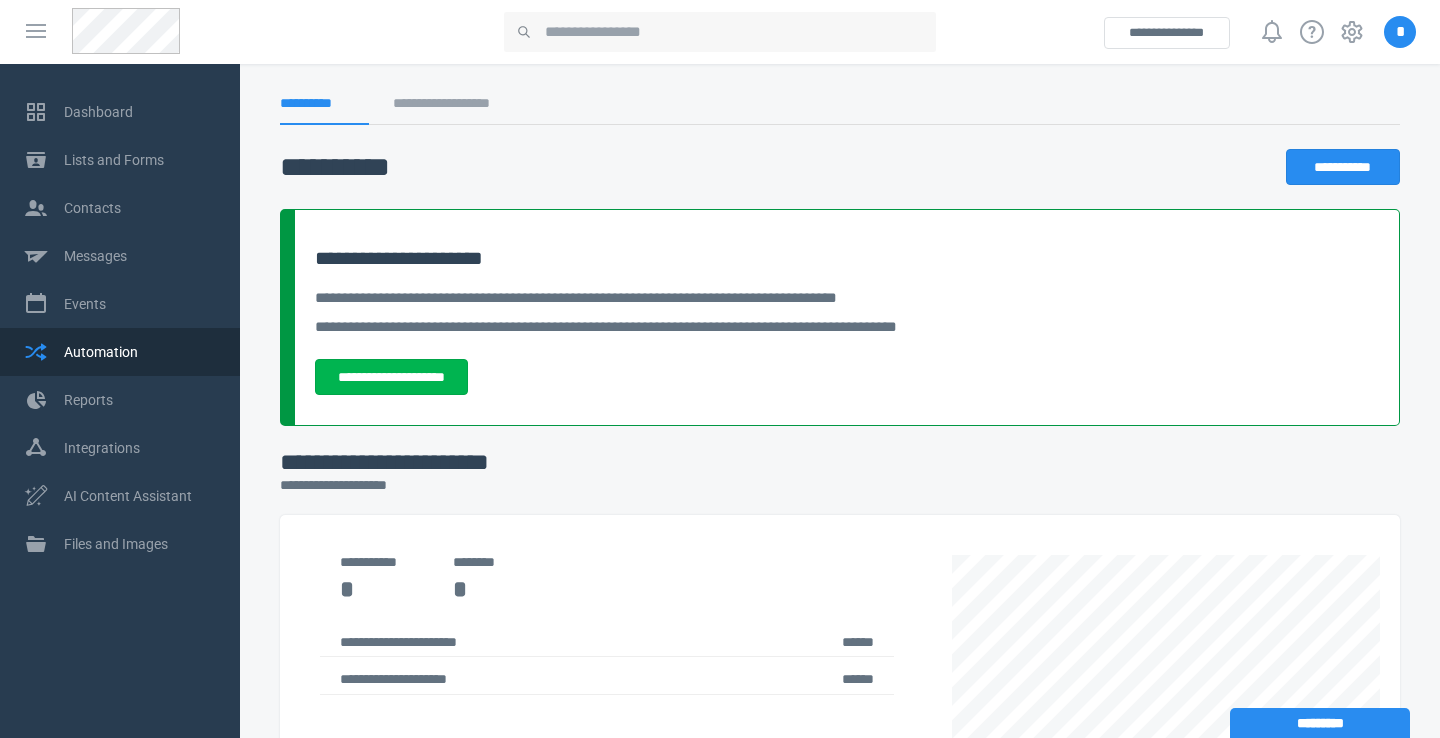 scroll, scrollTop: 280, scrollLeft: 0, axis: vertical 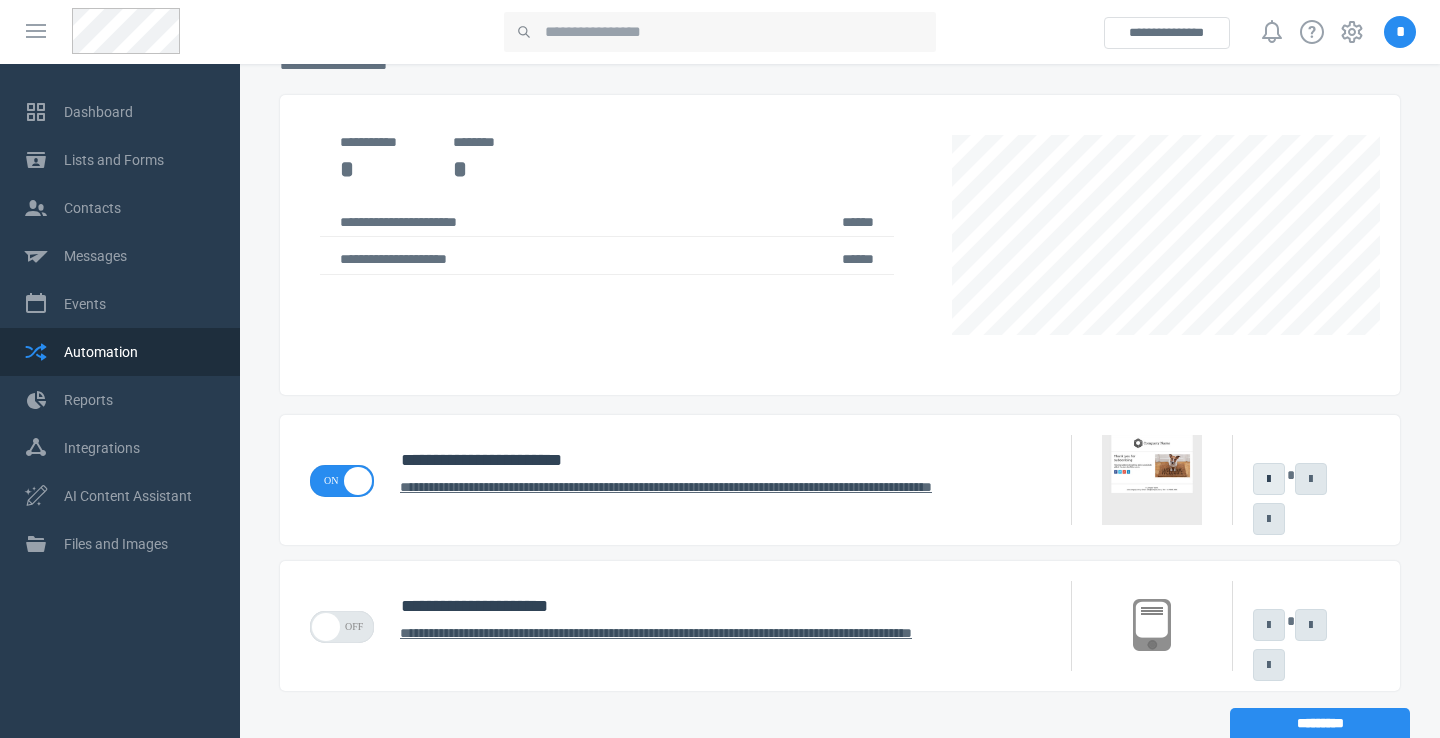 click at bounding box center (1269, 479) 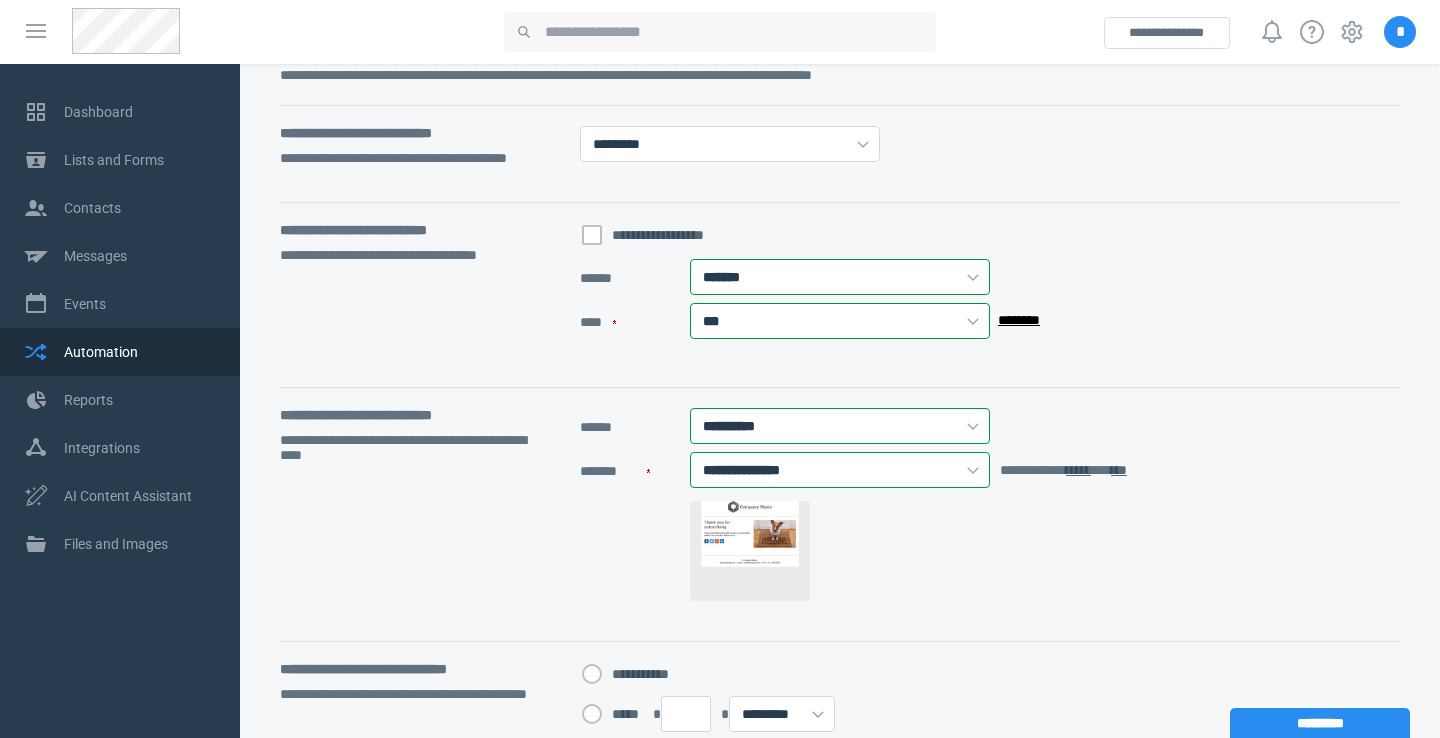 click on "**********" at bounding box center (840, 515) 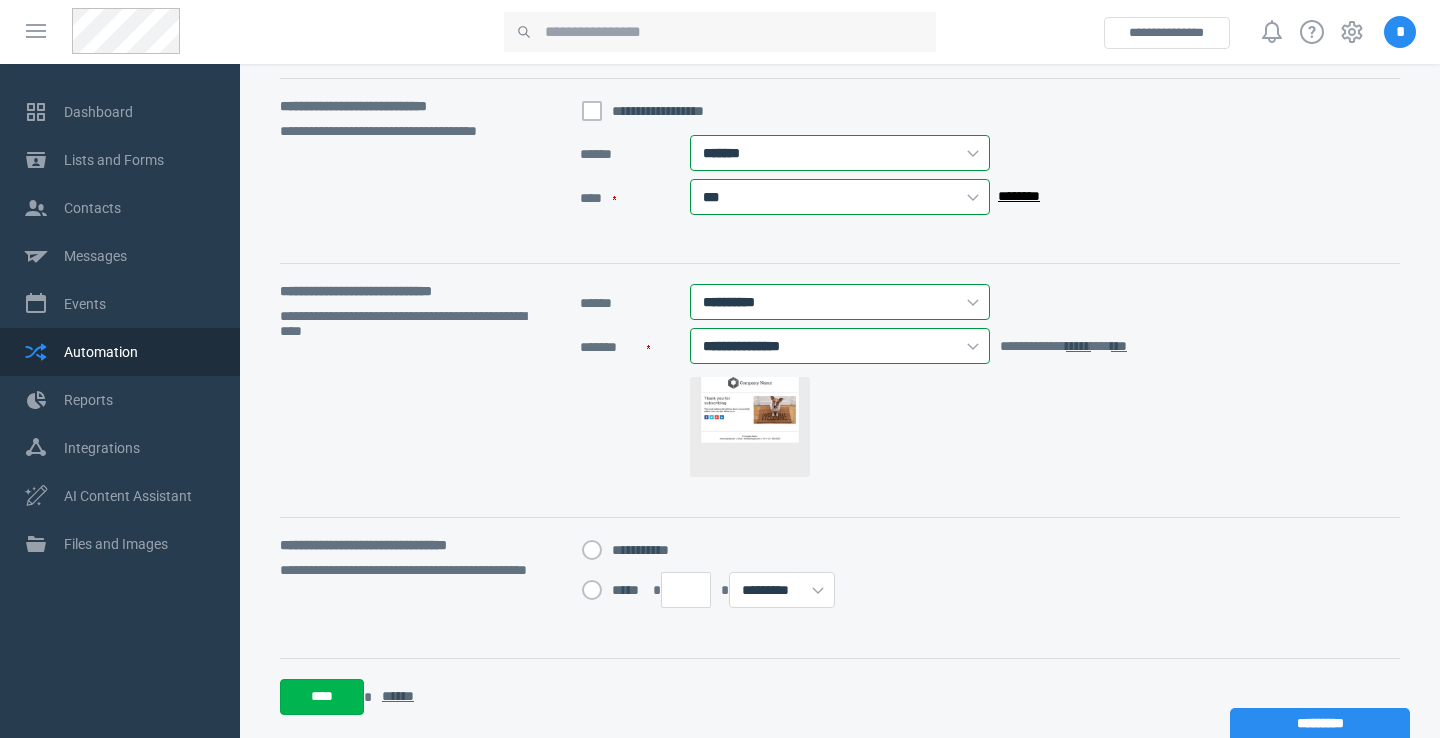 scroll, scrollTop: 552, scrollLeft: 0, axis: vertical 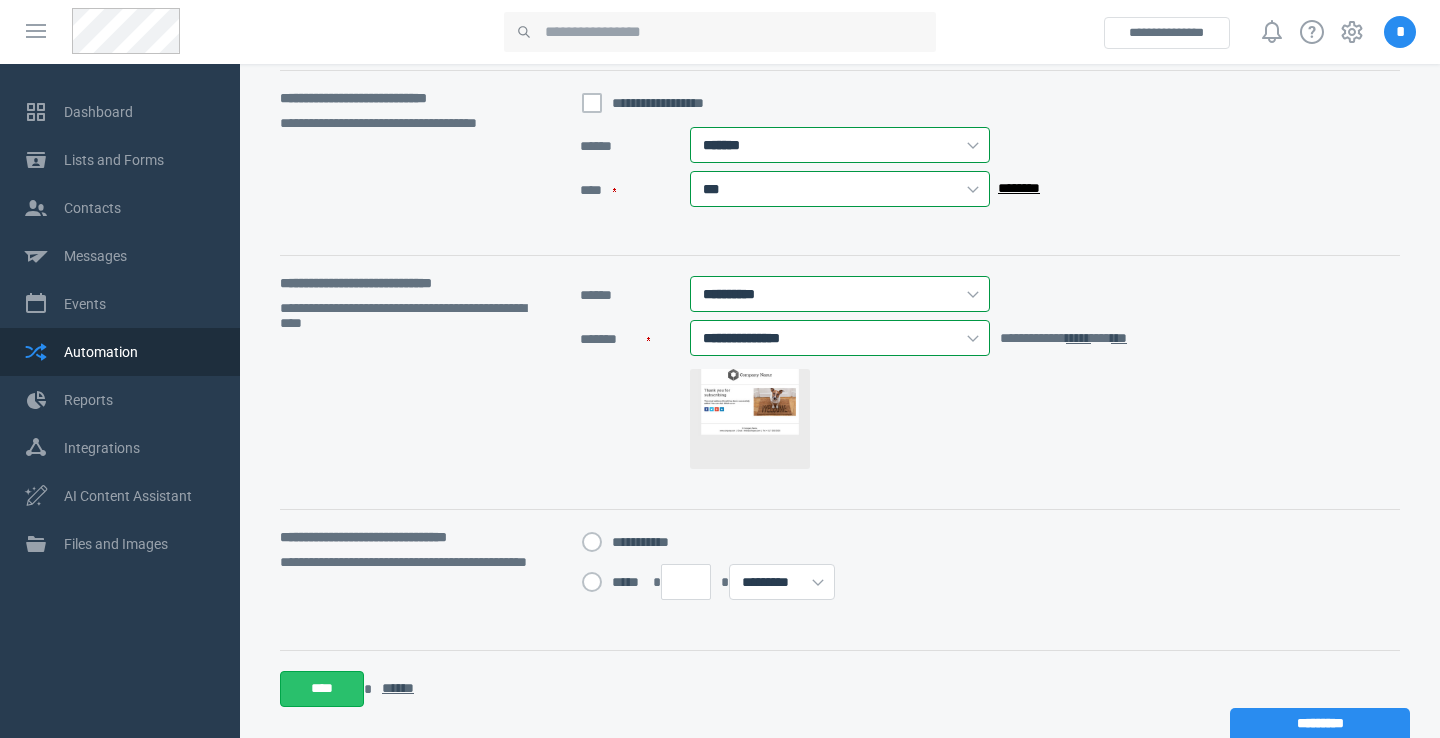 click on "****" at bounding box center [322, 689] 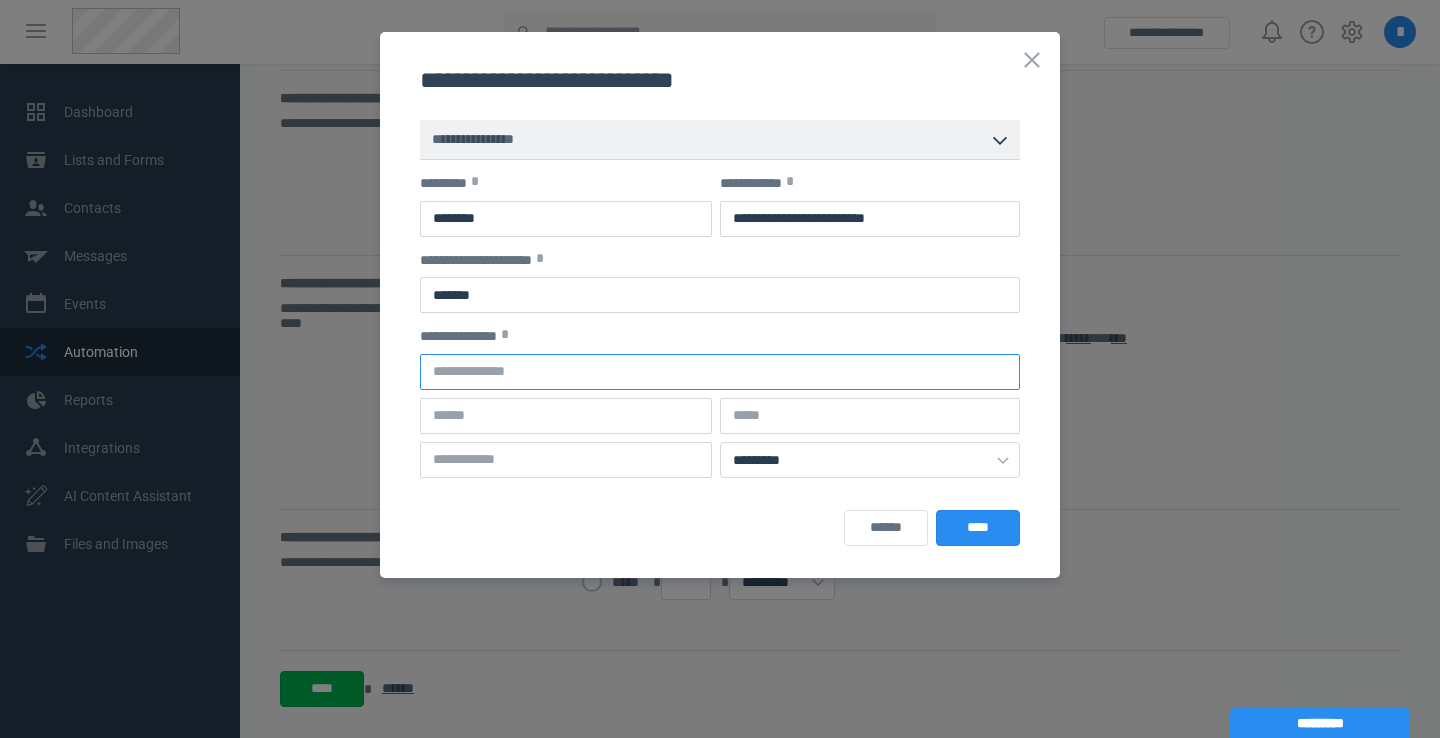 click at bounding box center [720, 372] 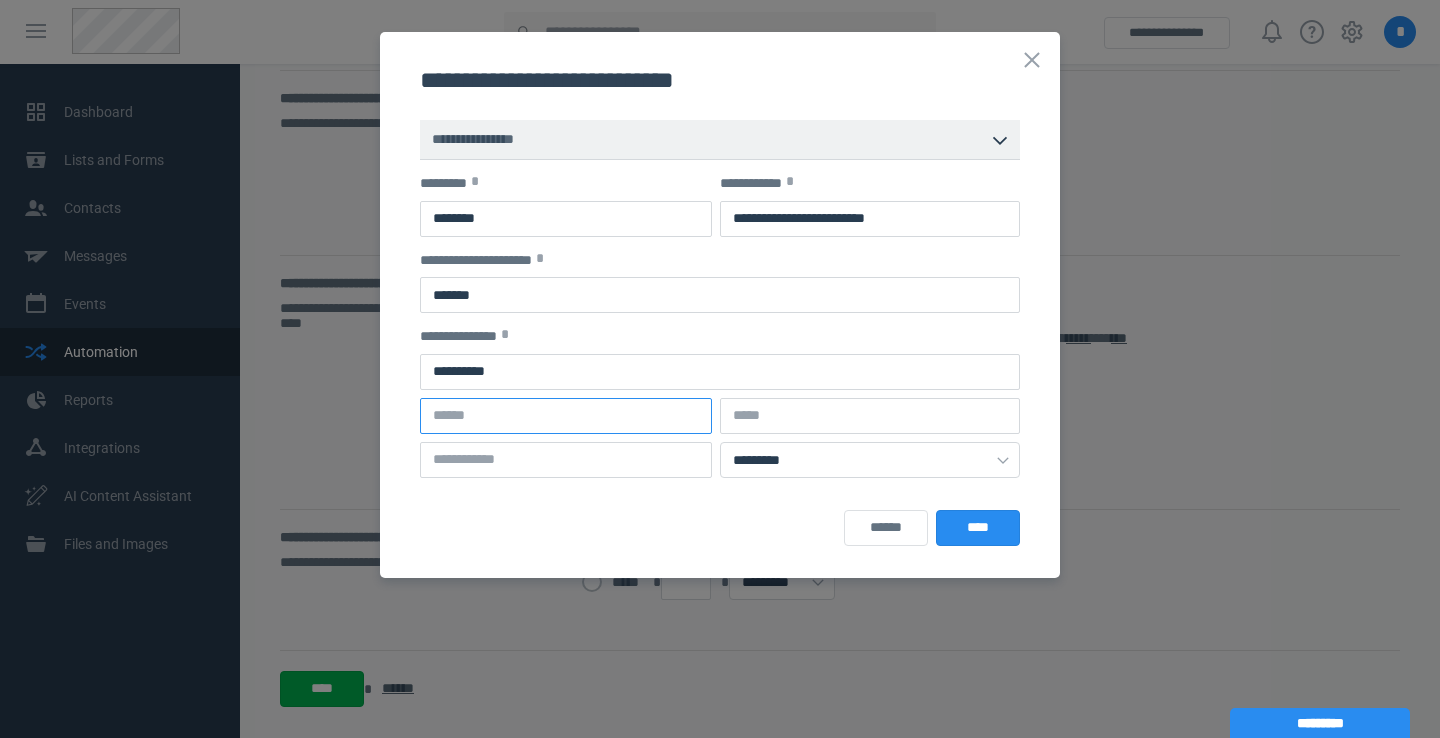 type on "******" 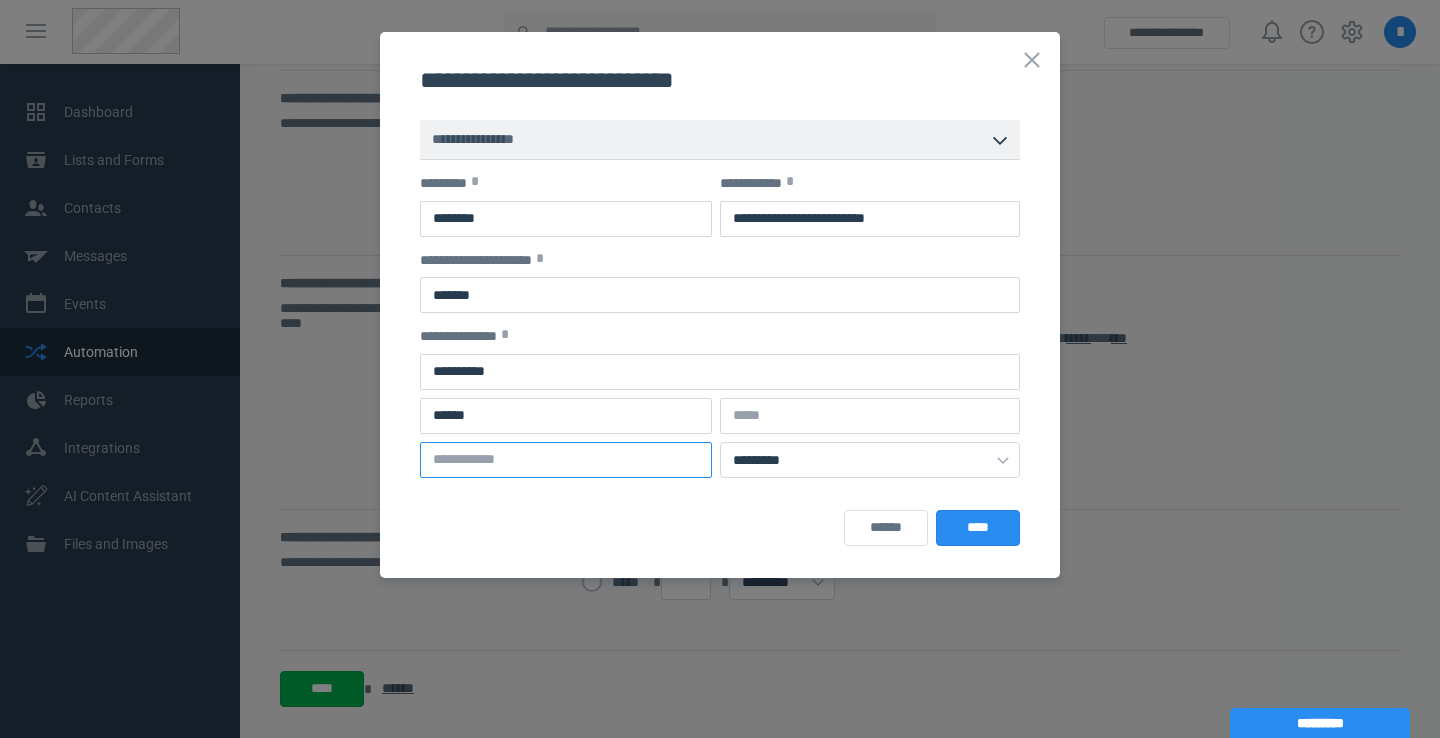 type on "****" 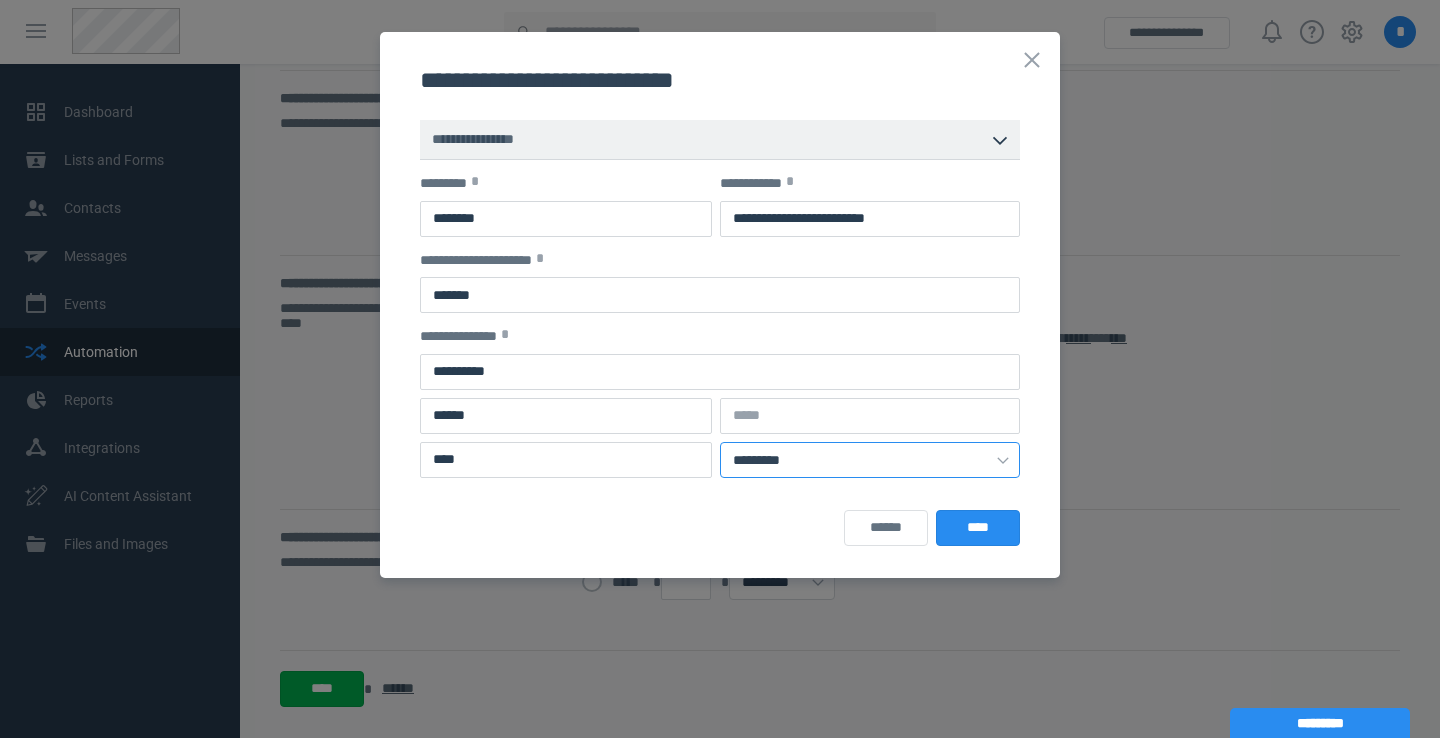 select on "**********" 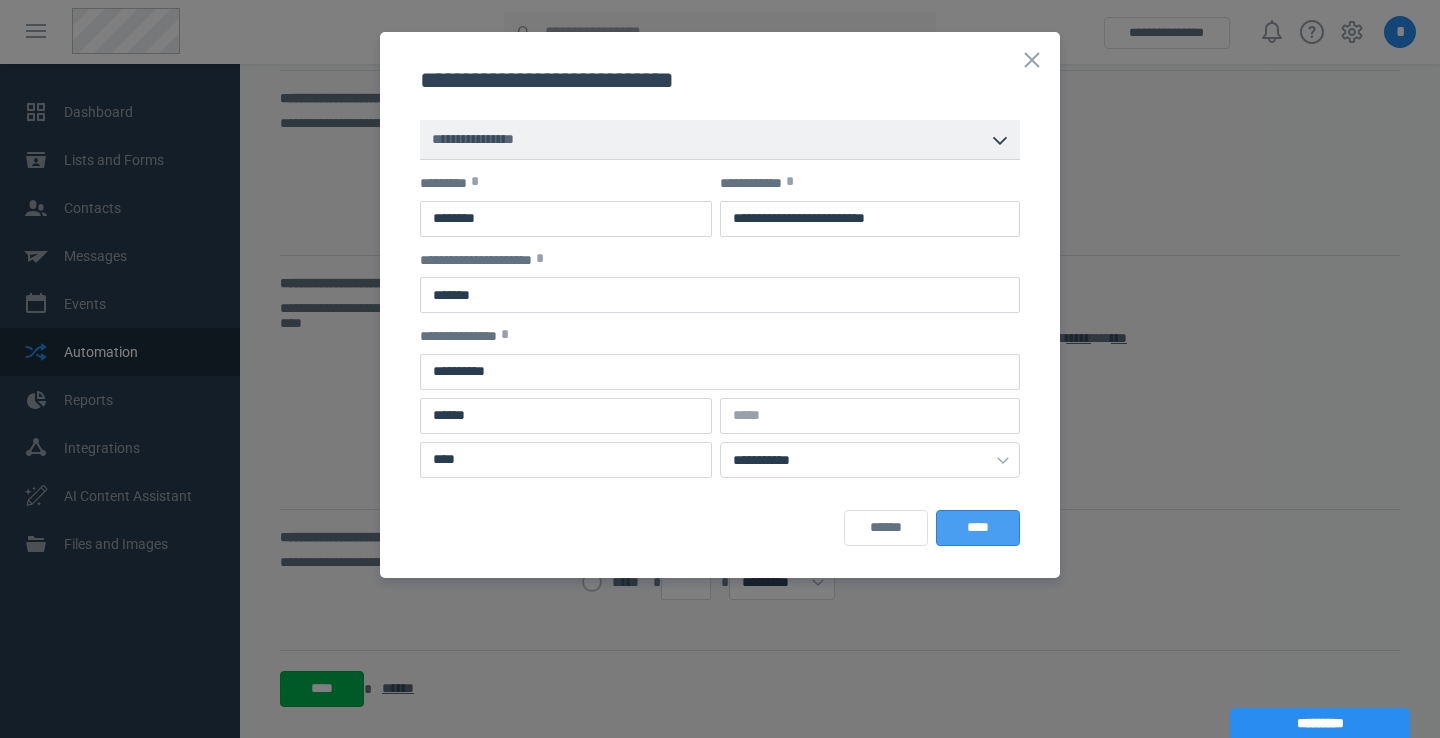 click on "****" at bounding box center (978, 528) 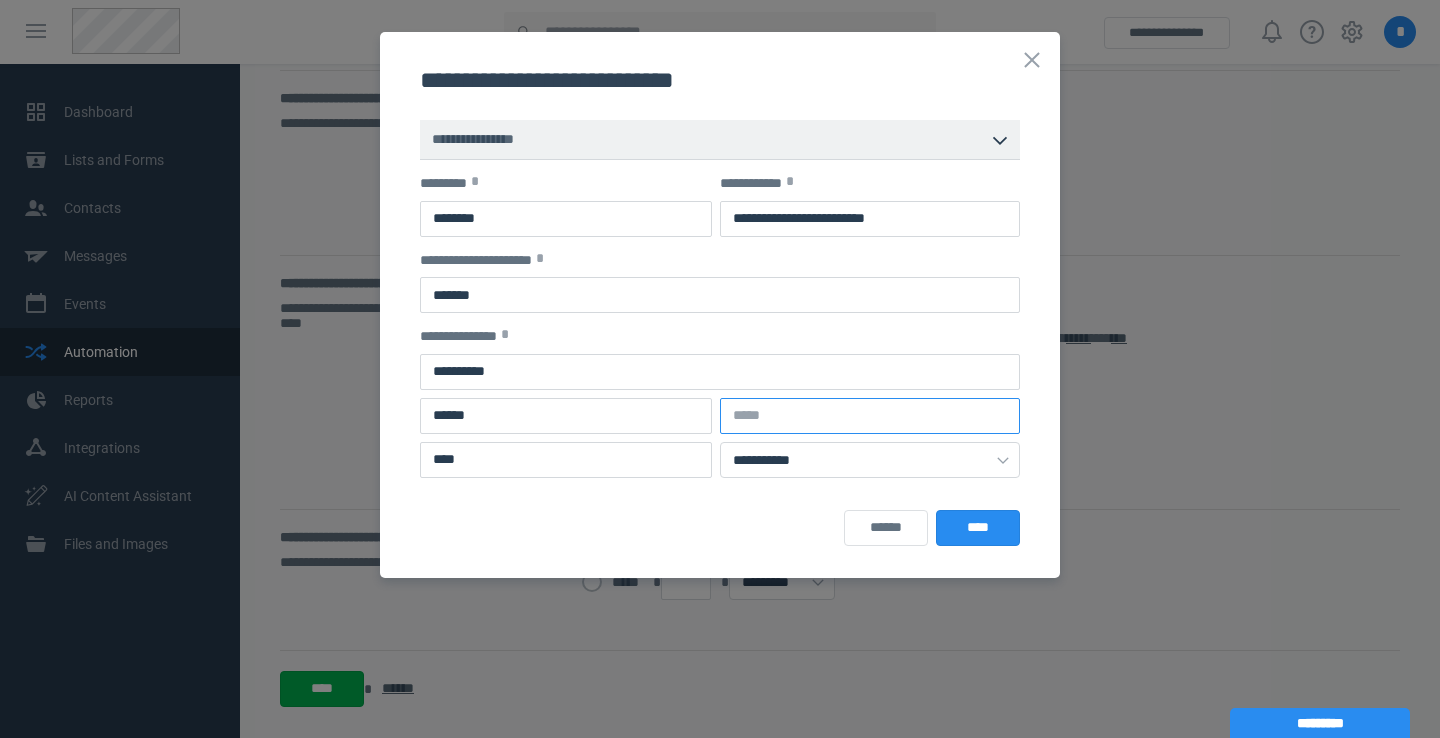 click at bounding box center (870, 416) 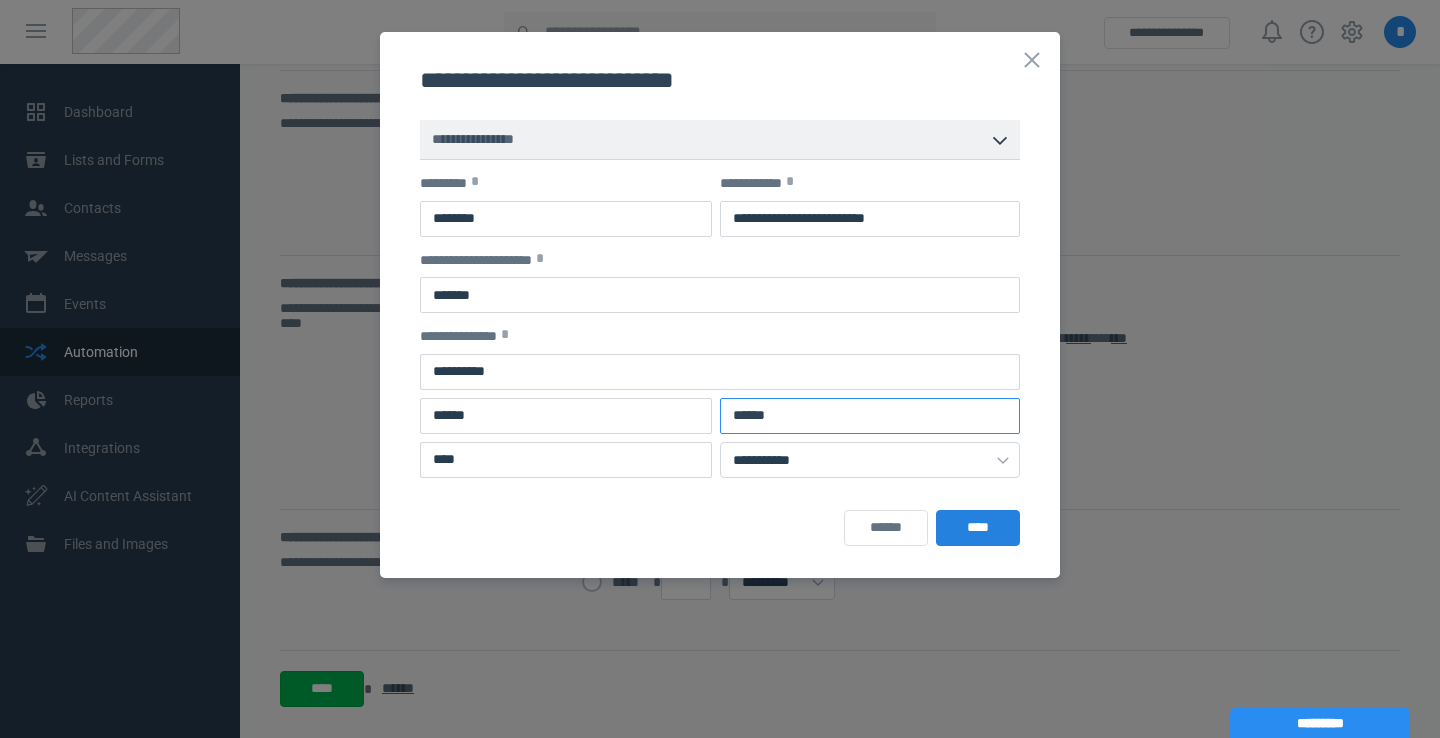 type on "******" 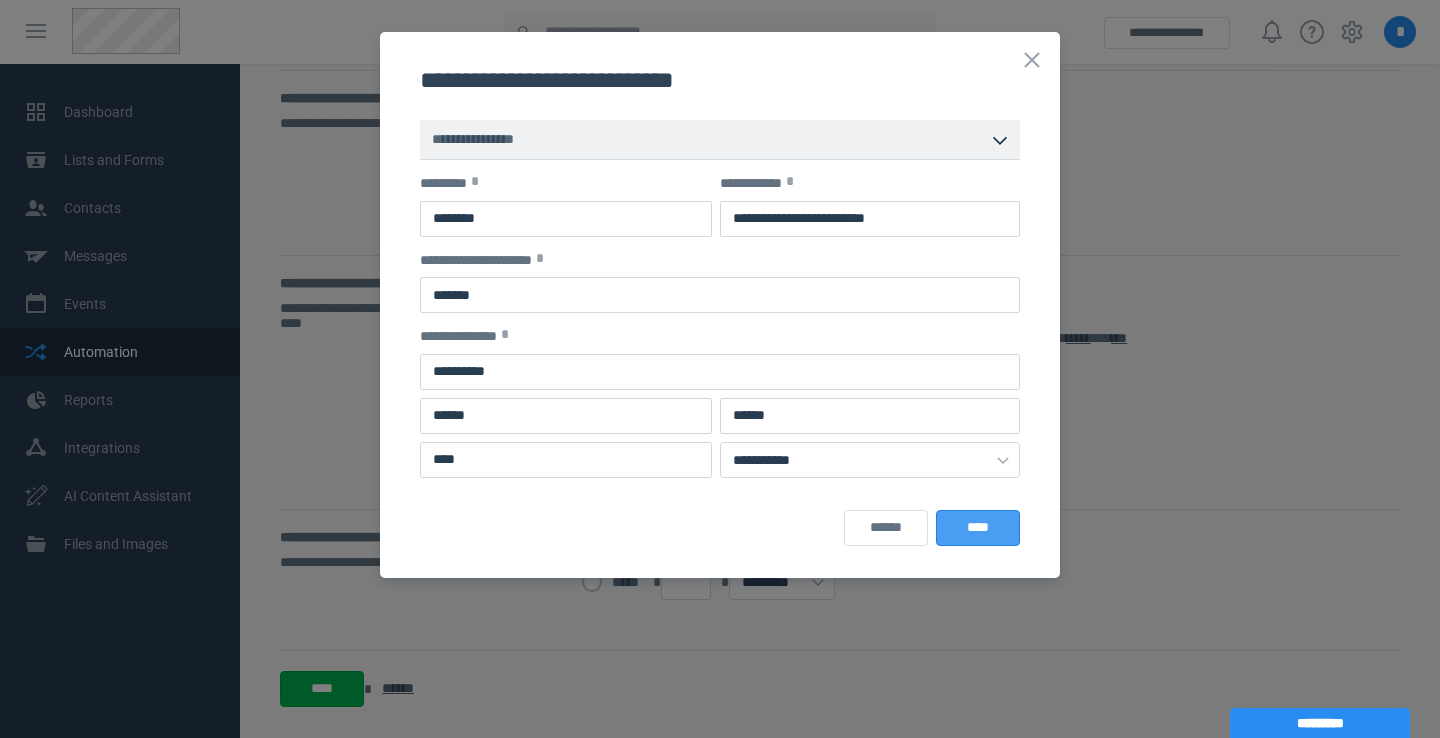 click on "****" at bounding box center [978, 528] 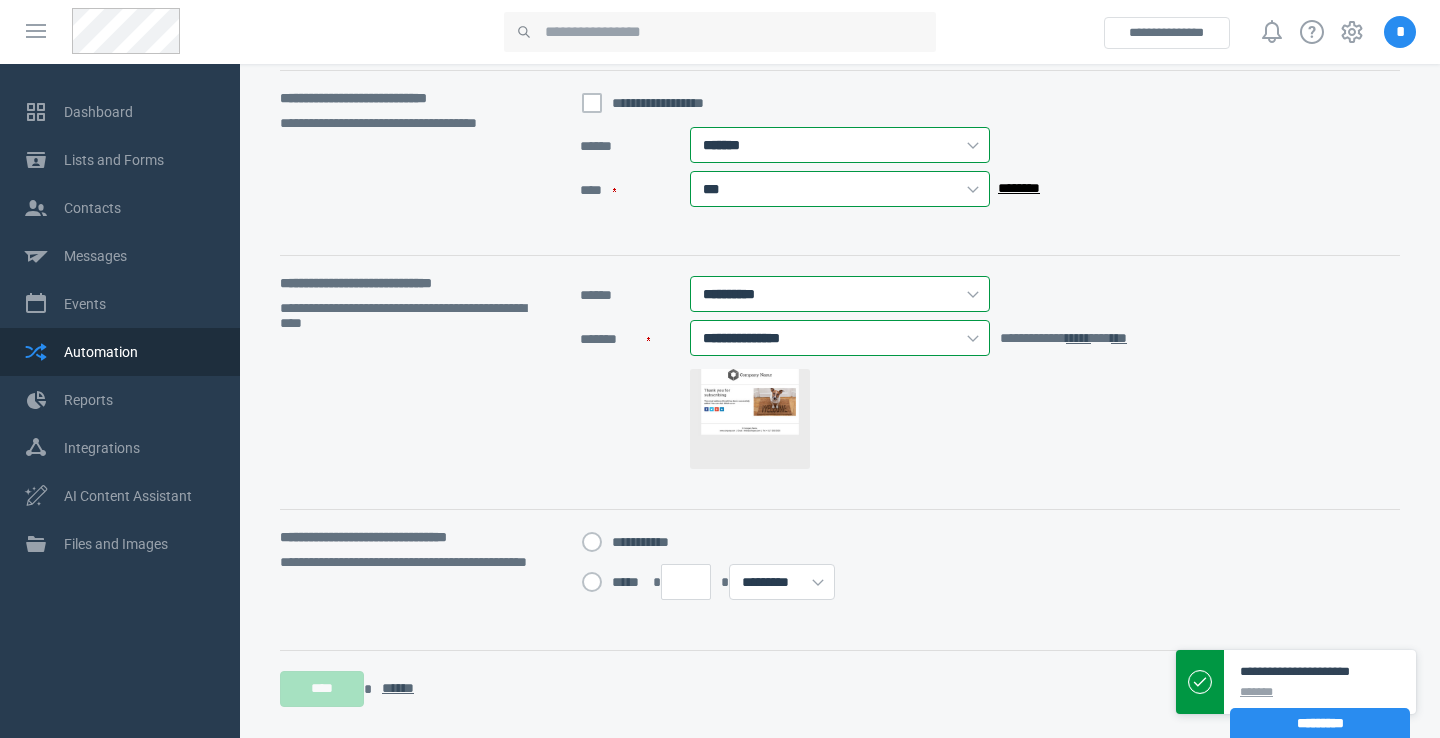 scroll, scrollTop: 420, scrollLeft: 0, axis: vertical 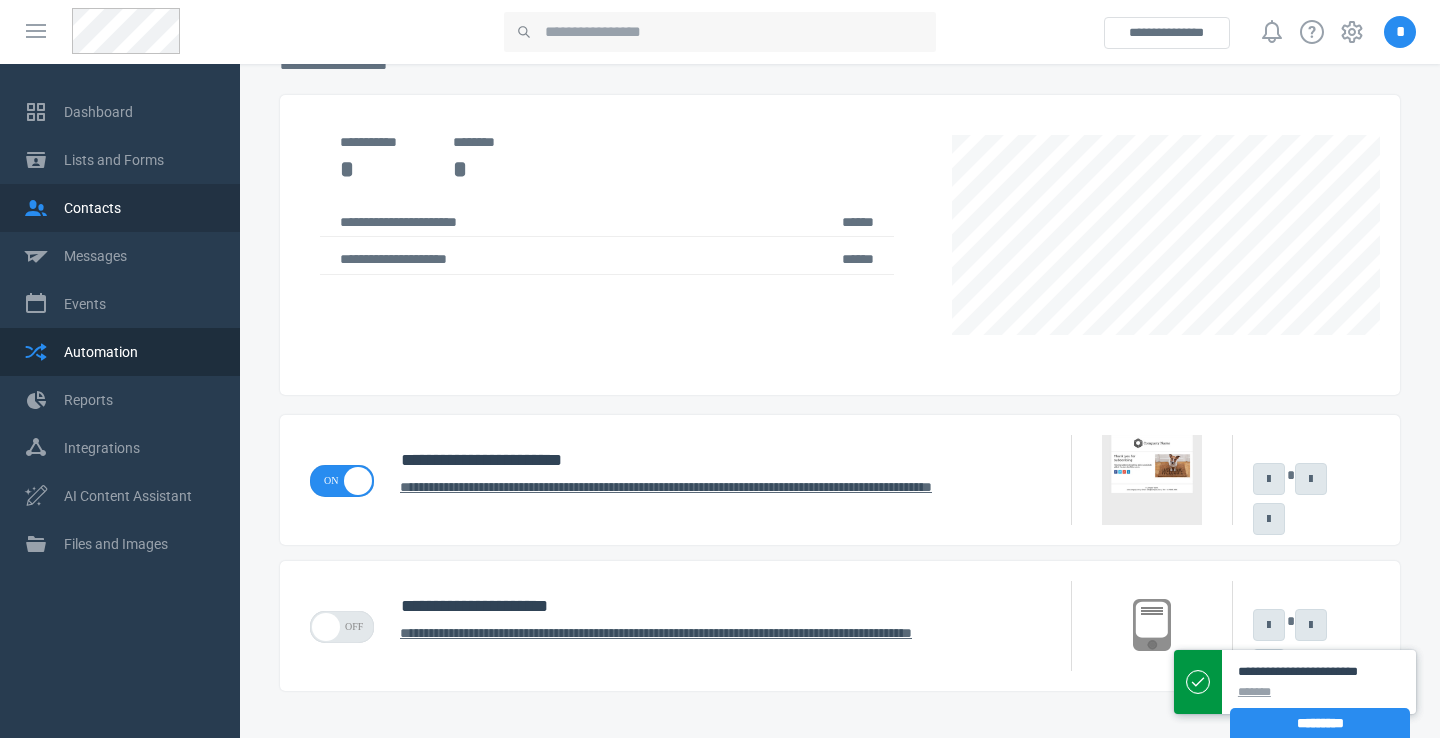 click on "Contacts" at bounding box center [120, 208] 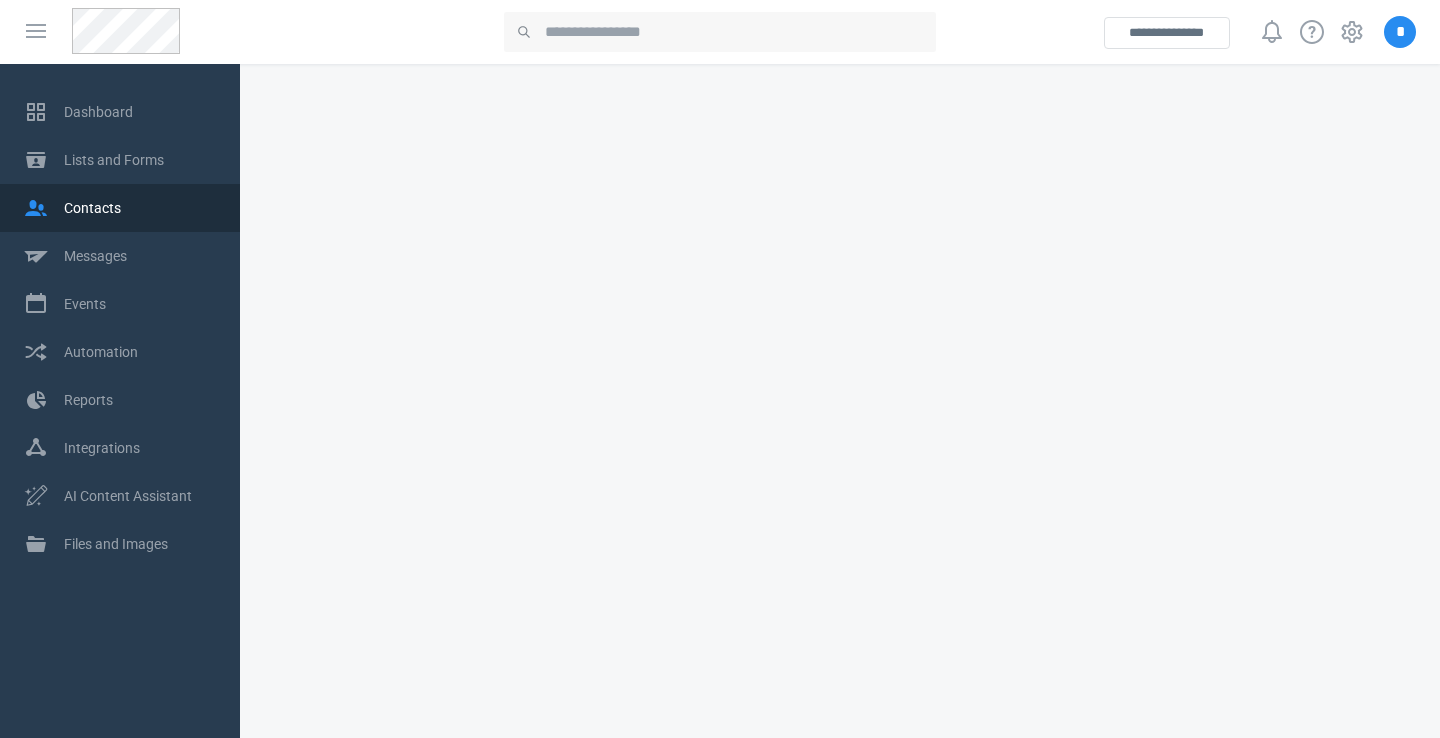 scroll, scrollTop: 0, scrollLeft: 0, axis: both 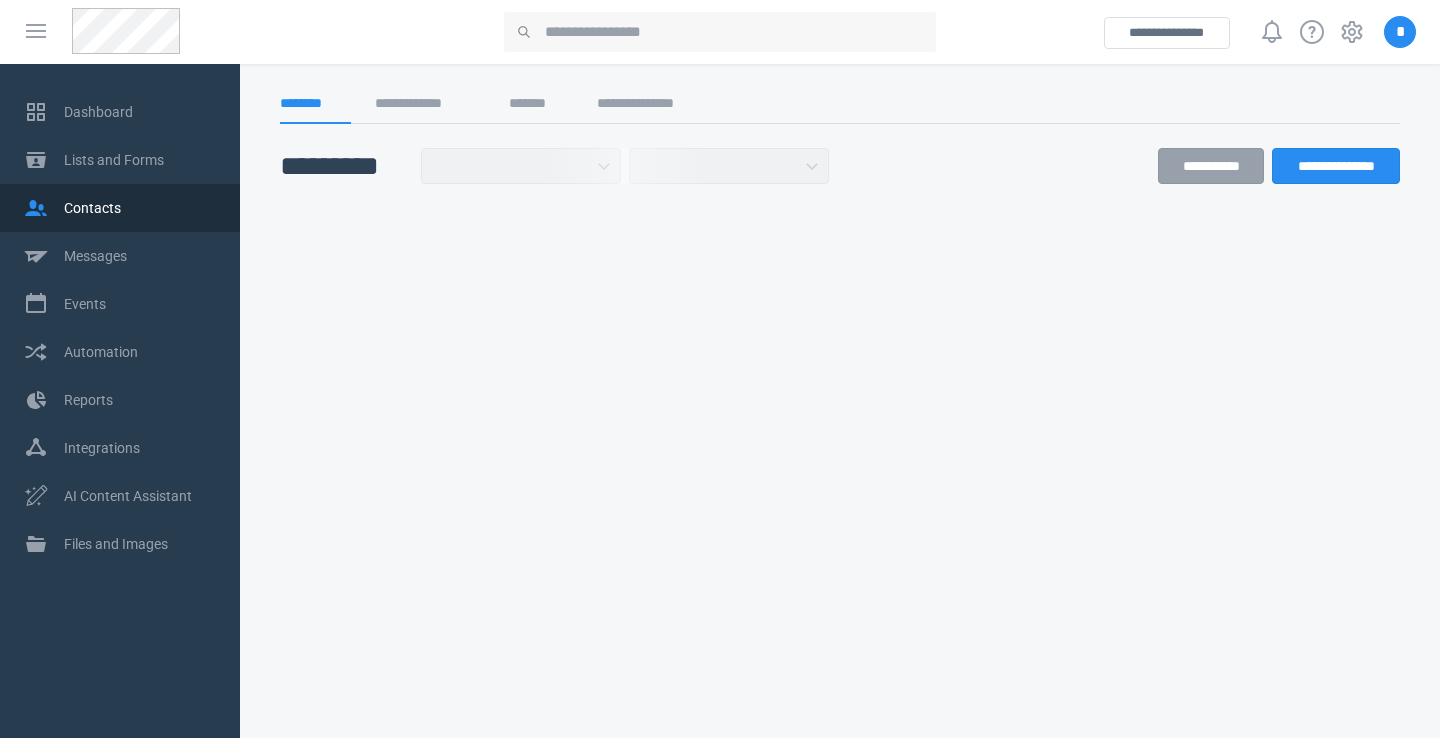 select on "*****" 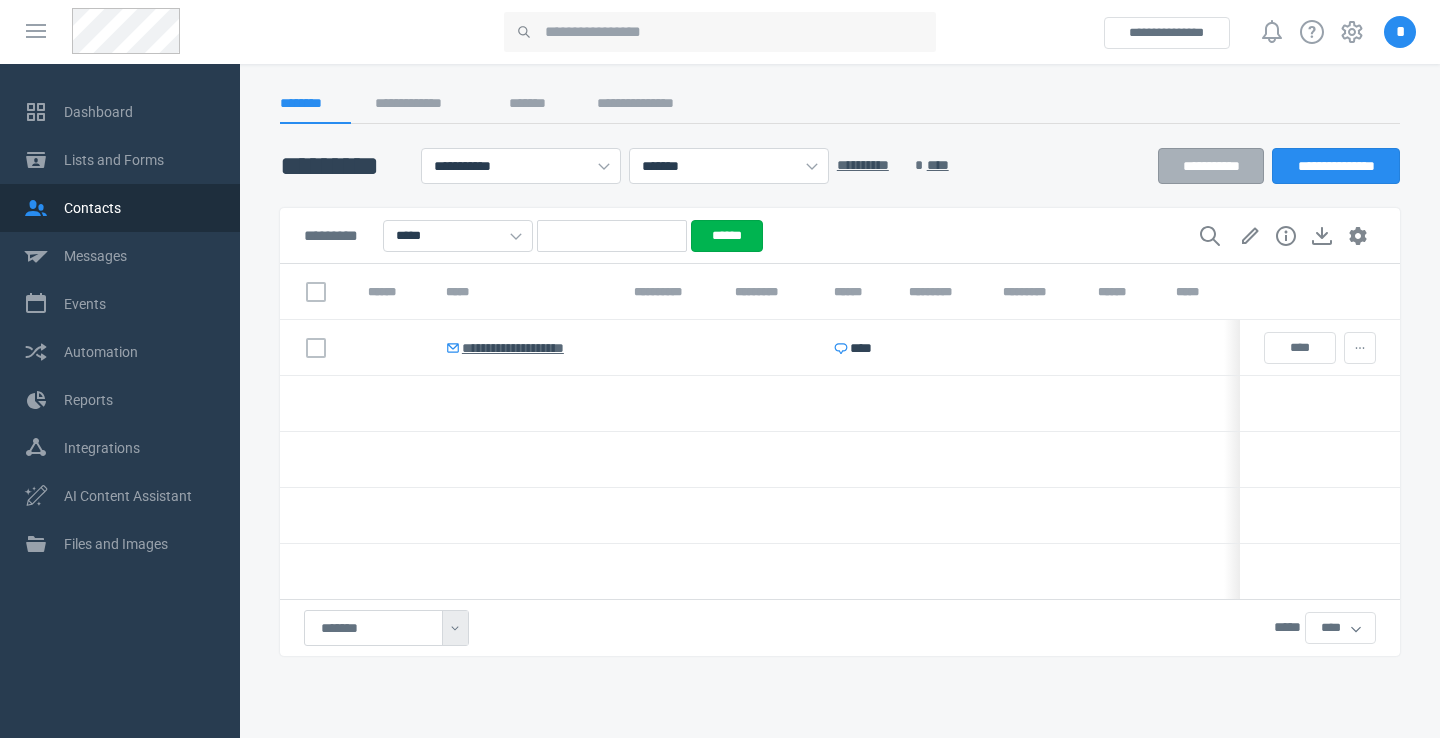click on "**********" at bounding box center [1211, 166] 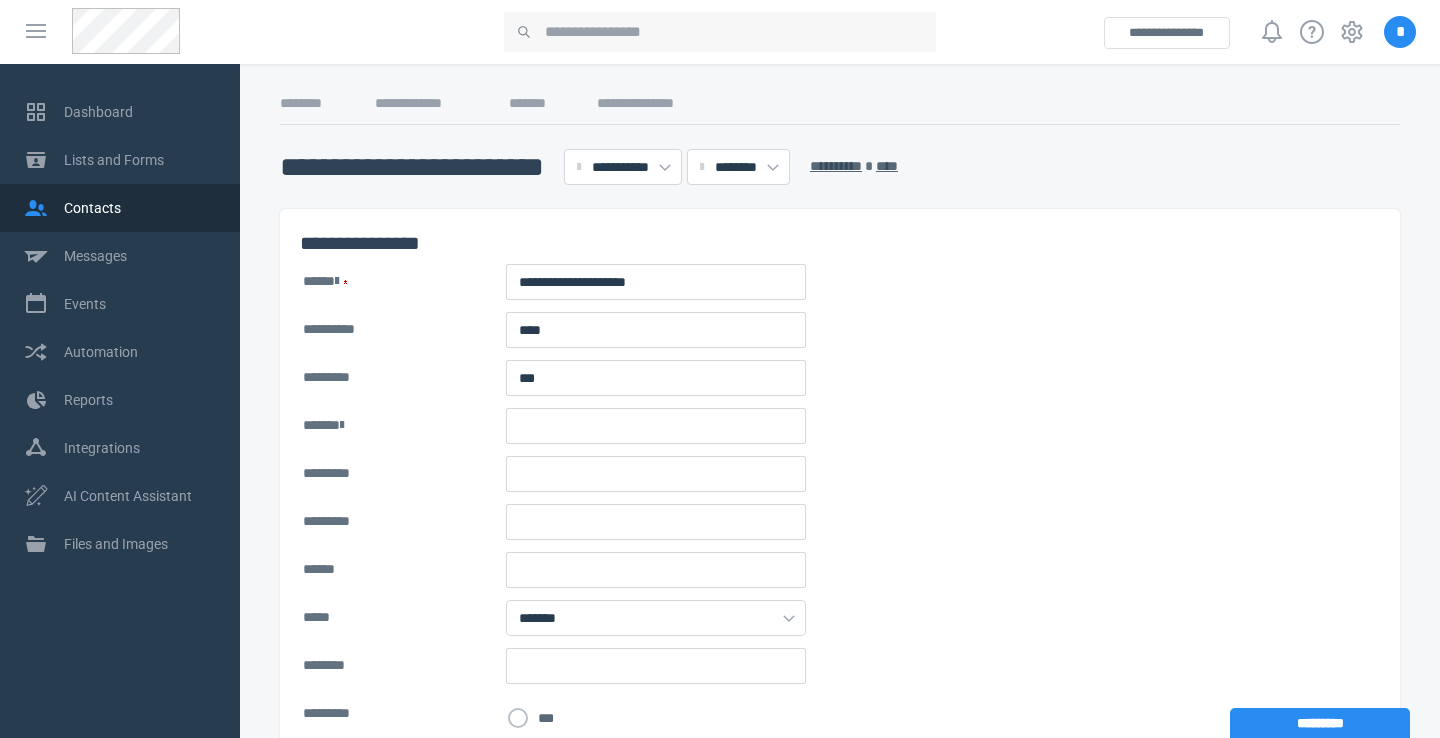 scroll, scrollTop: 253, scrollLeft: 0, axis: vertical 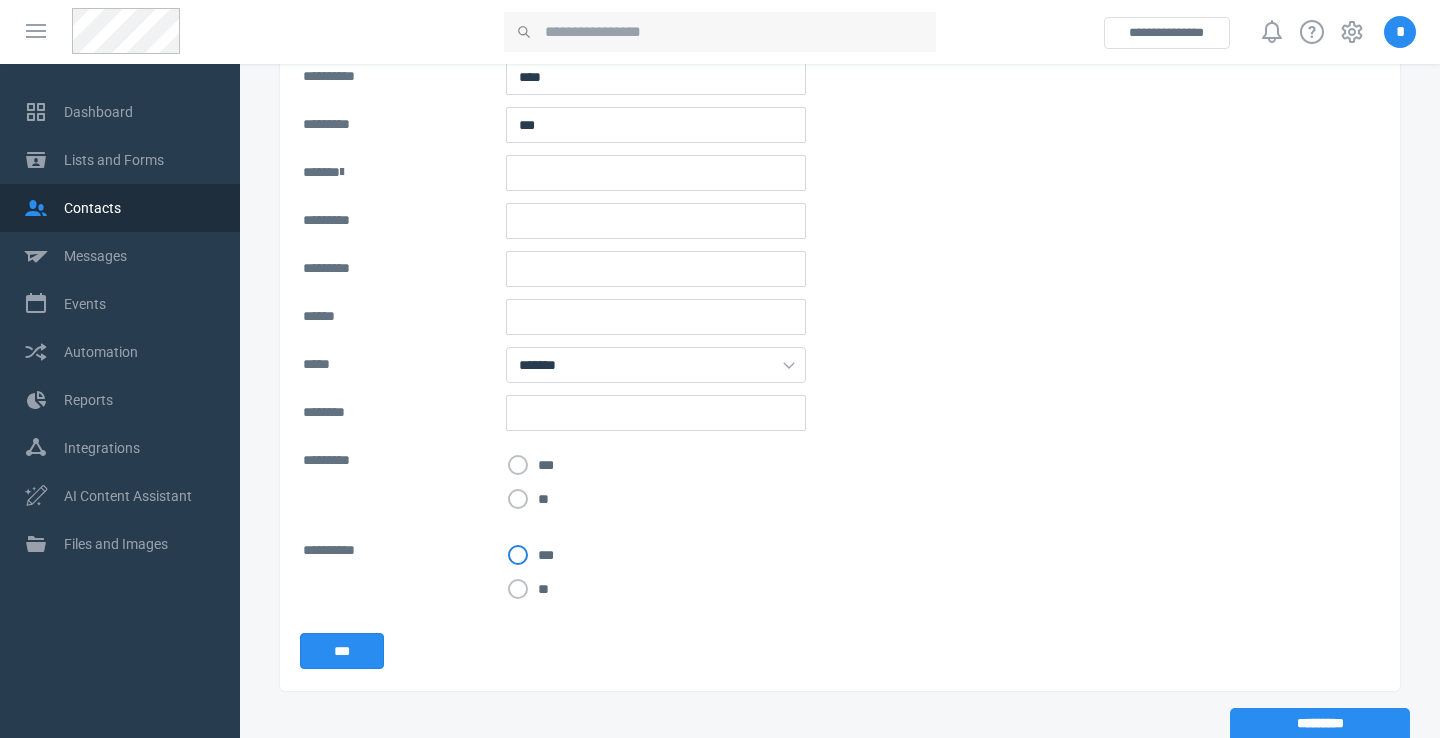 click on "***" at bounding box center [697, 555] 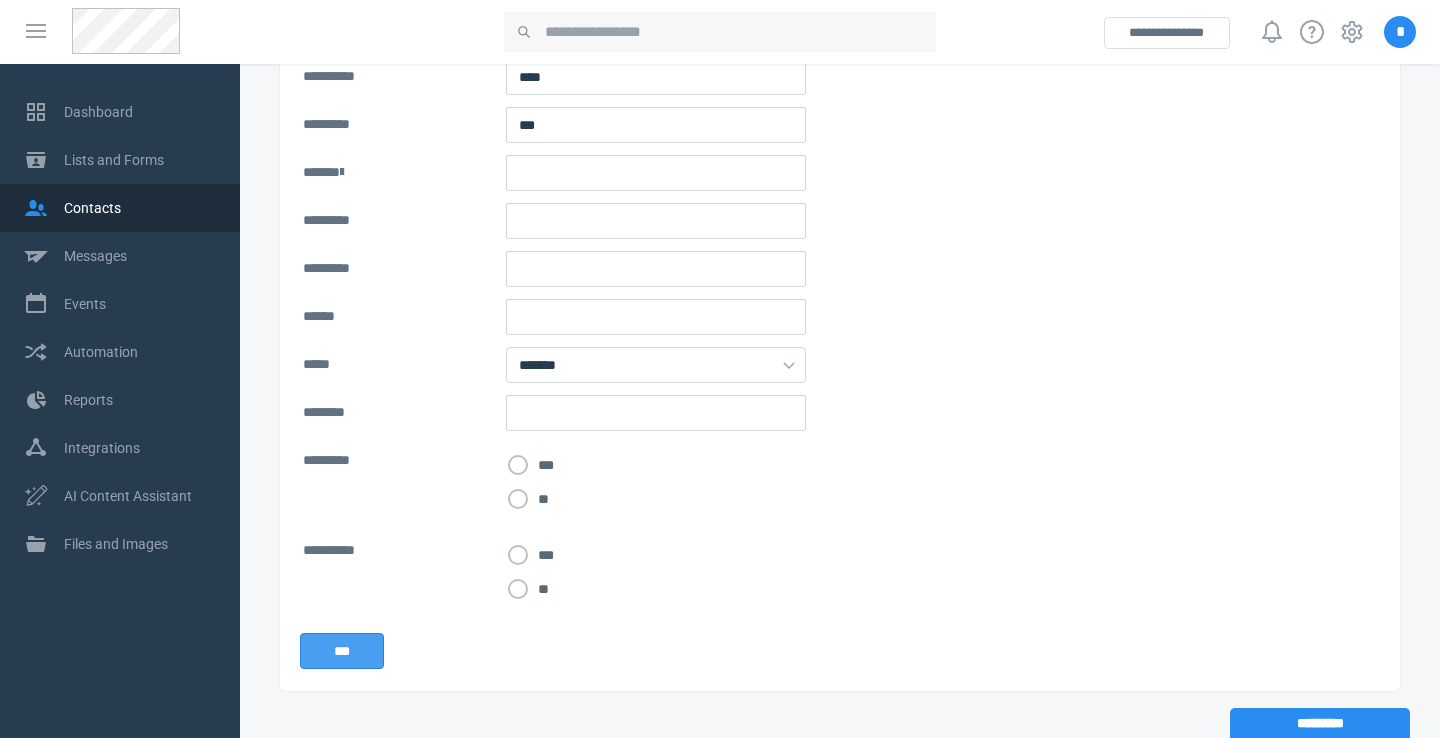 click on "***" at bounding box center [342, 651] 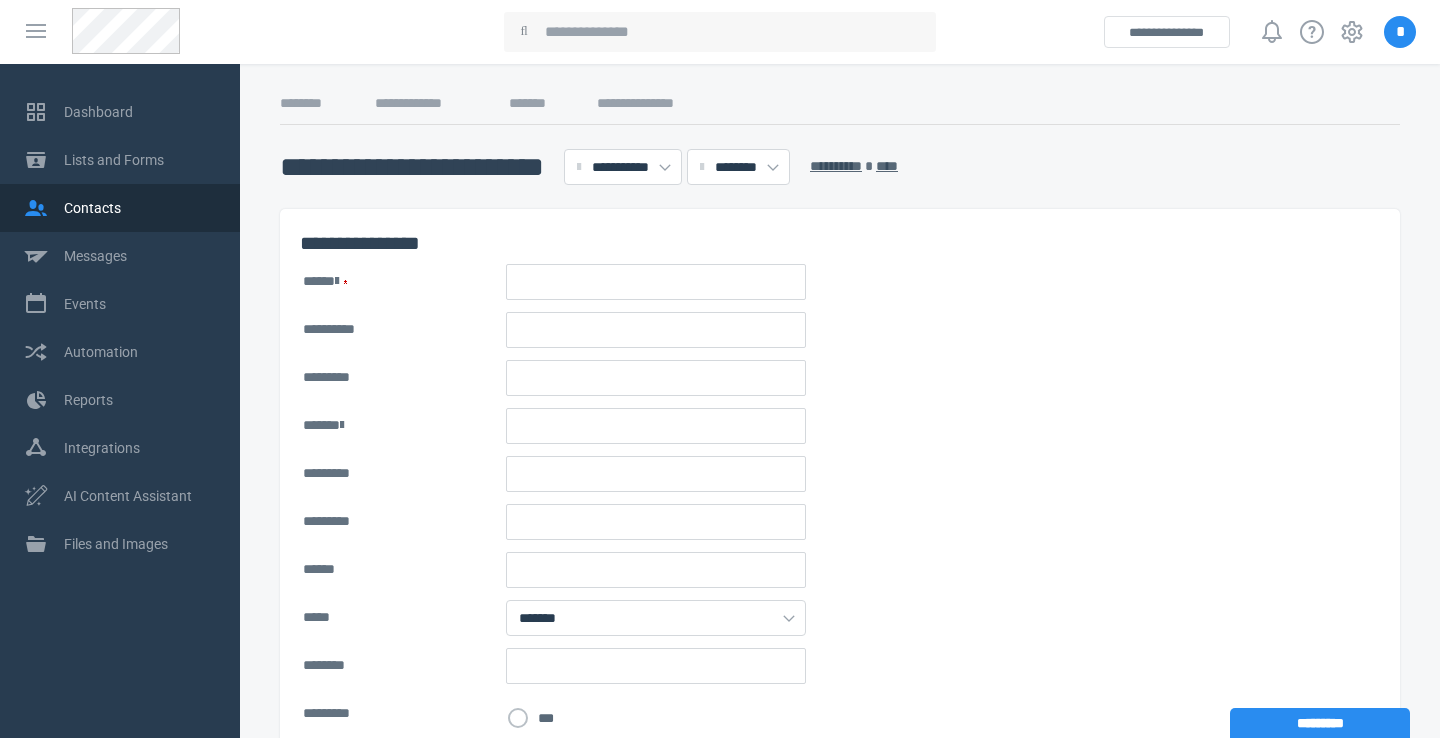 scroll, scrollTop: 0, scrollLeft: 0, axis: both 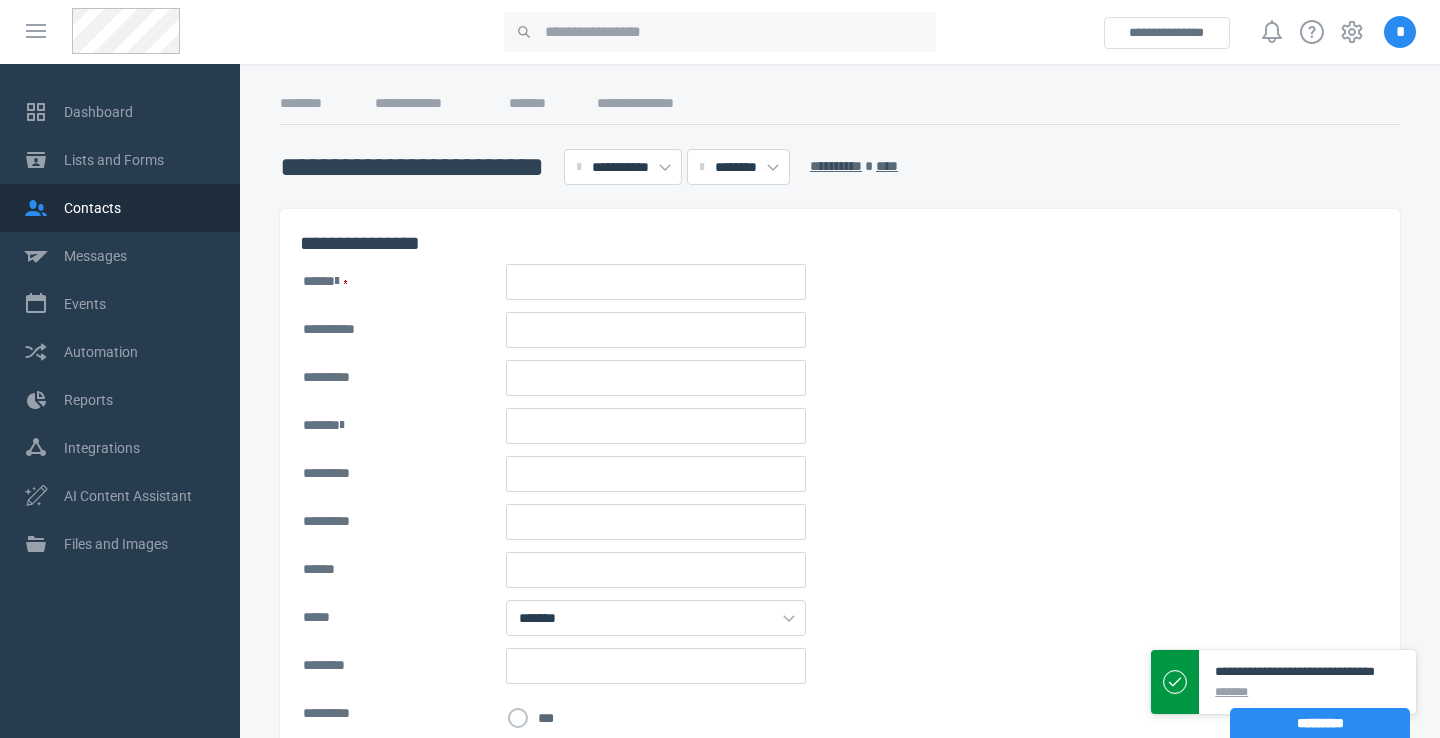 click on "Contacts" at bounding box center [120, 208] 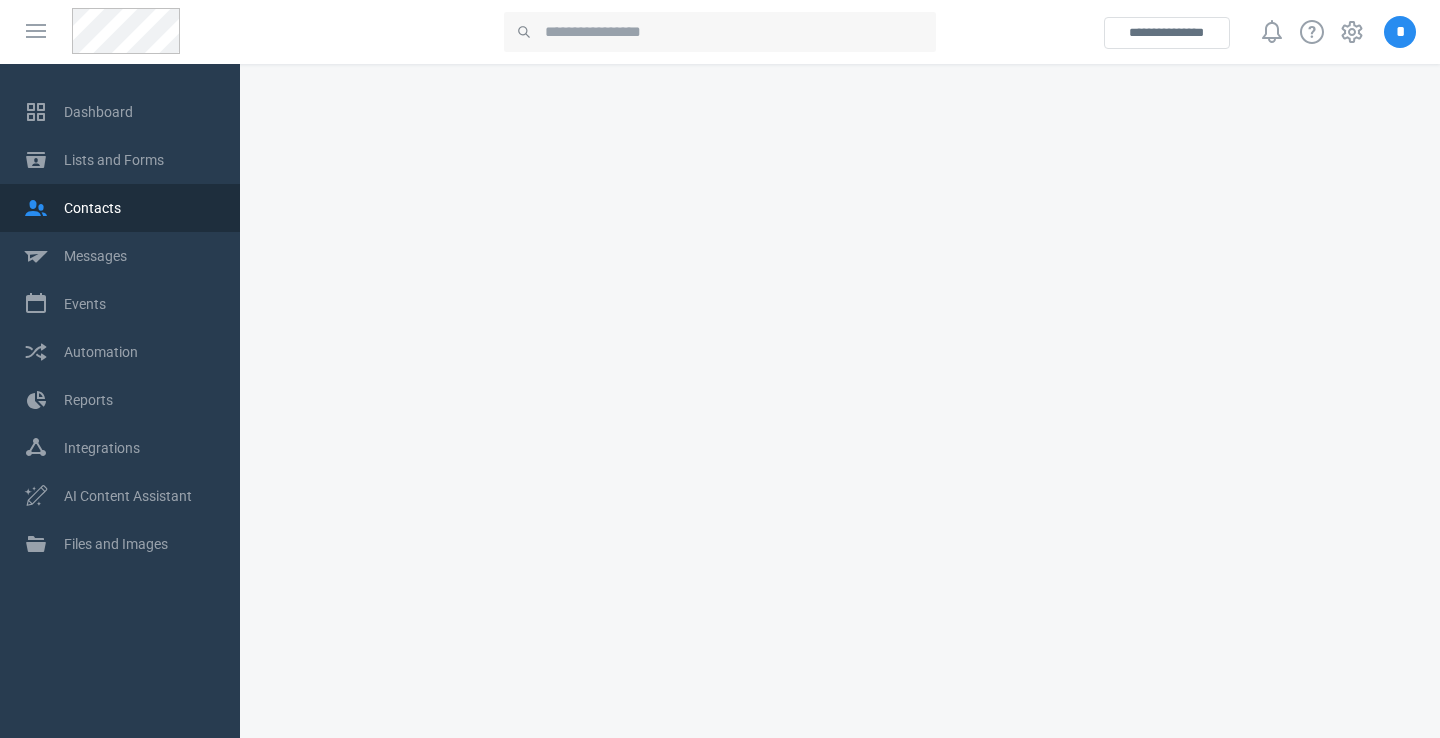 scroll, scrollTop: 0, scrollLeft: 0, axis: both 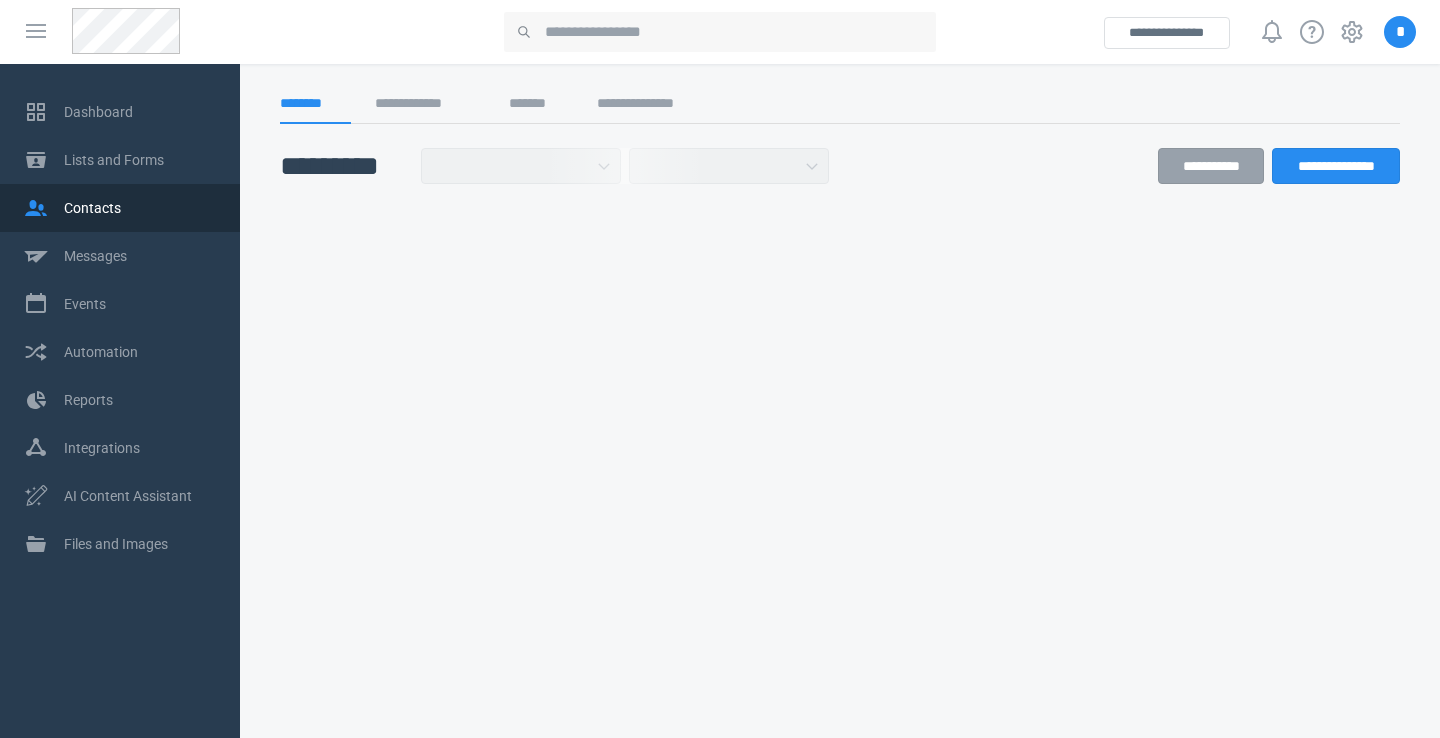 select on "*****" 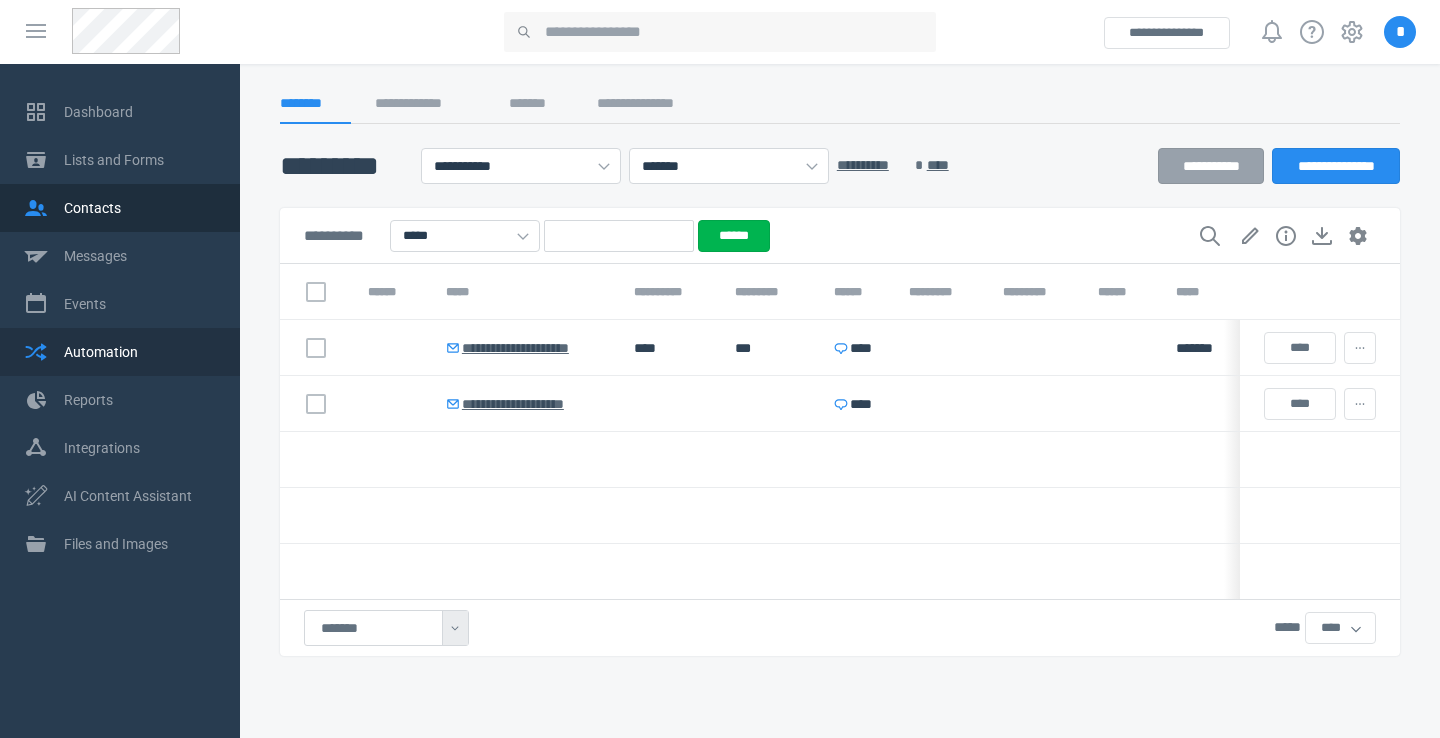 click on "Automation" at bounding box center (140, 352) 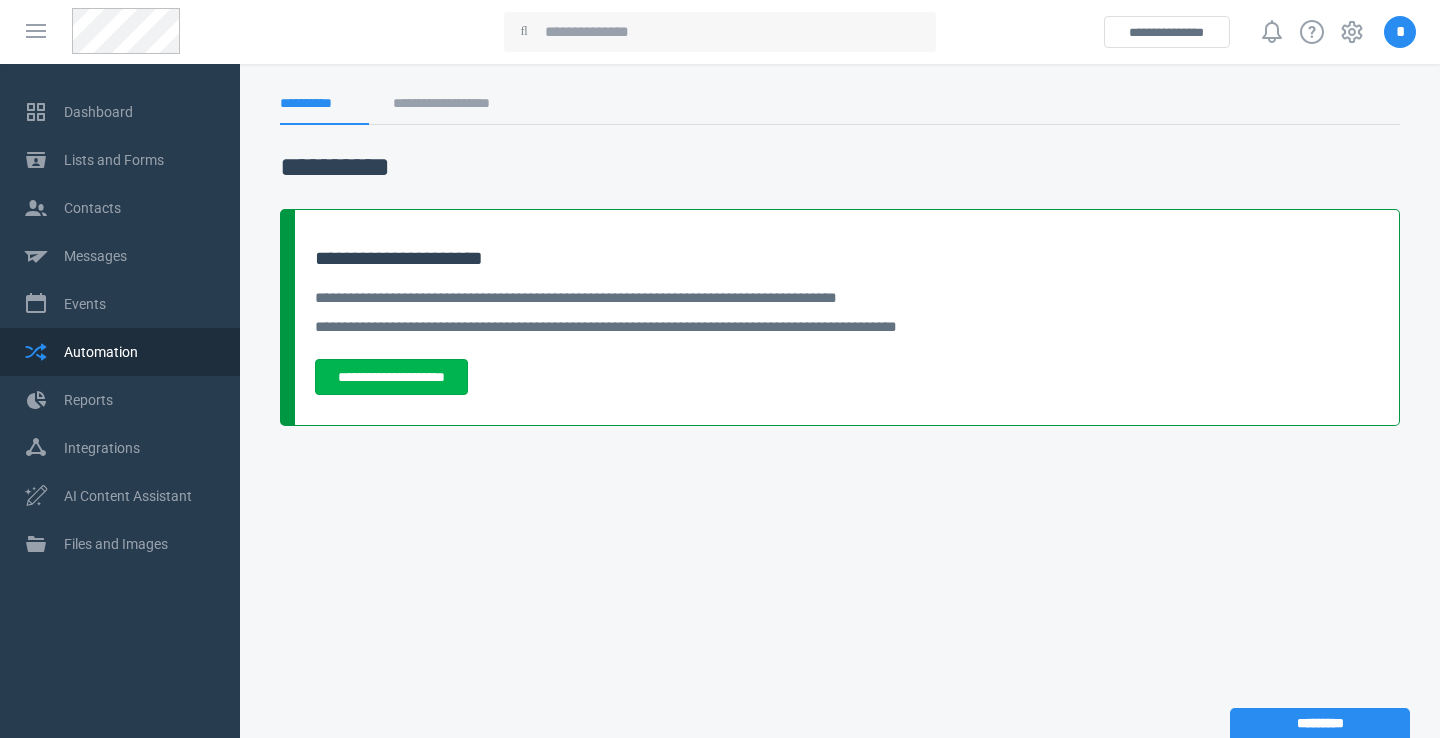 scroll, scrollTop: 0, scrollLeft: 0, axis: both 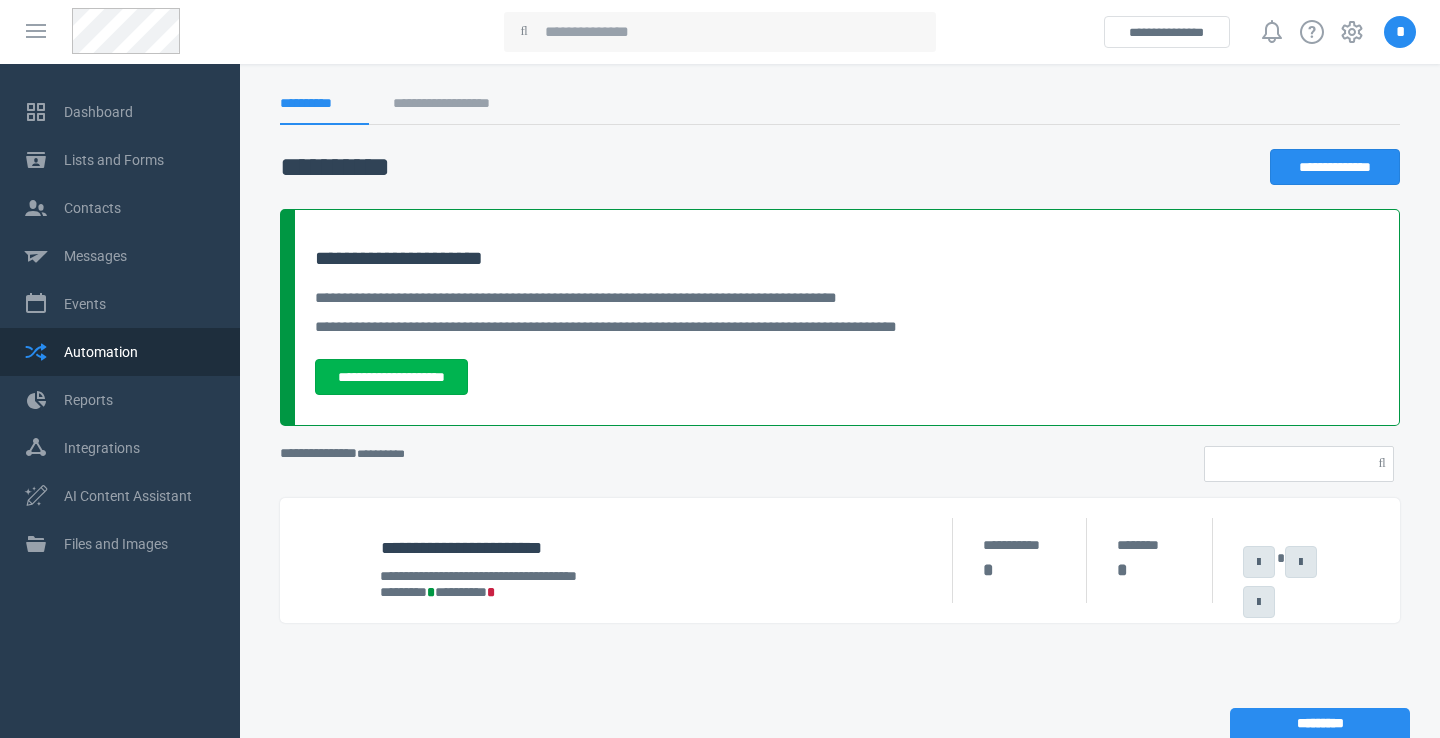 click on "**********" at bounding box center [840, 534] 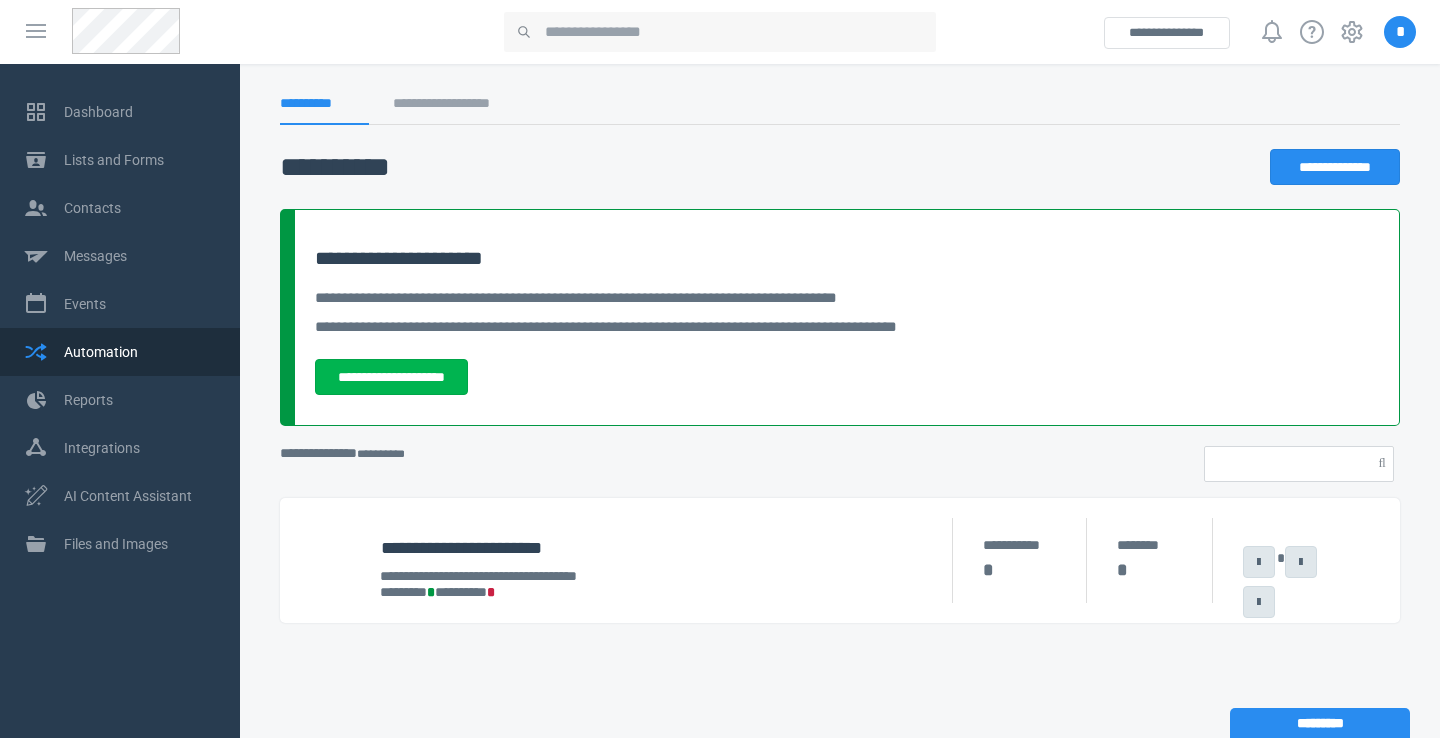 click on "******** * ******** *" at bounding box center (655, 593) 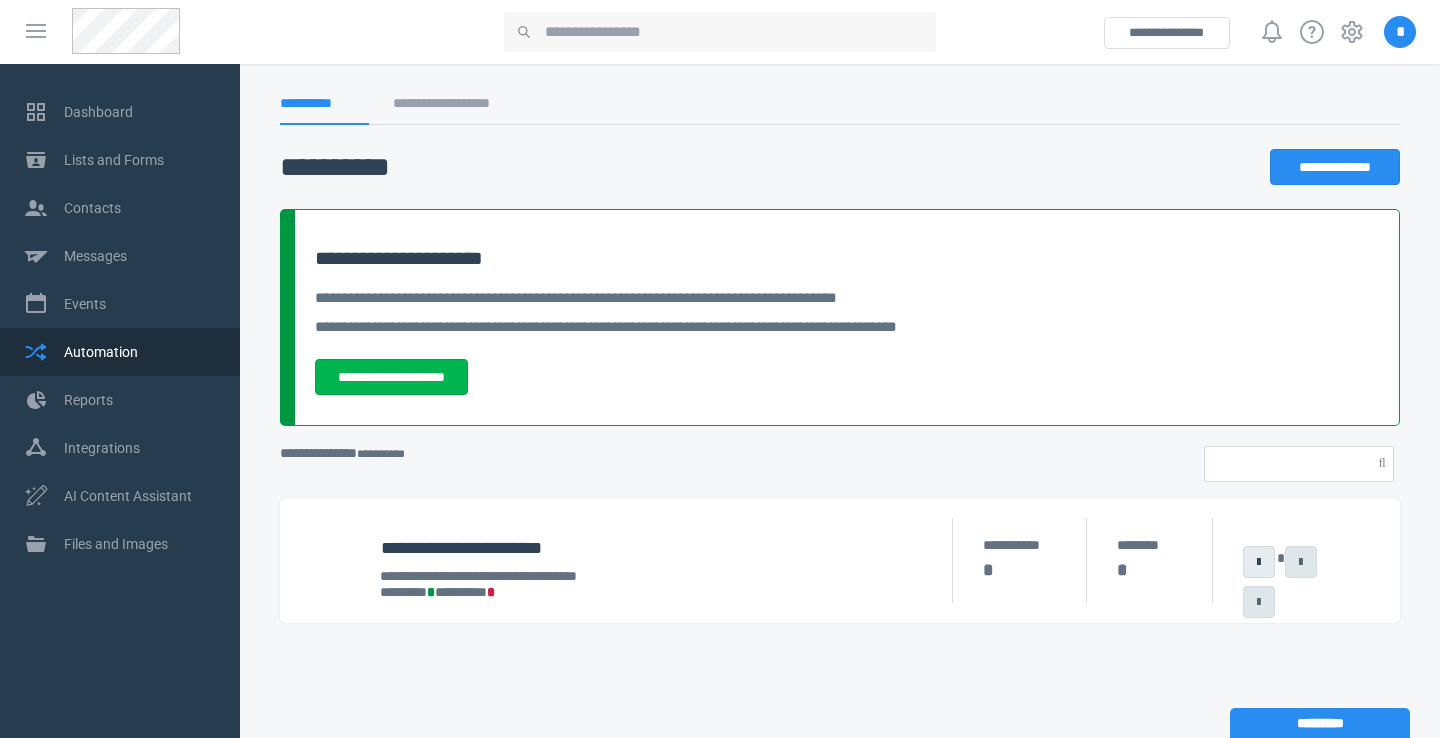 click at bounding box center [1259, 561] 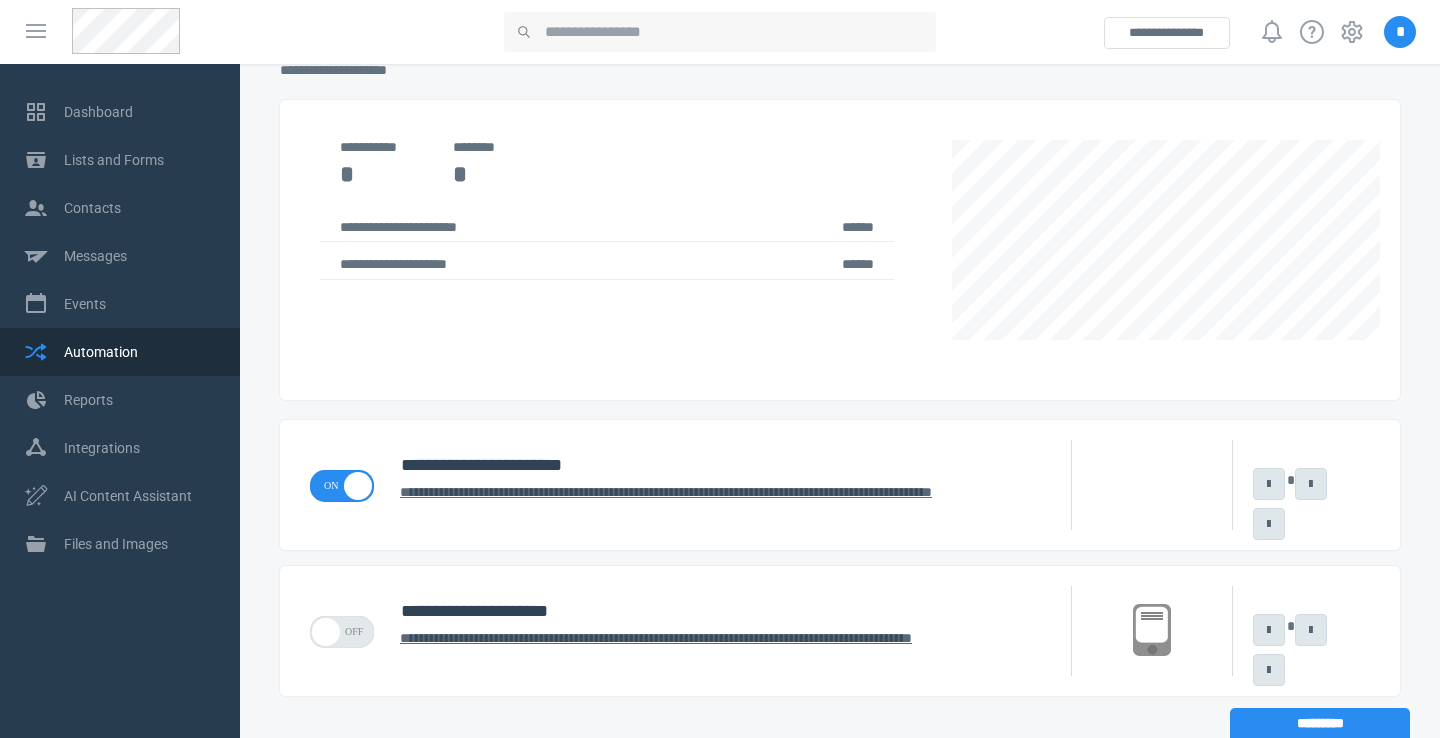 scroll, scrollTop: 420, scrollLeft: 0, axis: vertical 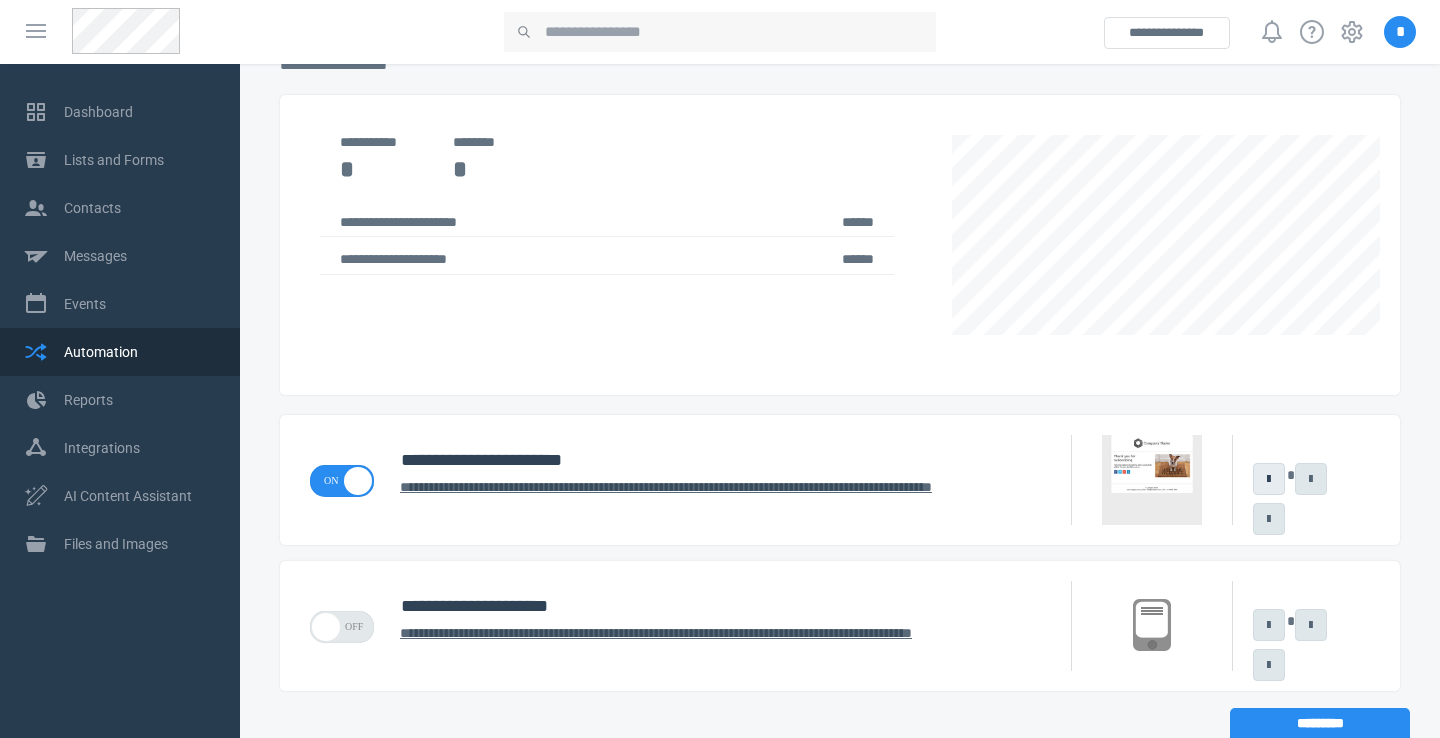 click at bounding box center [1269, 478] 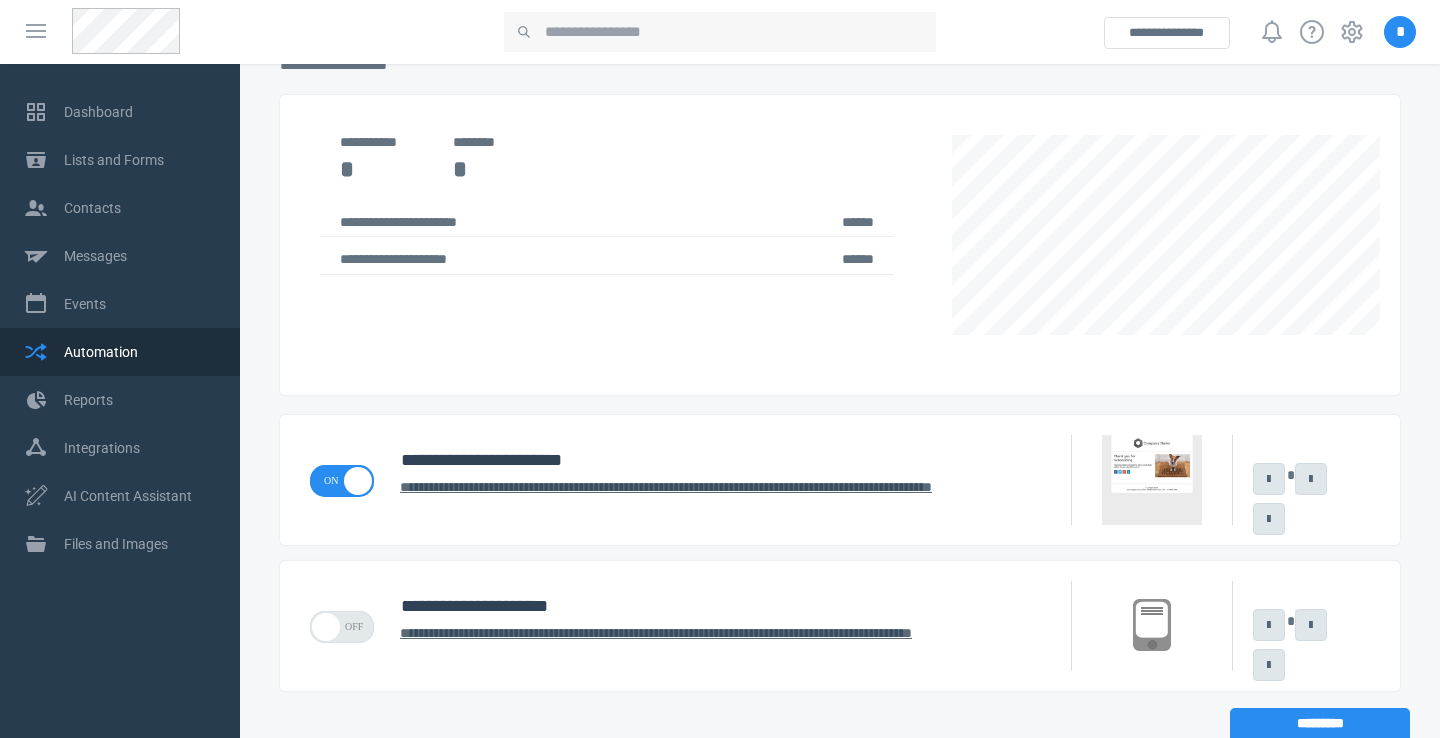 select on "****" 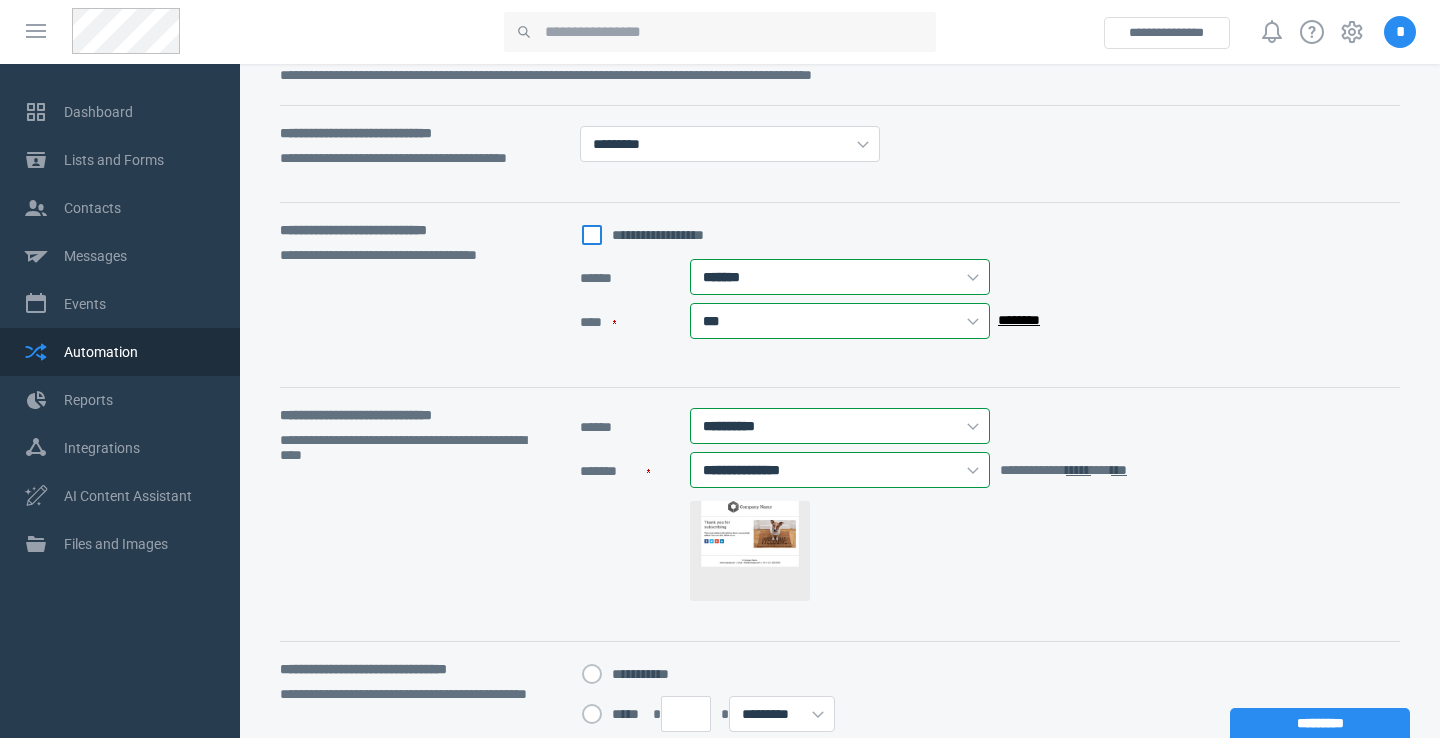 click on "**********" at bounding box center [656, 235] 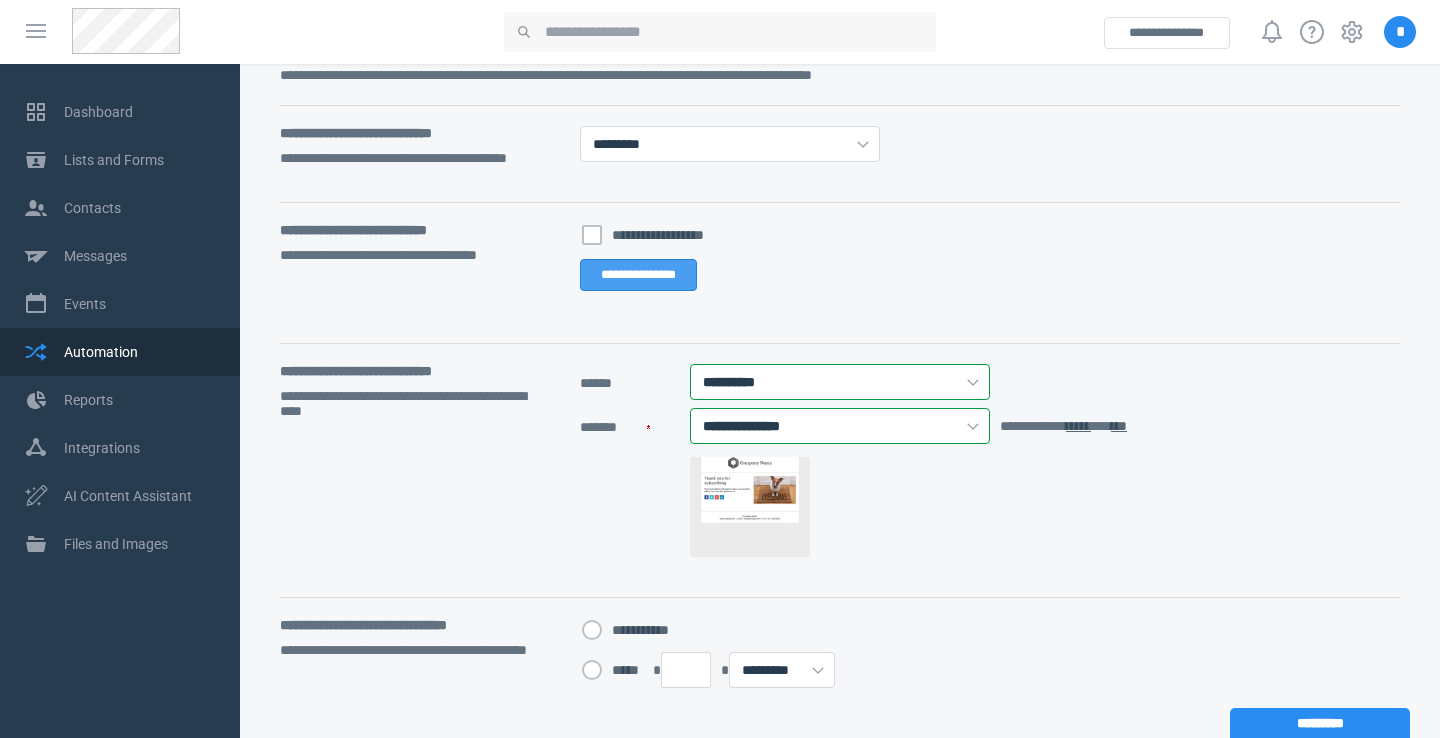 click on "**********" at bounding box center [638, 275] 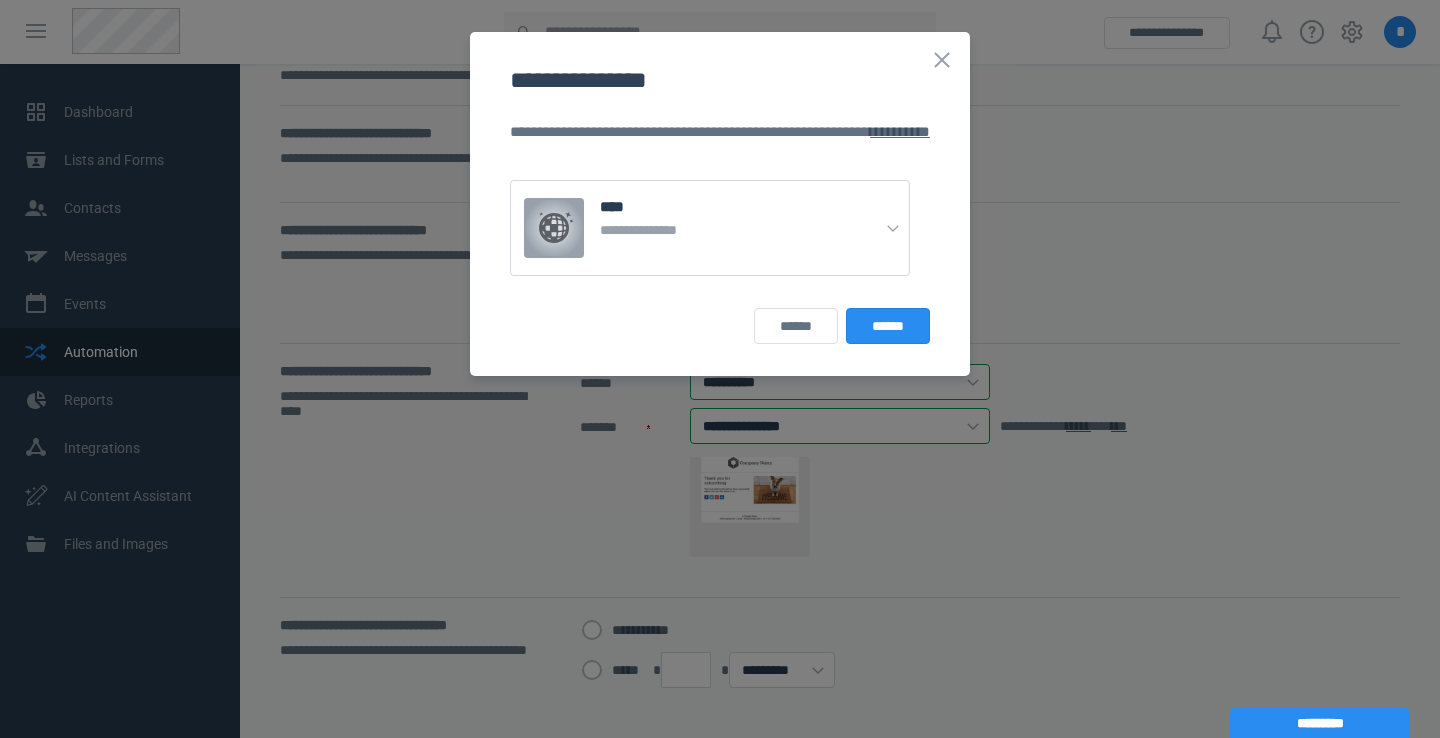 click on "**********" at bounding box center [652, 228] 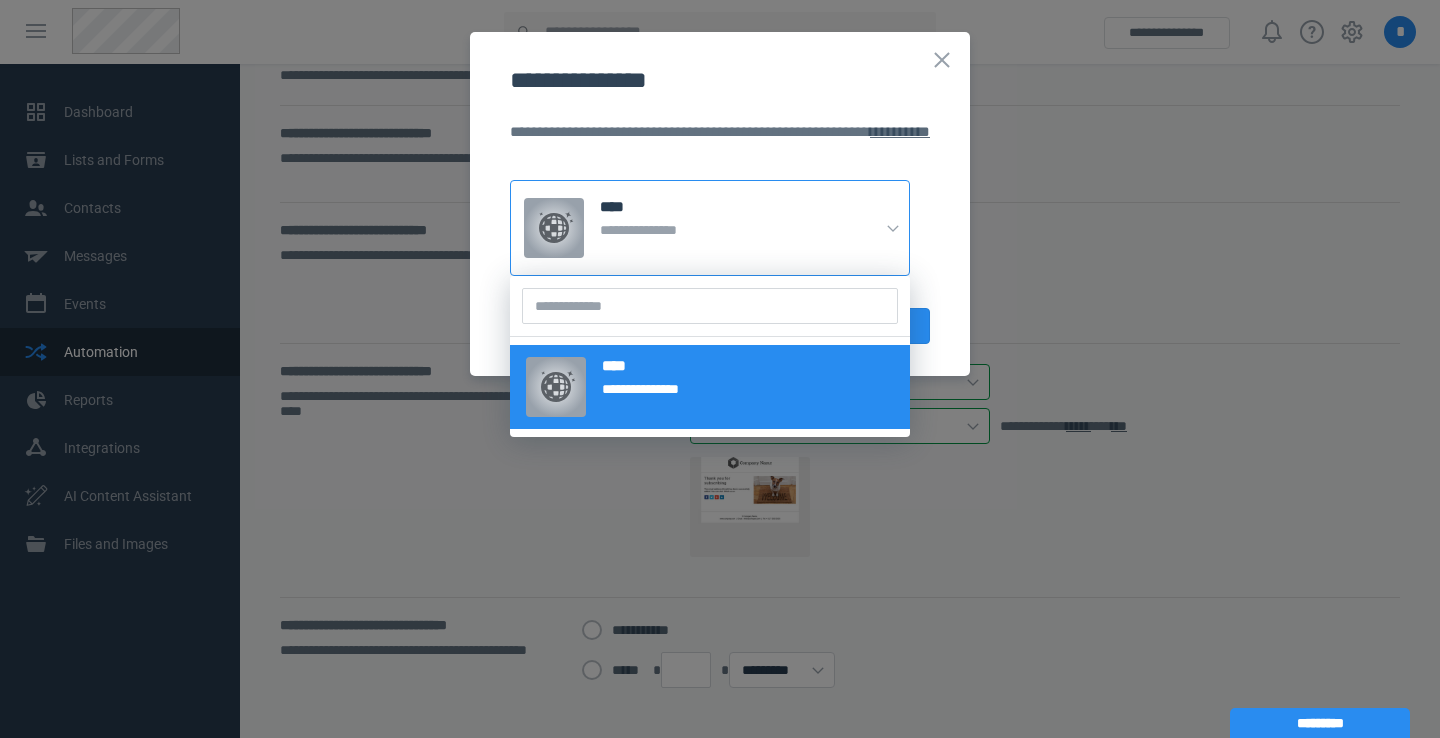 click on "****" at bounding box center [748, 366] 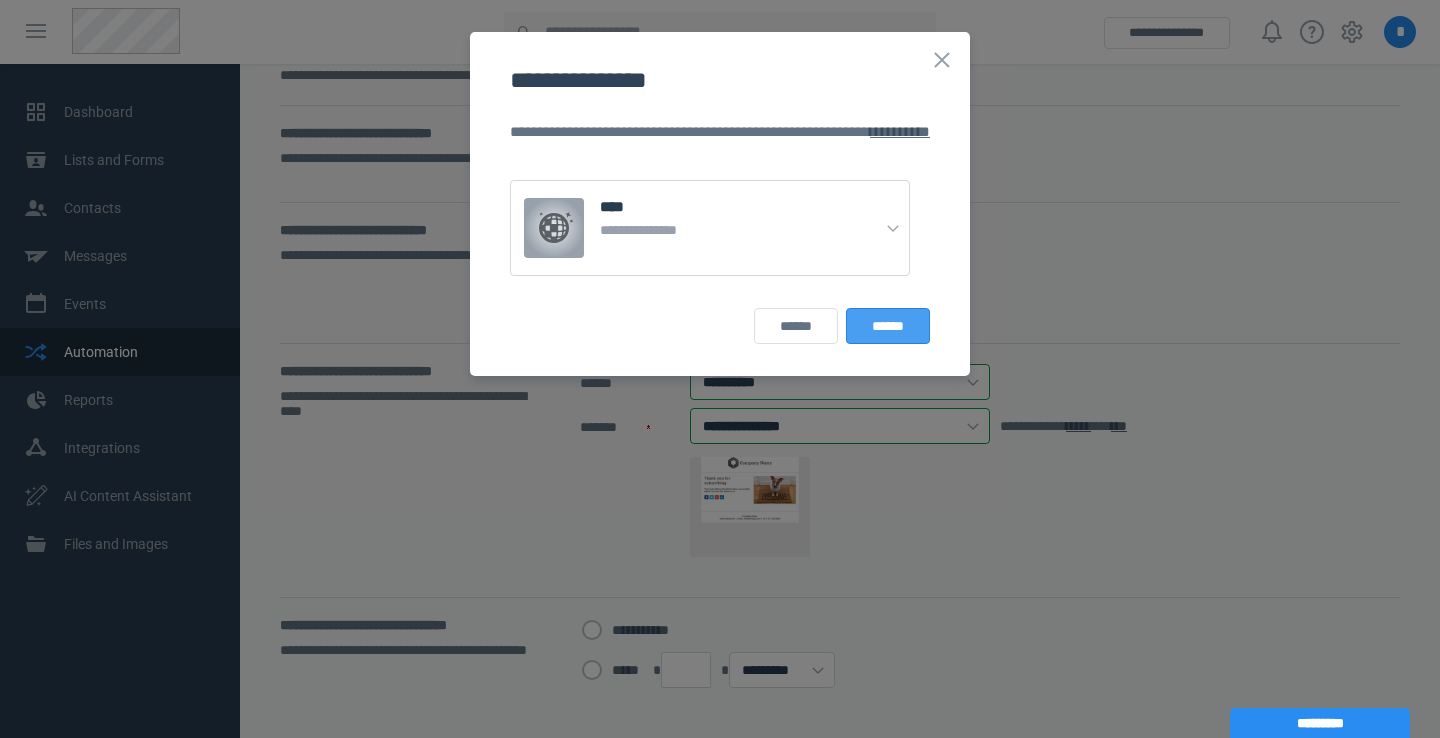 click on "******" at bounding box center [888, 326] 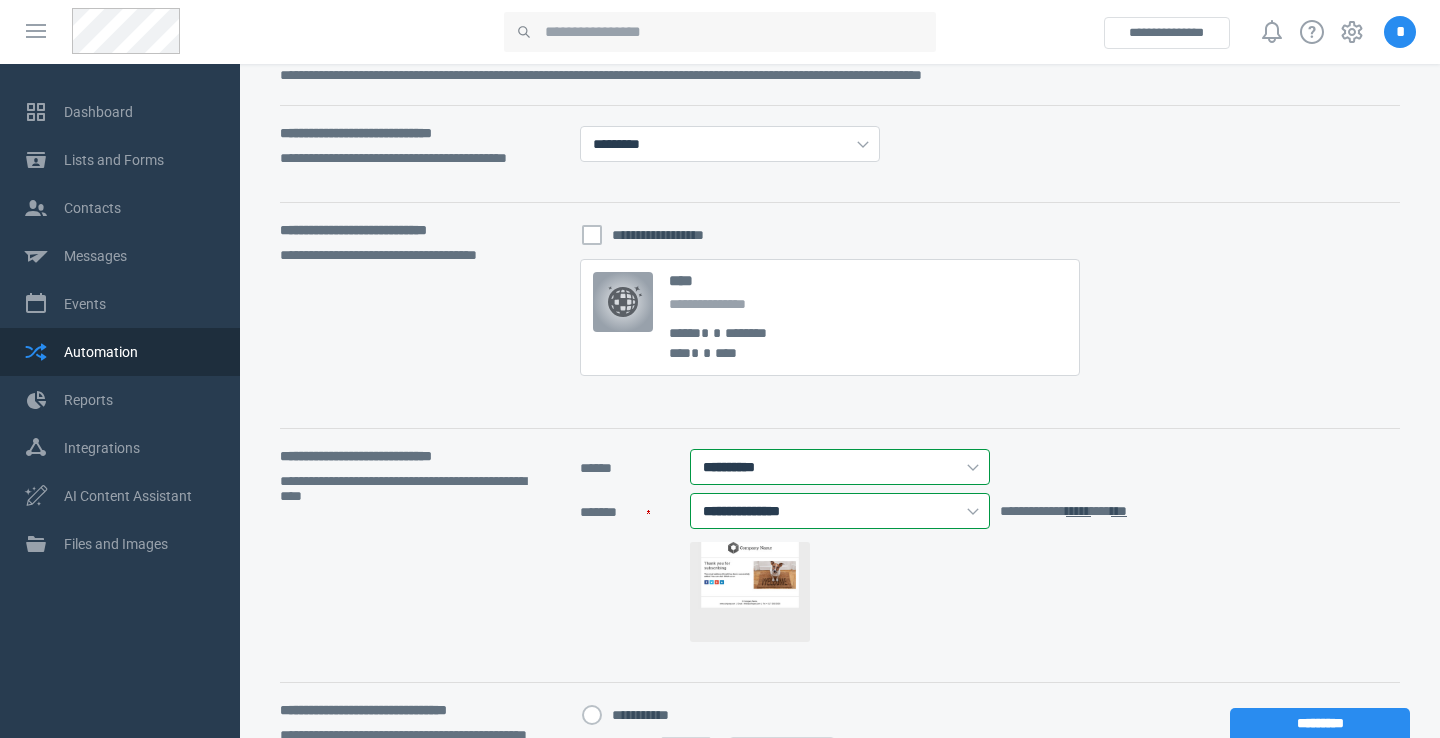 click on "**********" at bounding box center [990, 317] 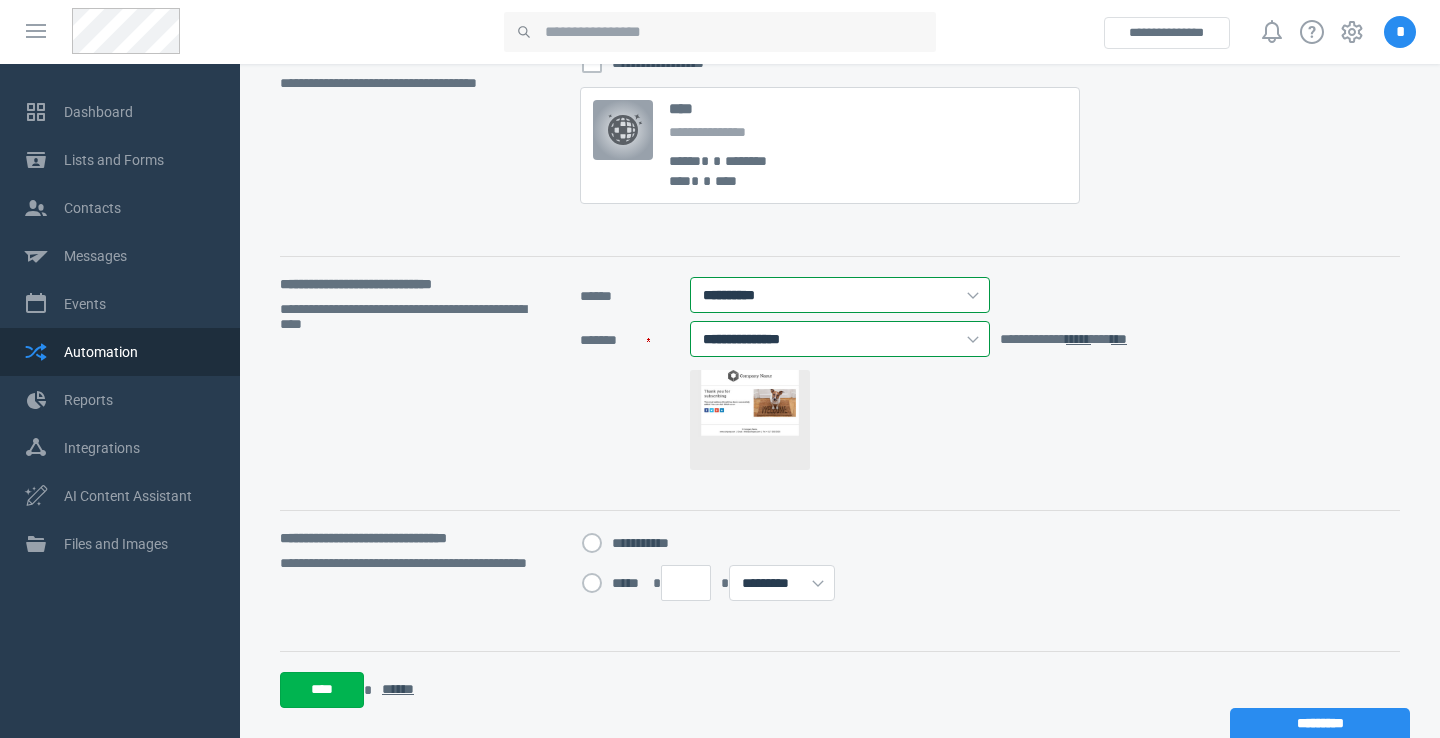 scroll, scrollTop: 593, scrollLeft: 0, axis: vertical 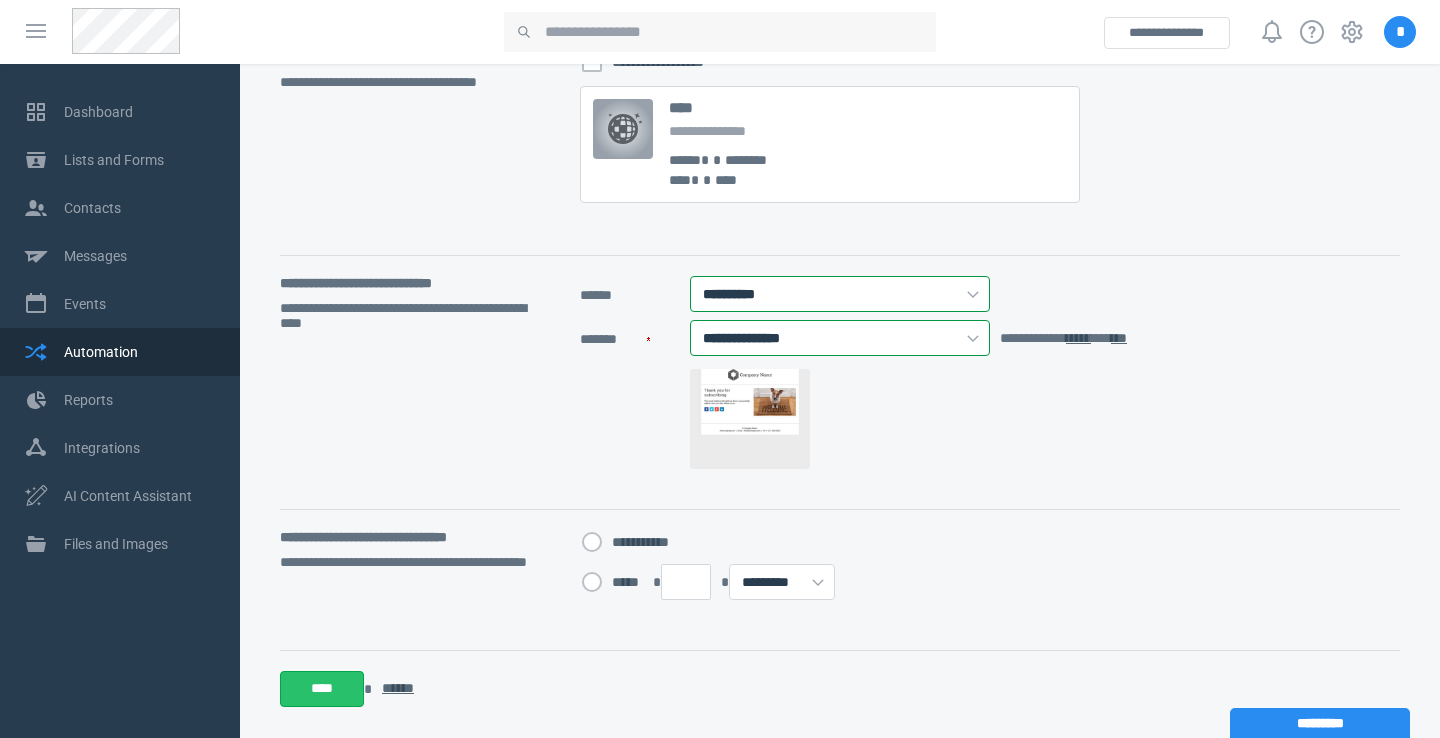 click on "****" at bounding box center [322, 689] 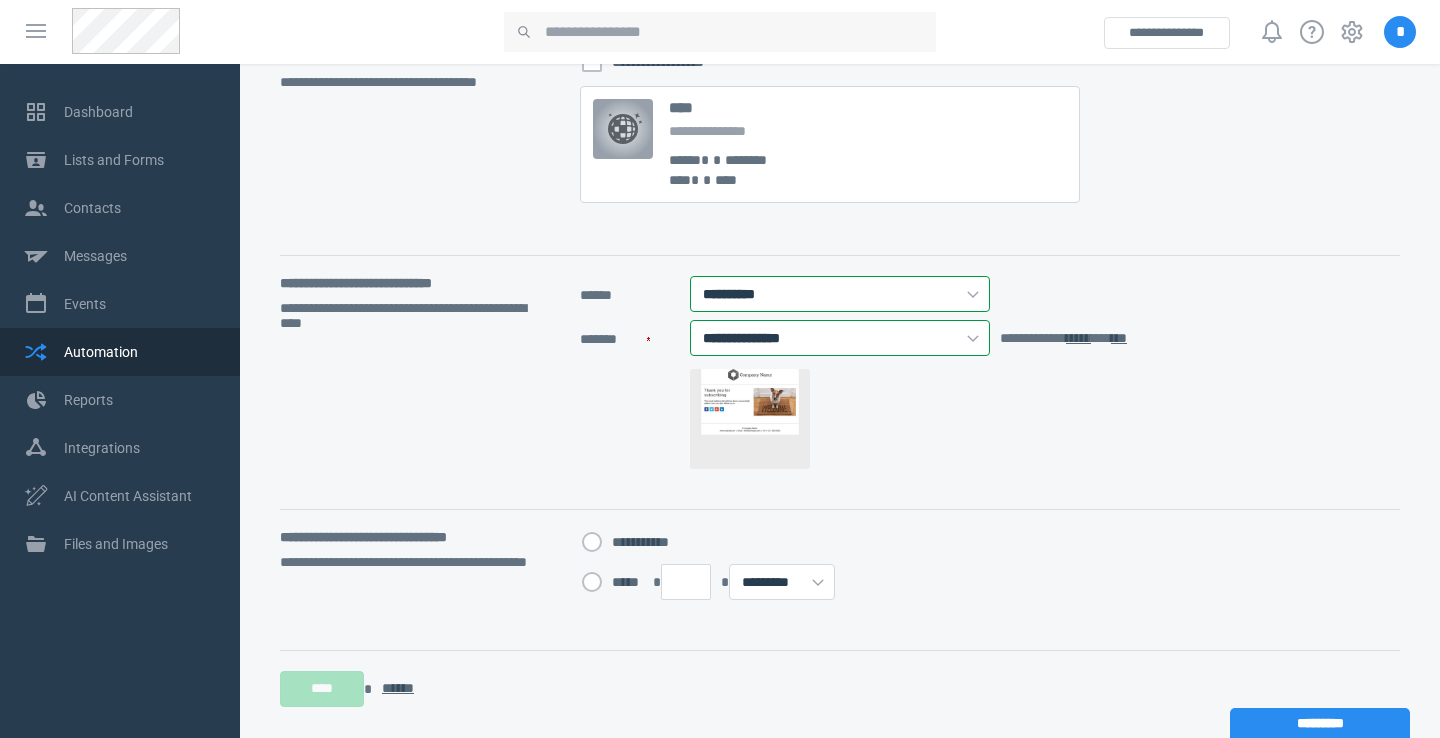 scroll, scrollTop: 420, scrollLeft: 0, axis: vertical 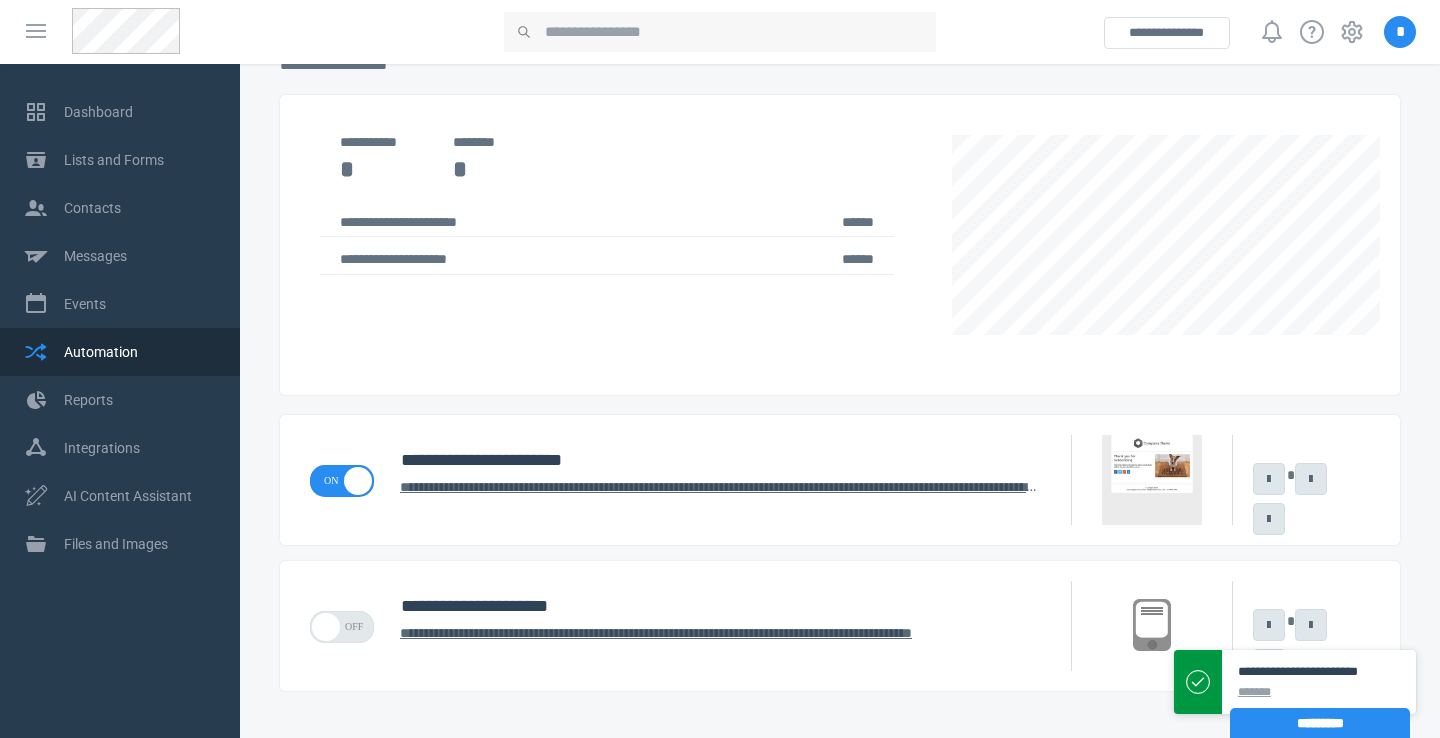 click on "**********" at bounding box center (720, 473) 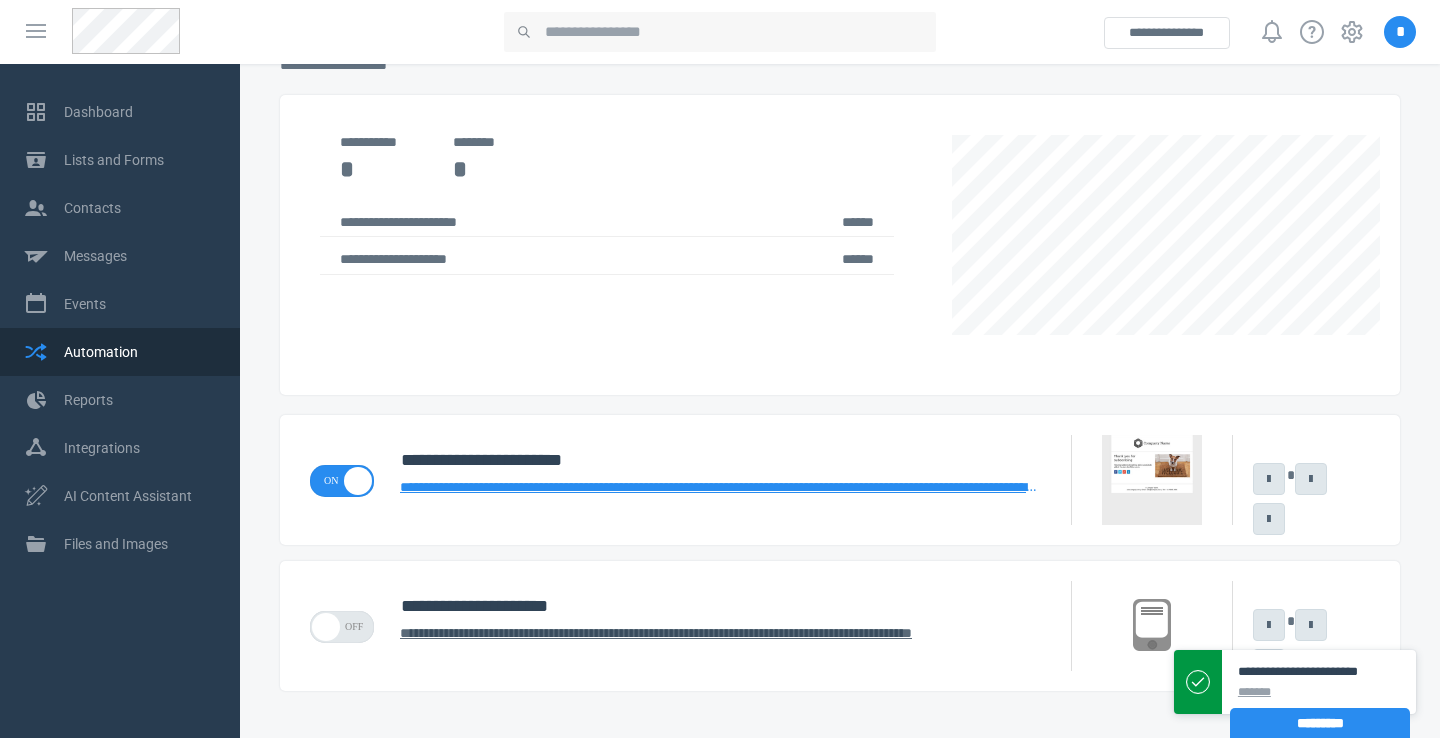 click on "**********" at bounding box center [720, 488] 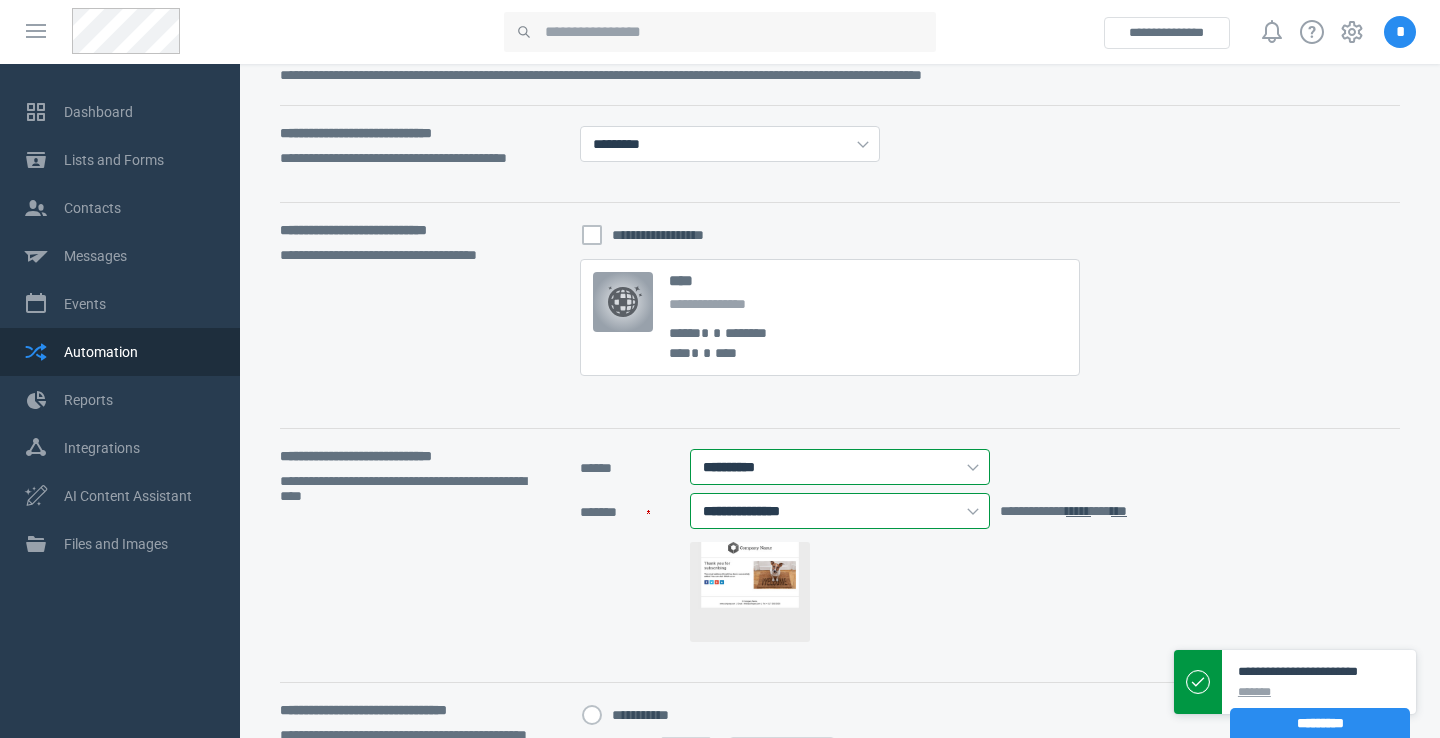 scroll, scrollTop: 593, scrollLeft: 0, axis: vertical 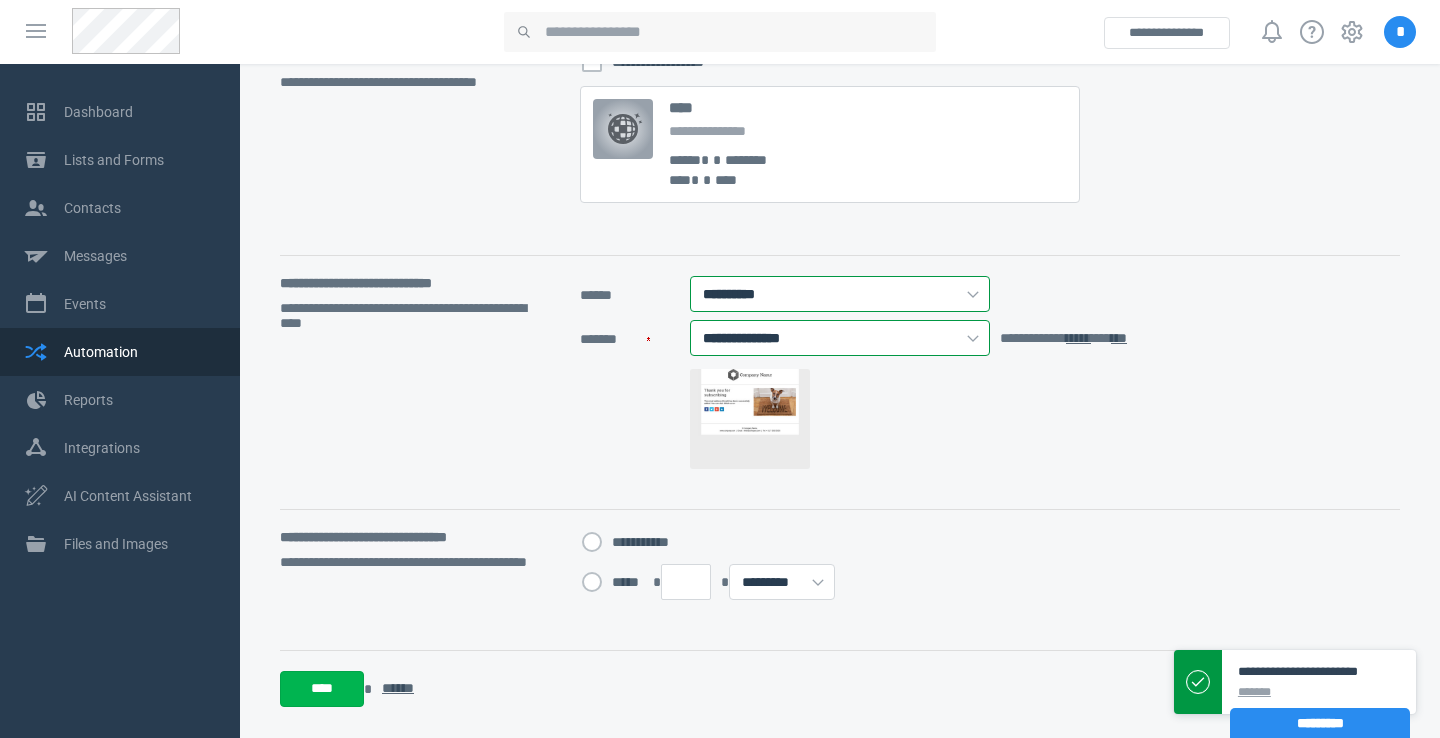 click on "**********" at bounding box center (840, 383) 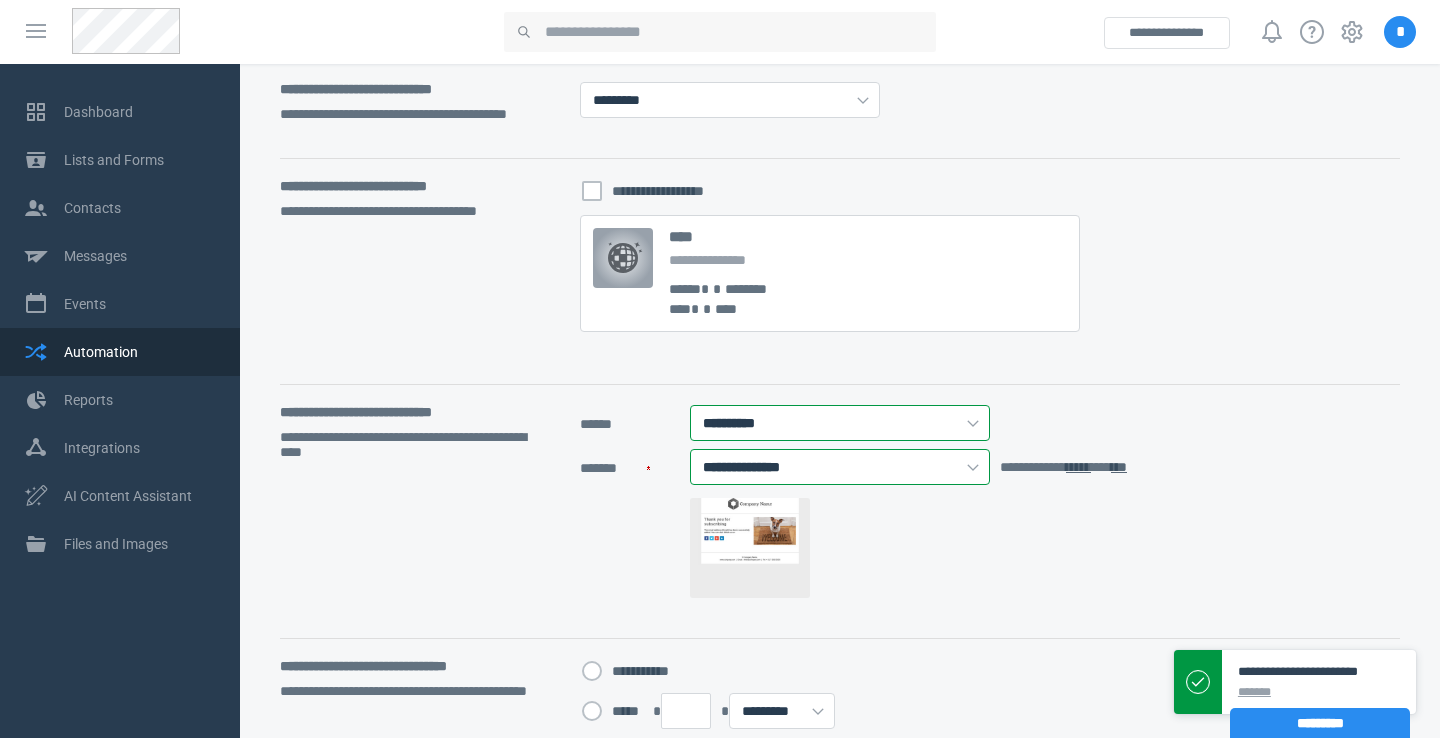 scroll, scrollTop: 433, scrollLeft: 0, axis: vertical 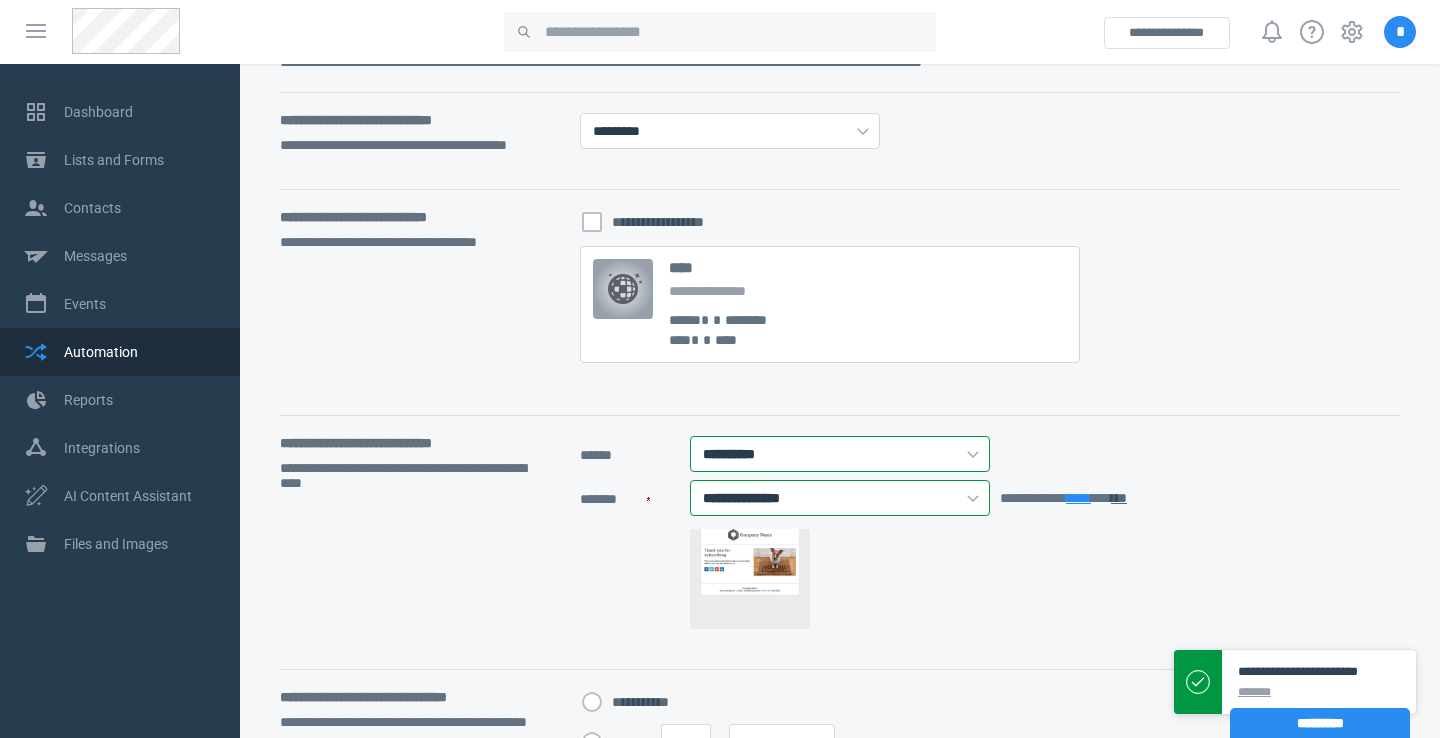 click on "*****" at bounding box center (1078, 498) 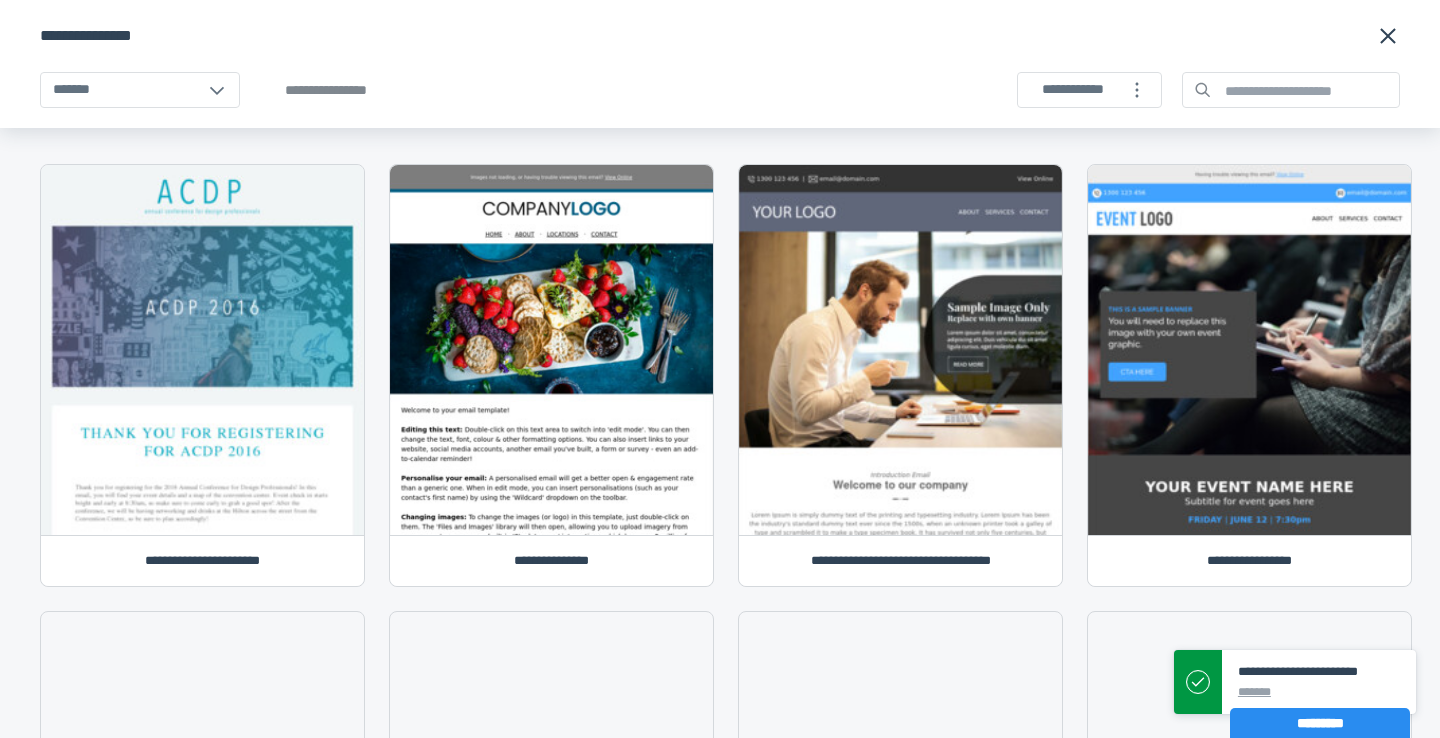 click 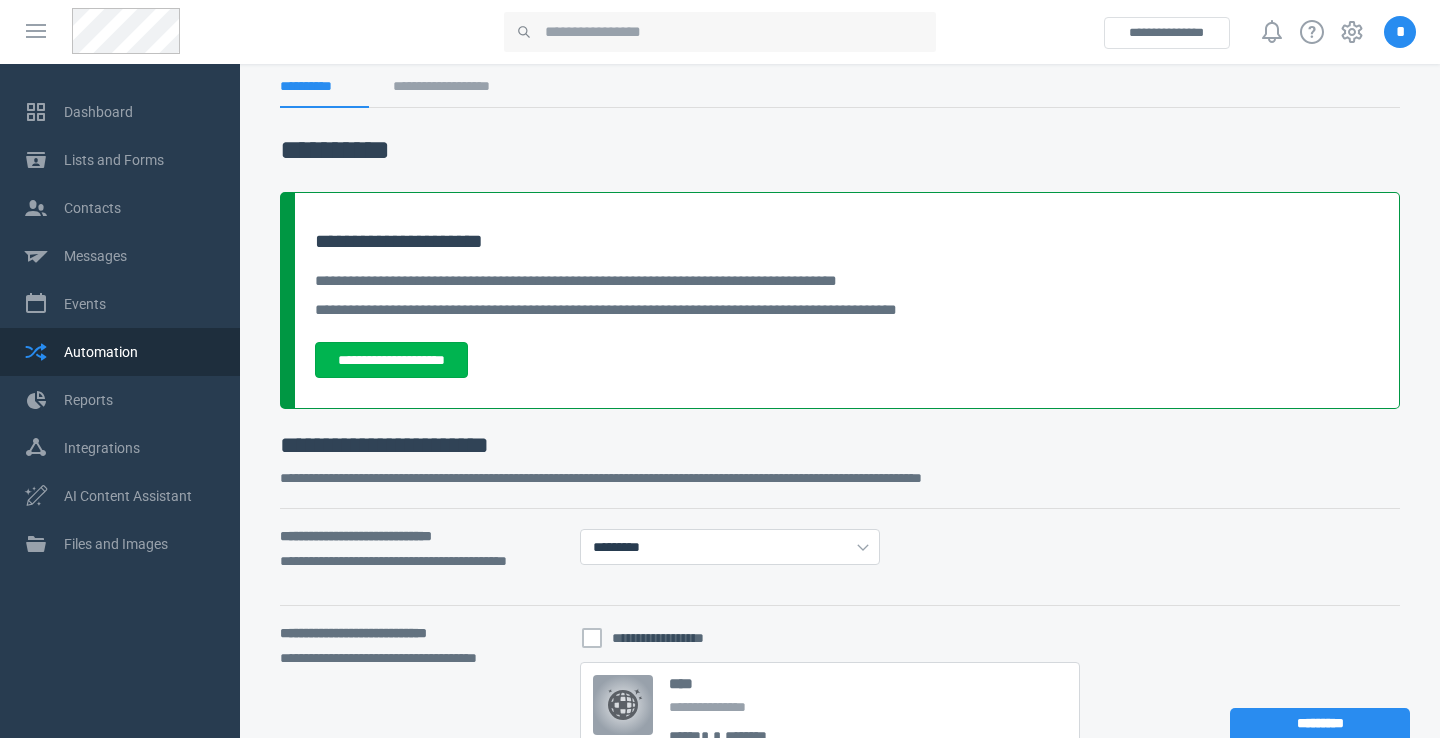 scroll, scrollTop: 0, scrollLeft: 0, axis: both 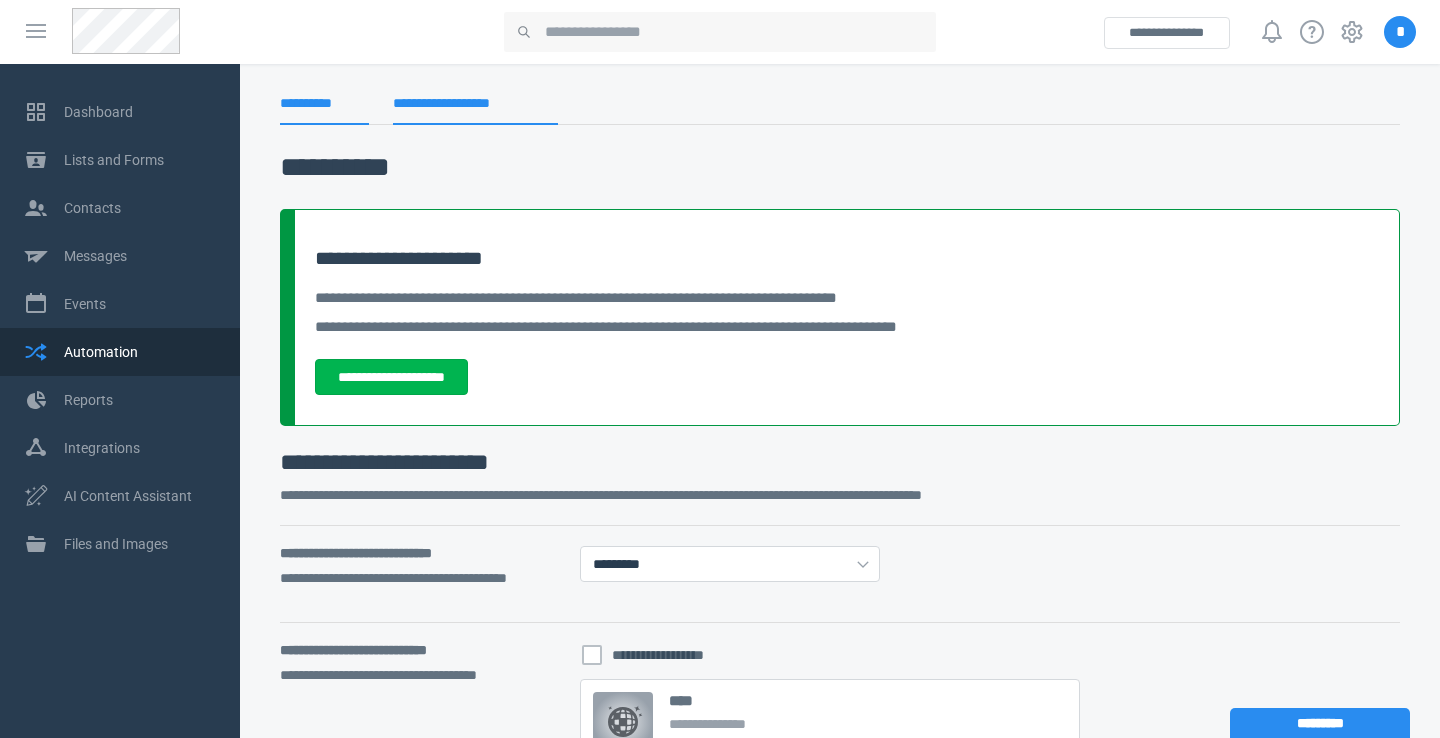 click on "**********" at bounding box center (475, 110) 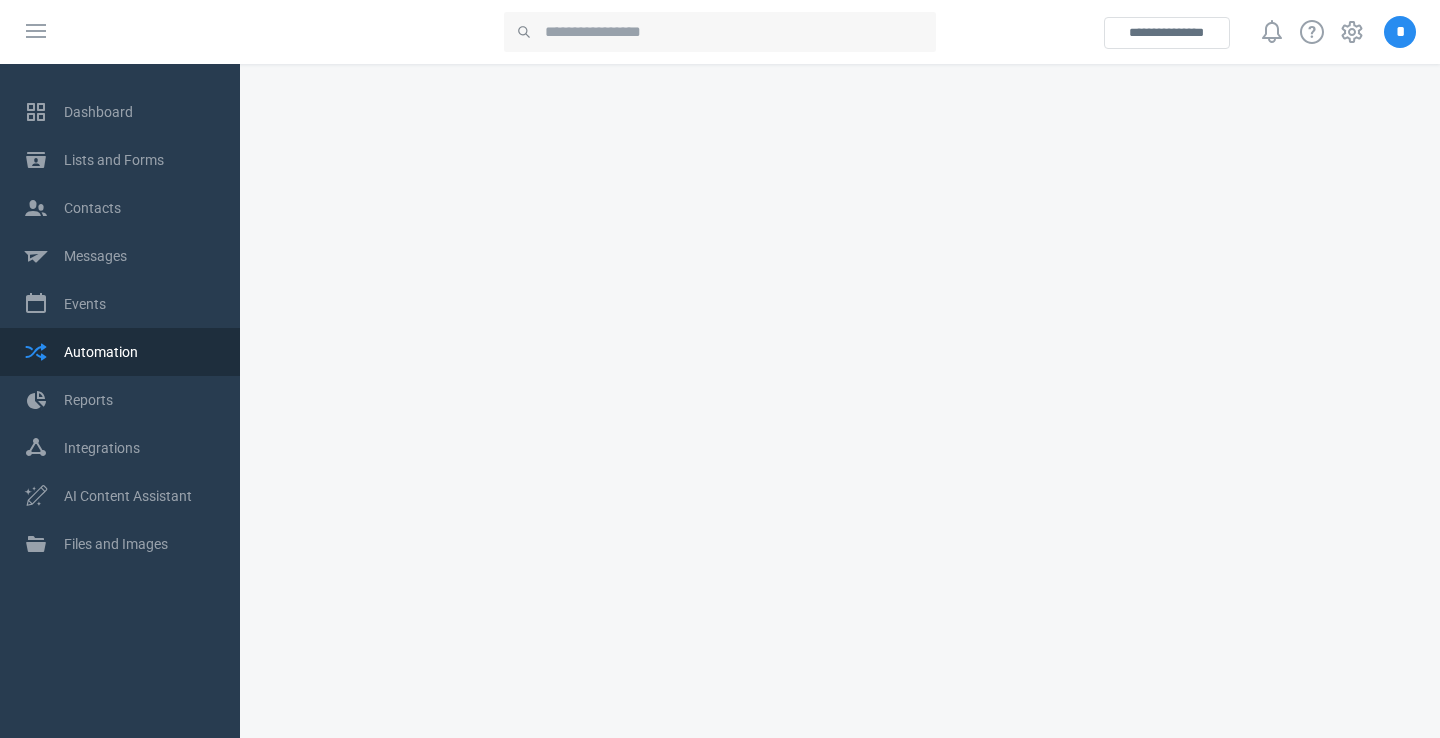 scroll, scrollTop: 0, scrollLeft: 0, axis: both 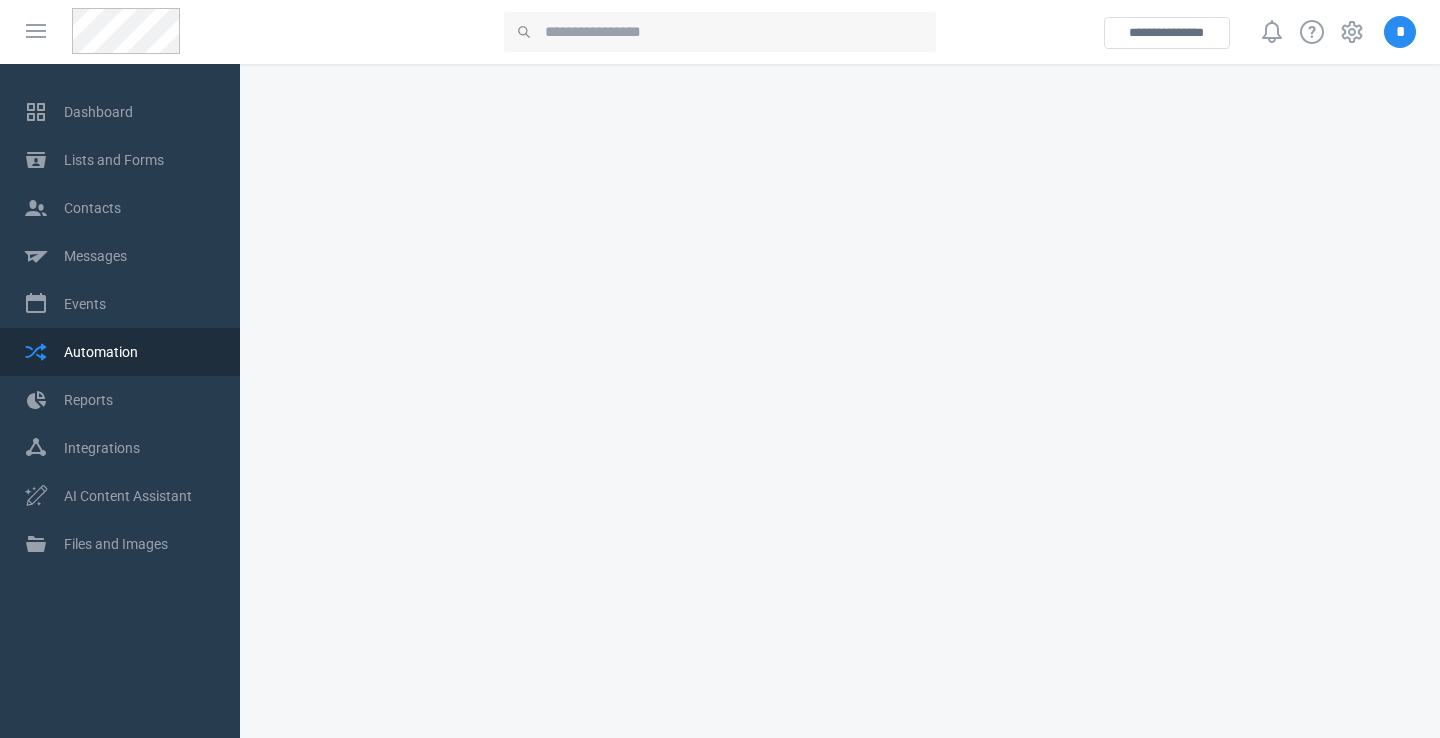 click on "**********" at bounding box center (720, 64) 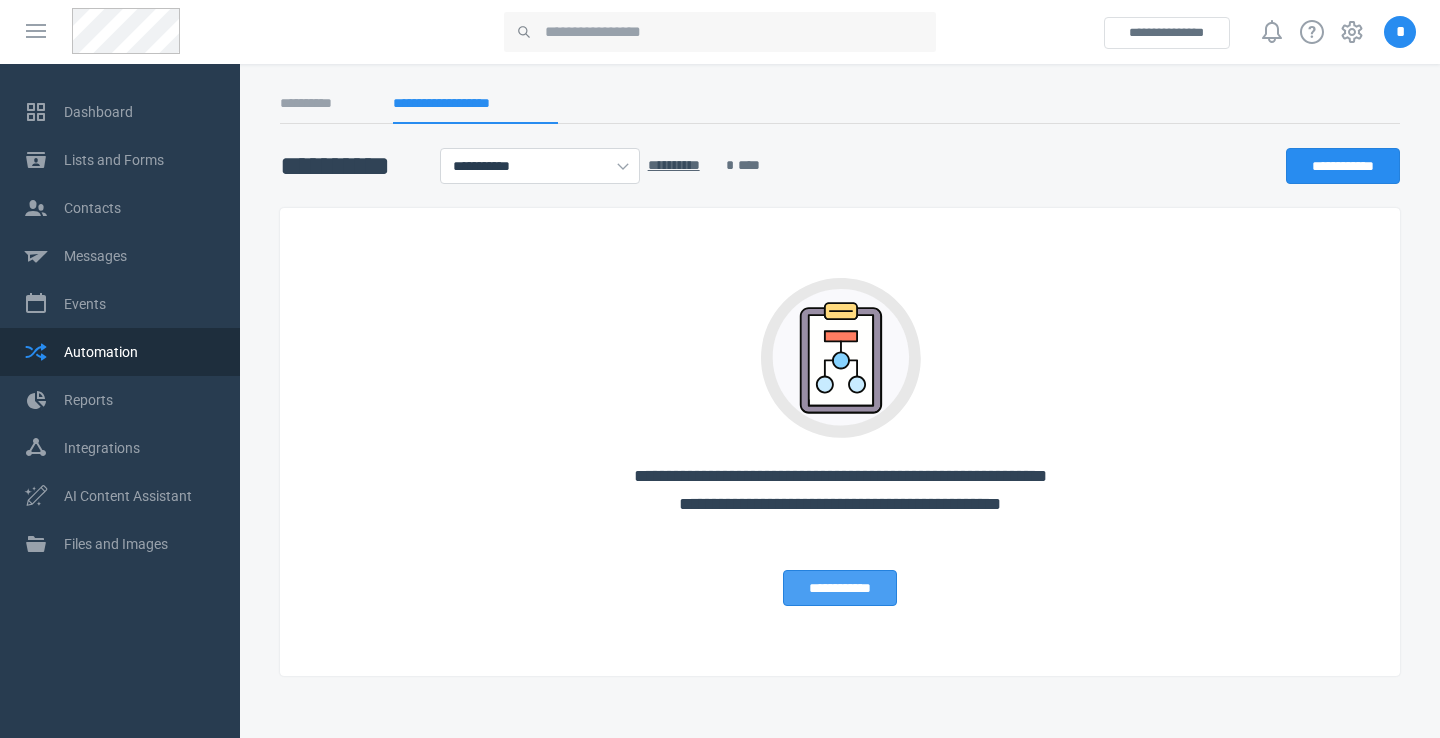 click on "**********" at bounding box center (840, 588) 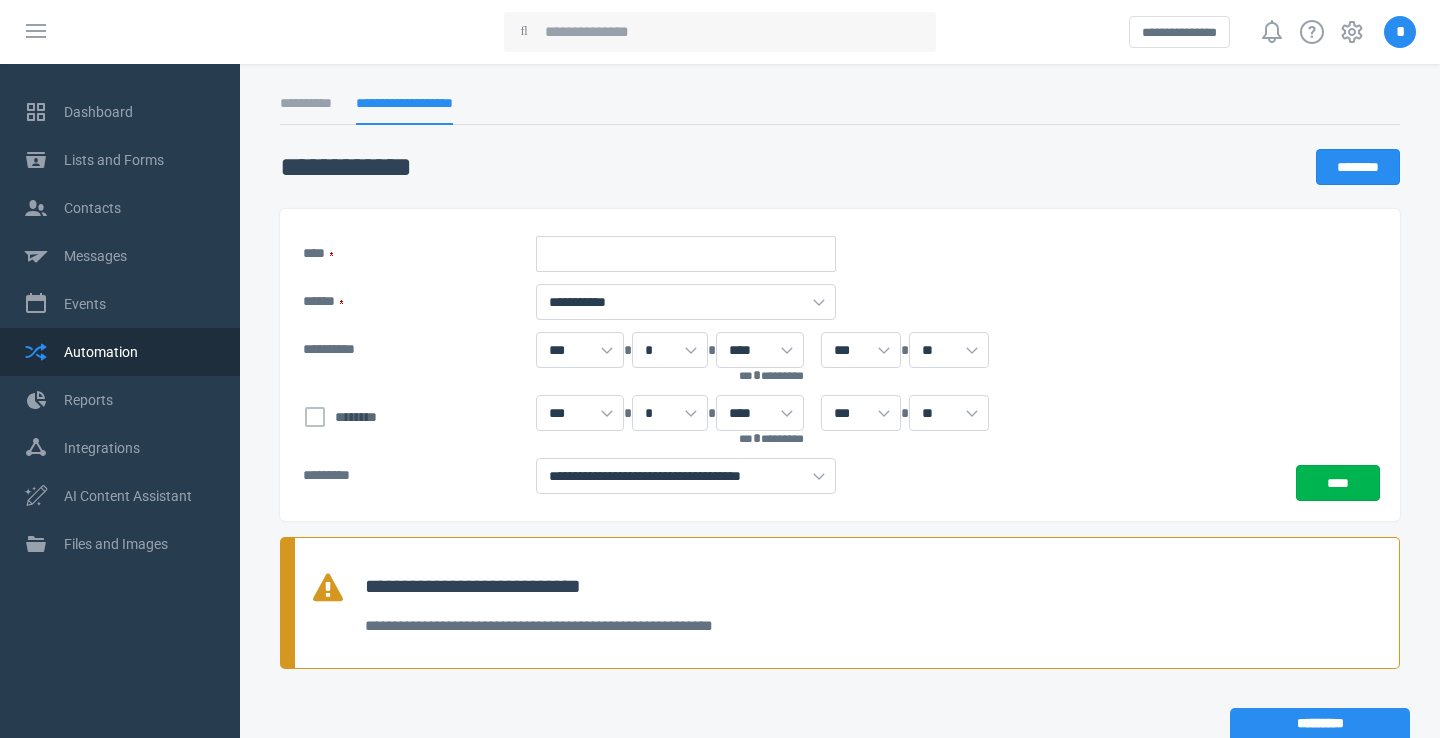 select on "*" 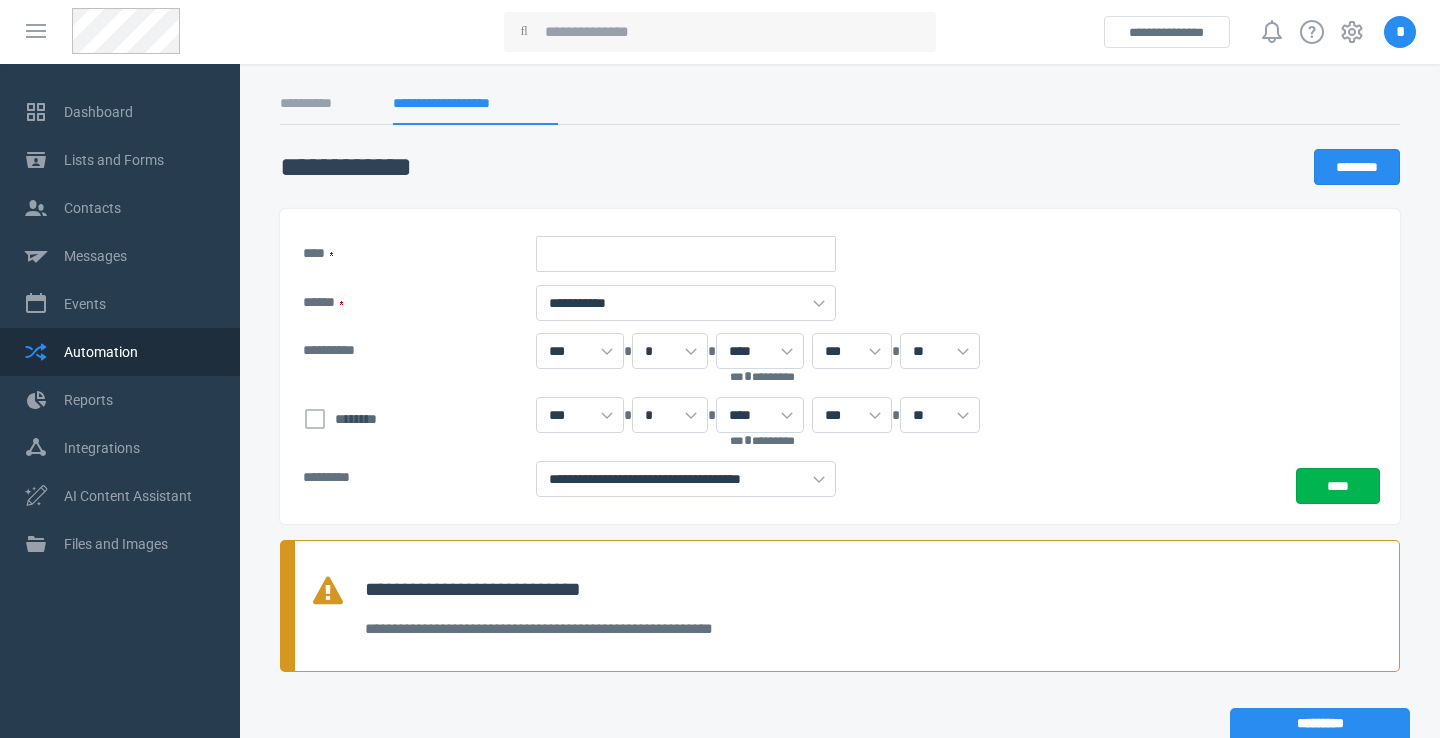 scroll, scrollTop: 0, scrollLeft: 0, axis: both 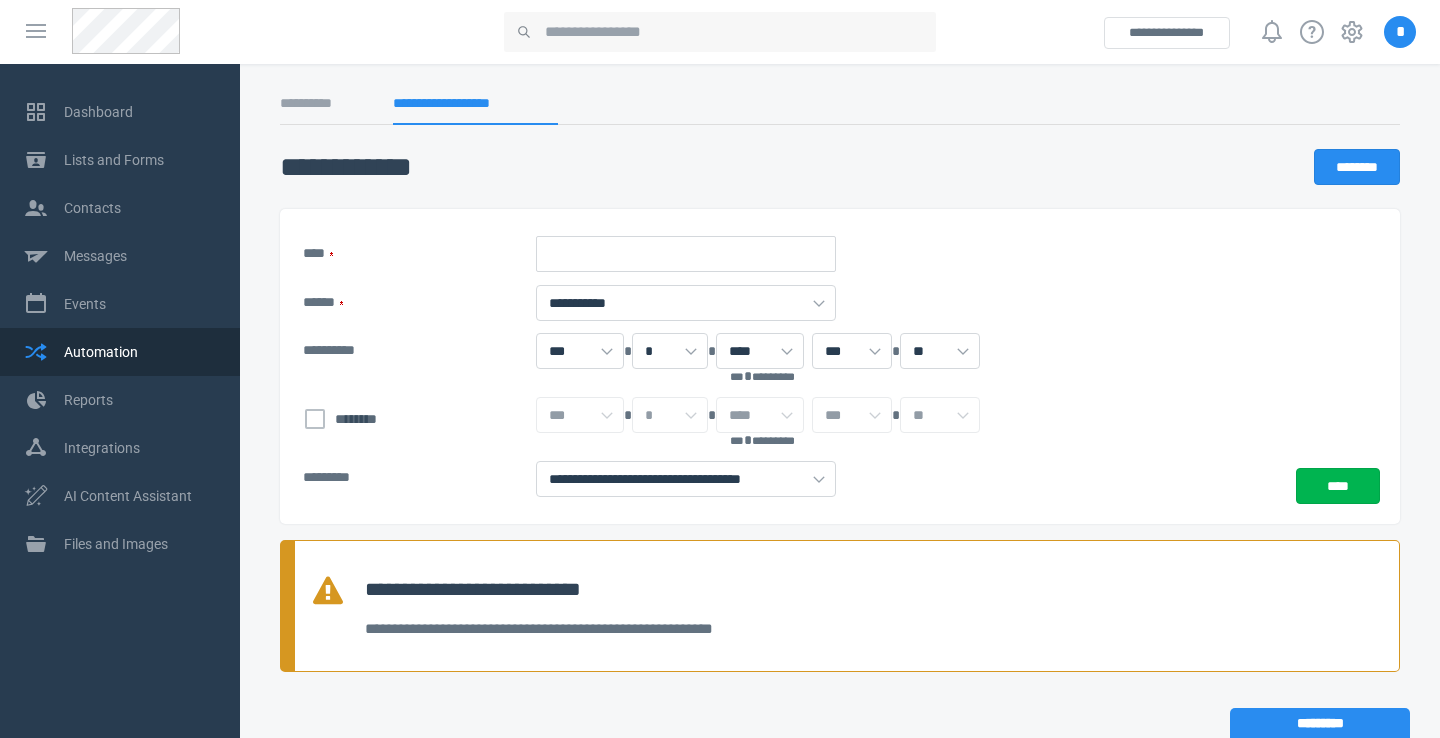 click at bounding box center (686, 254) 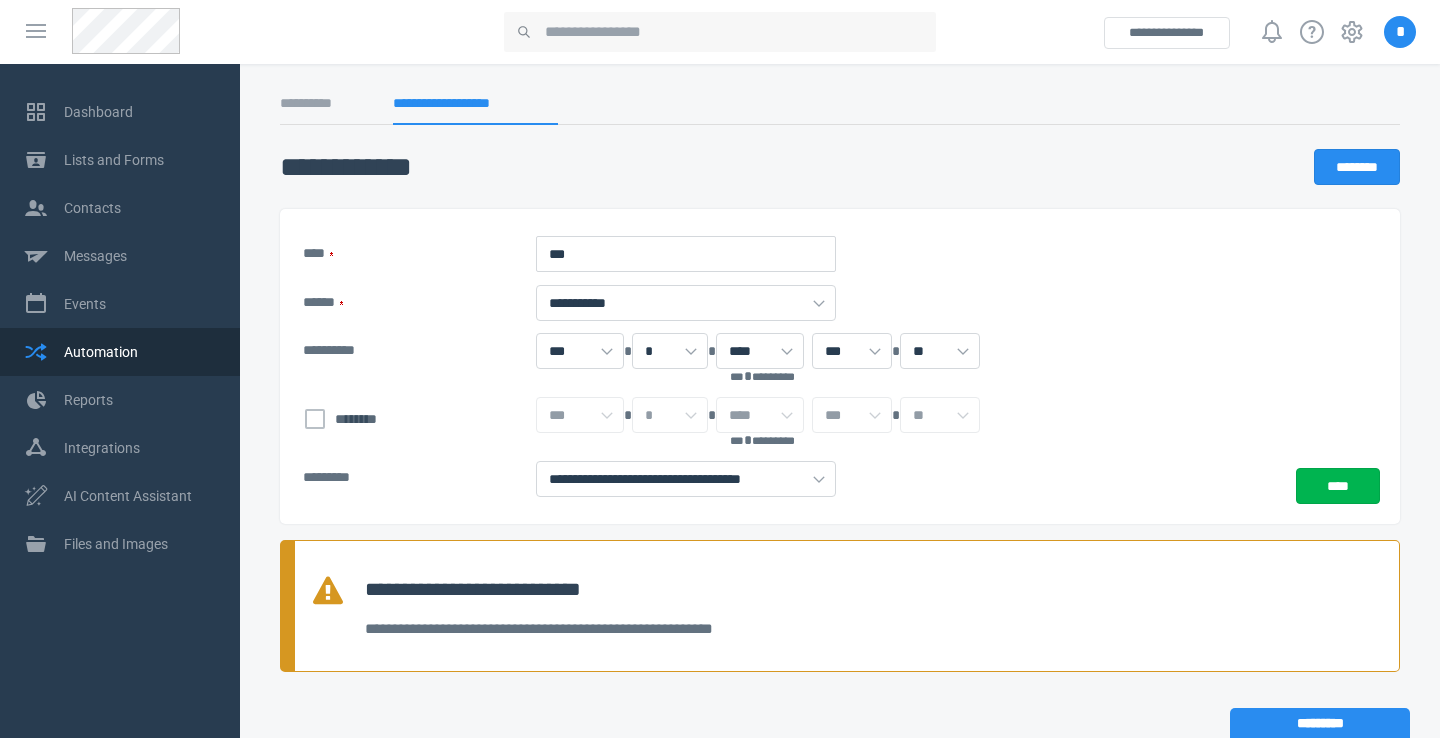 type on "***" 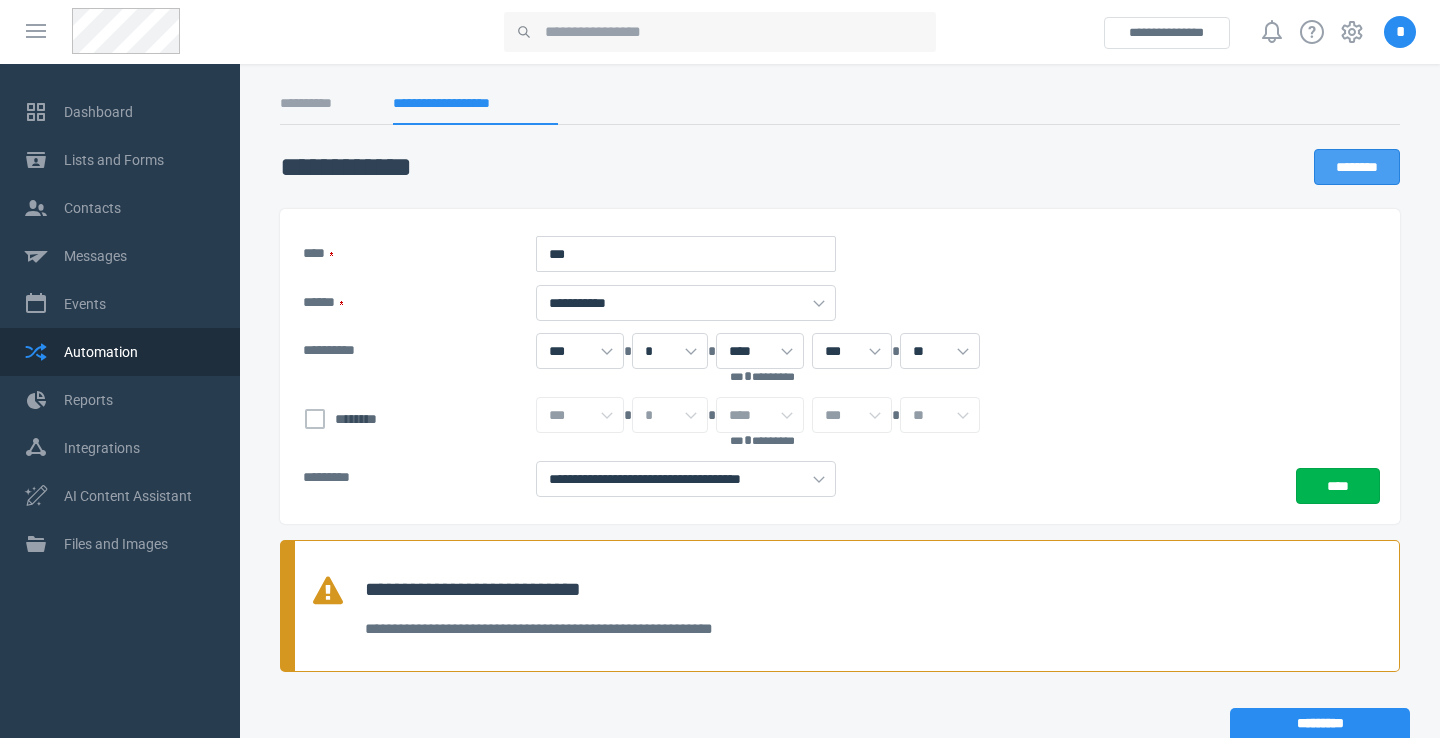 click on "********" at bounding box center (1357, 167) 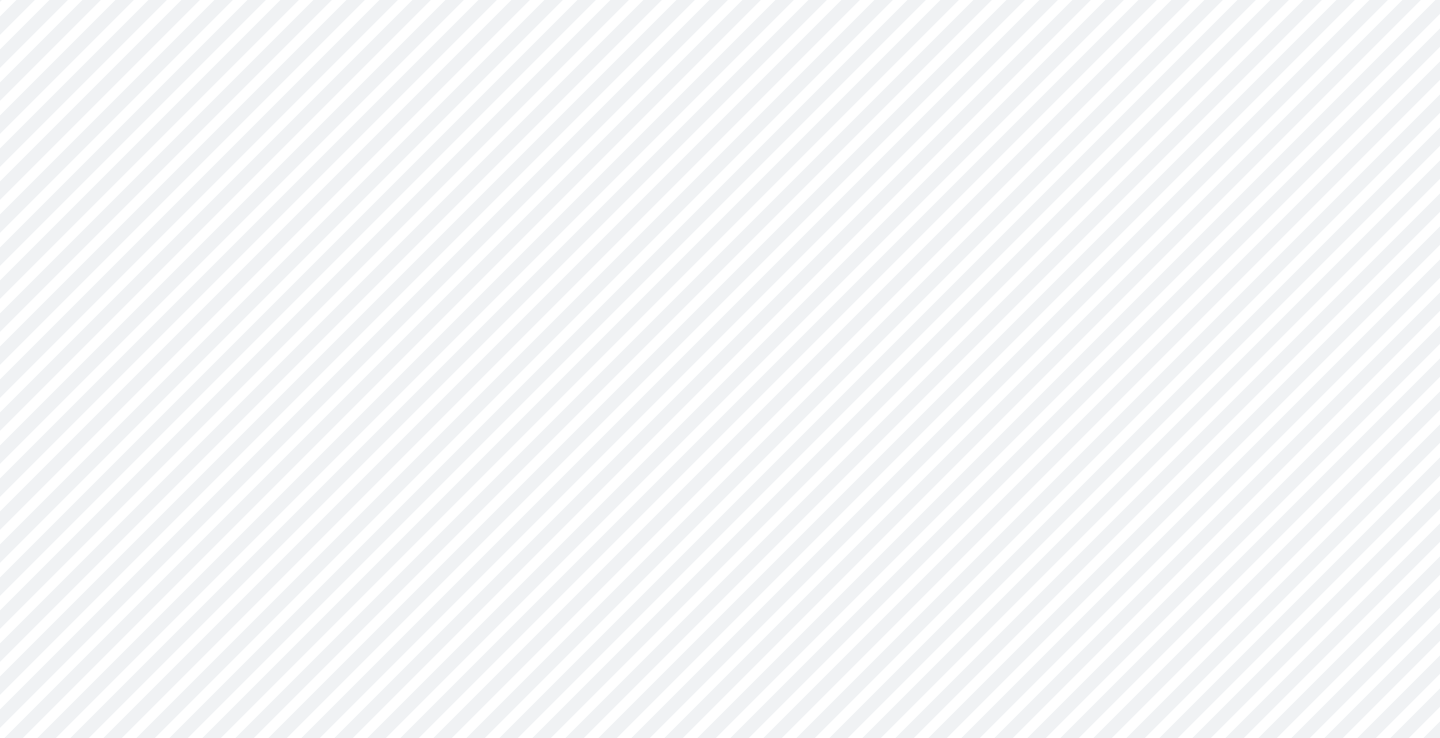 scroll, scrollTop: 975, scrollLeft: 0, axis: vertical 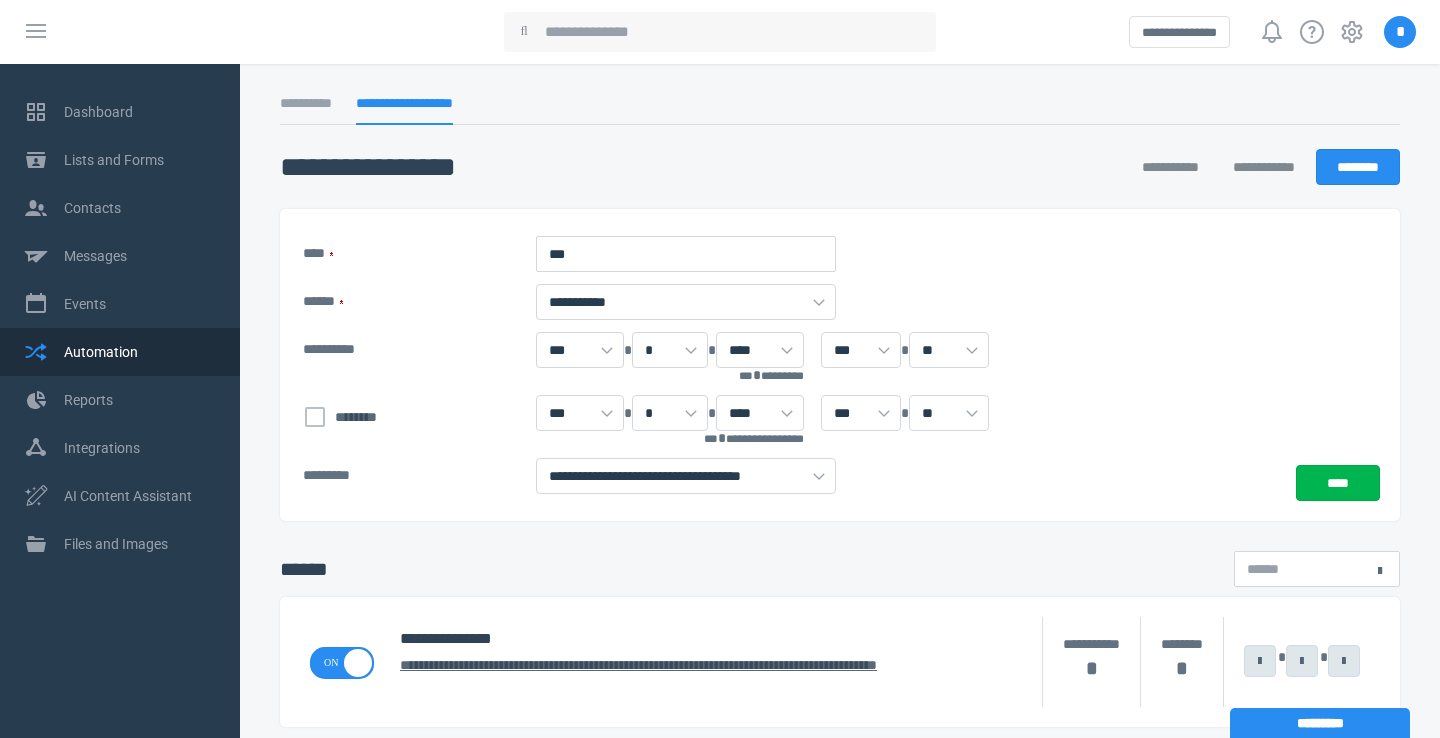 select on "*" 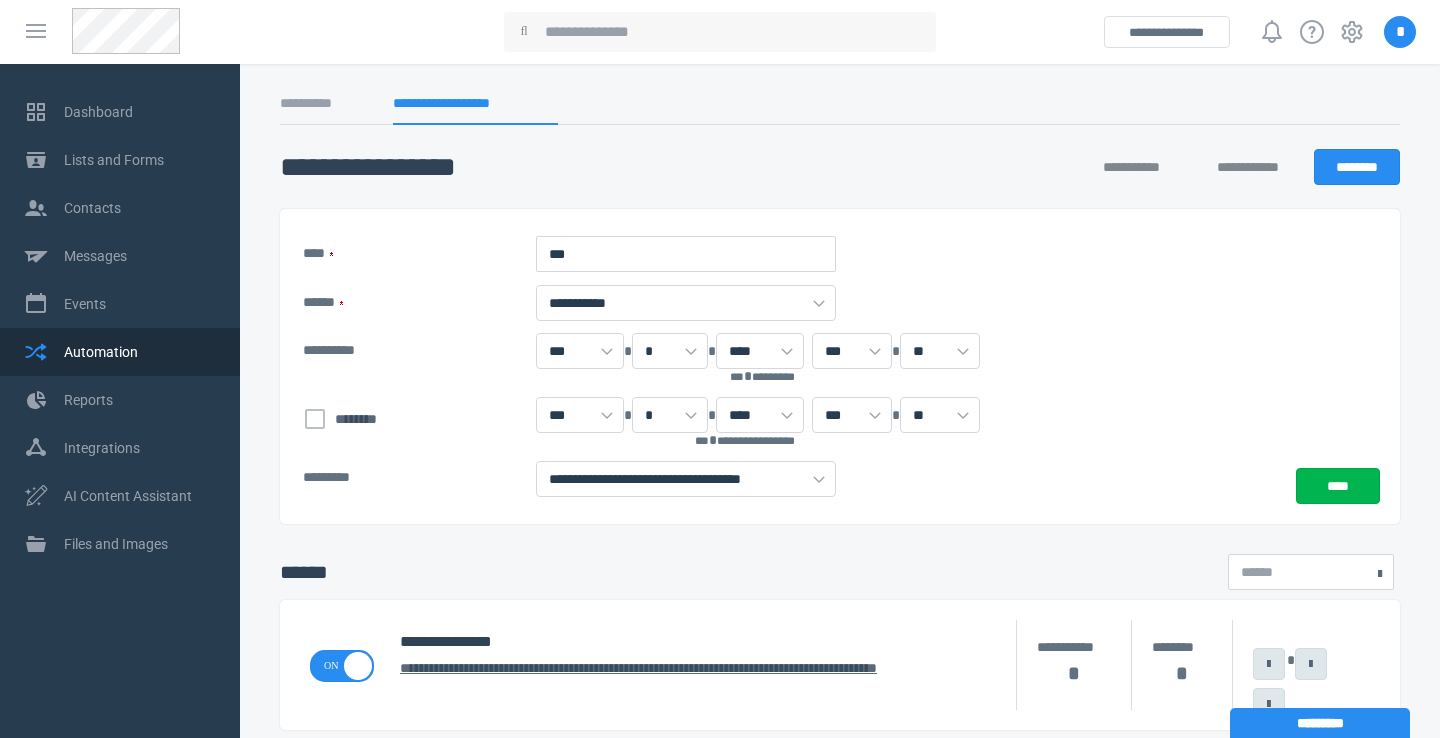 scroll, scrollTop: 0, scrollLeft: 0, axis: both 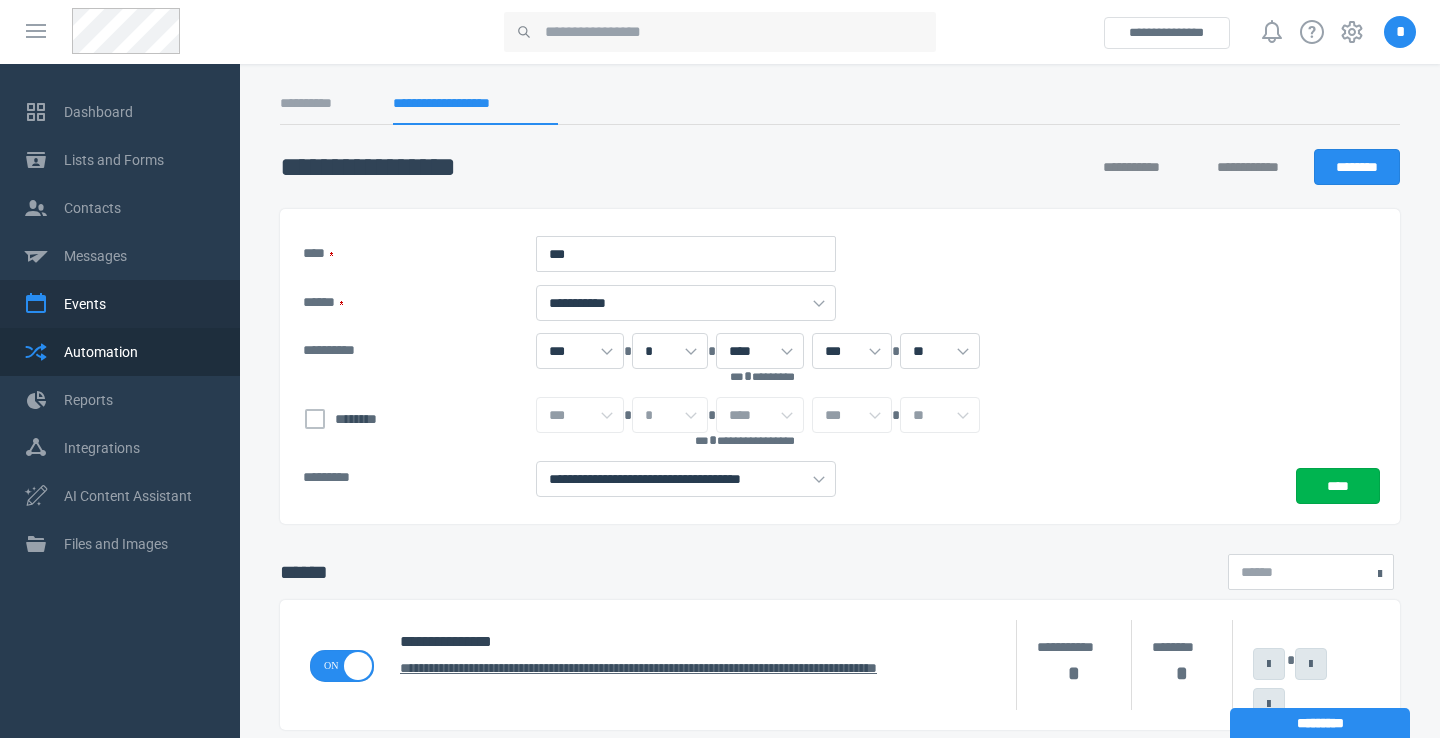 click on "Events" at bounding box center [120, 304] 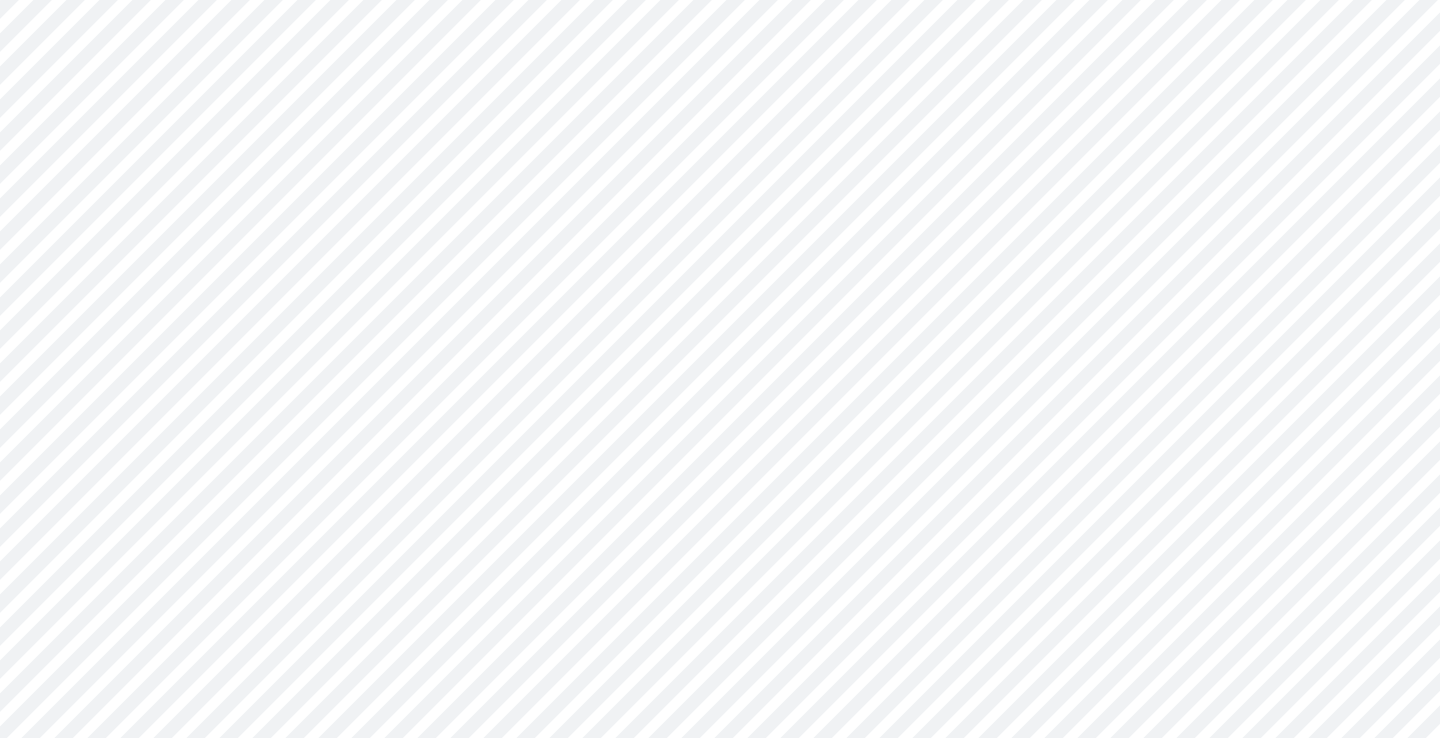 scroll, scrollTop: 0, scrollLeft: 0, axis: both 